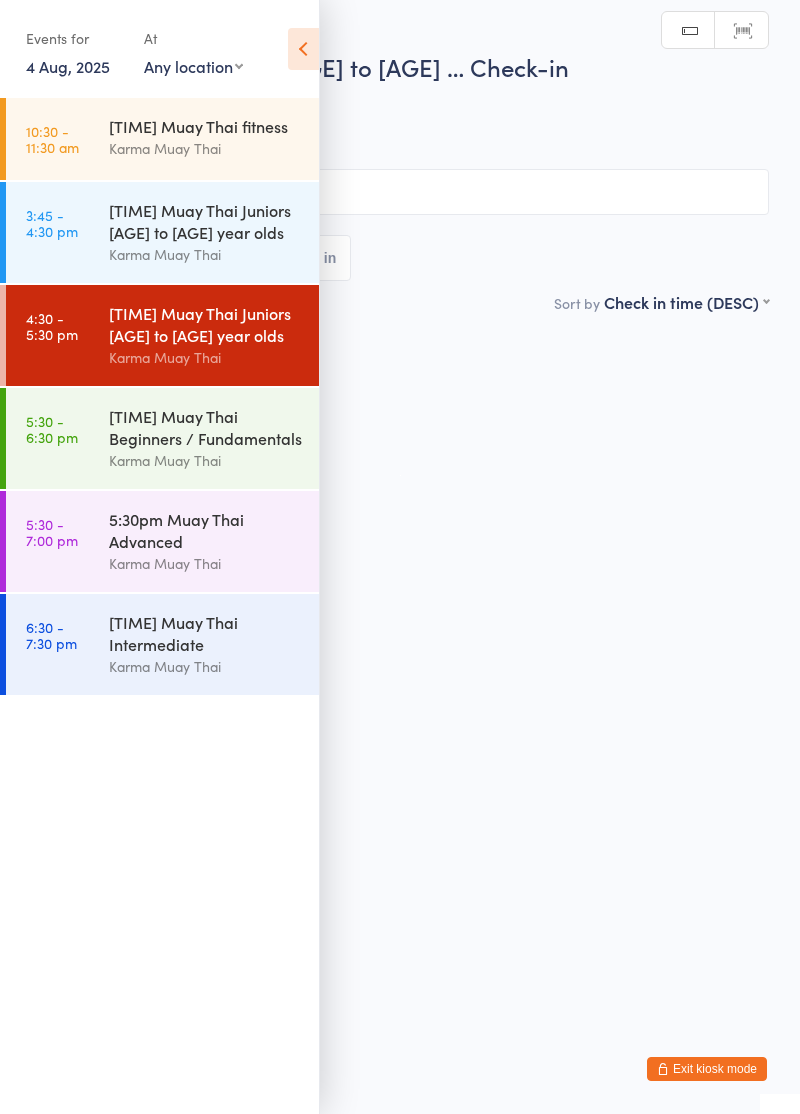 scroll, scrollTop: 0, scrollLeft: 0, axis: both 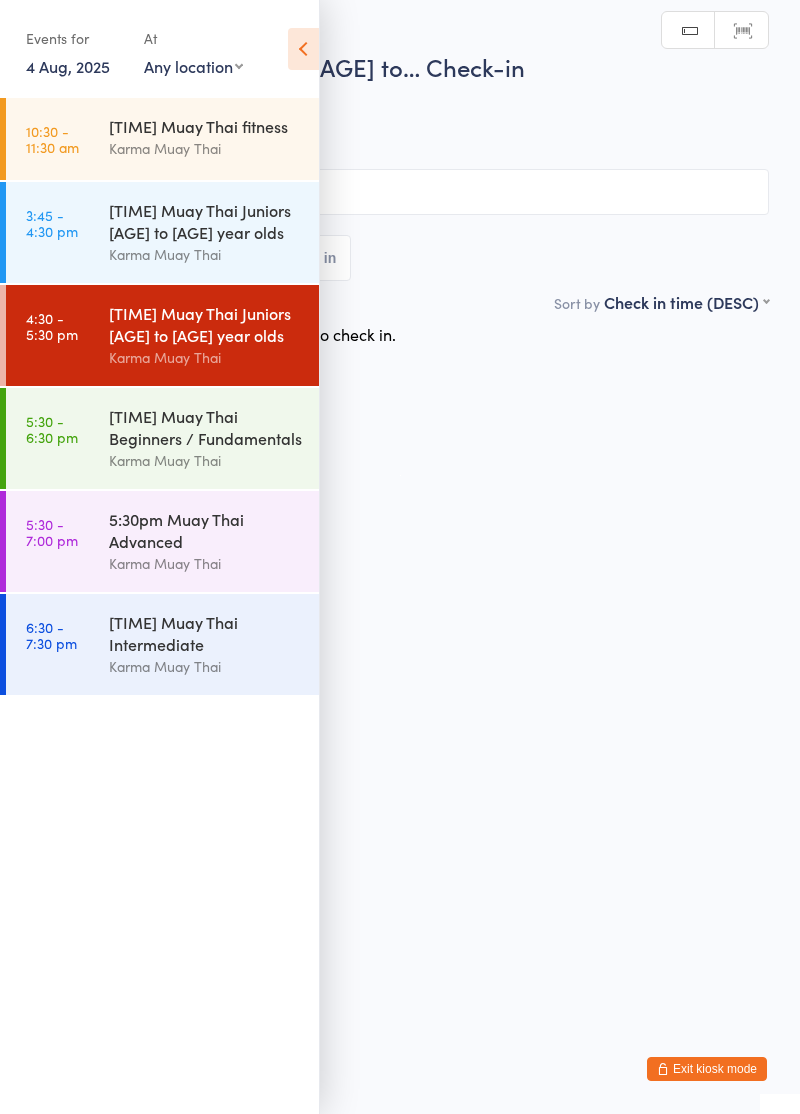 click at bounding box center [303, 49] 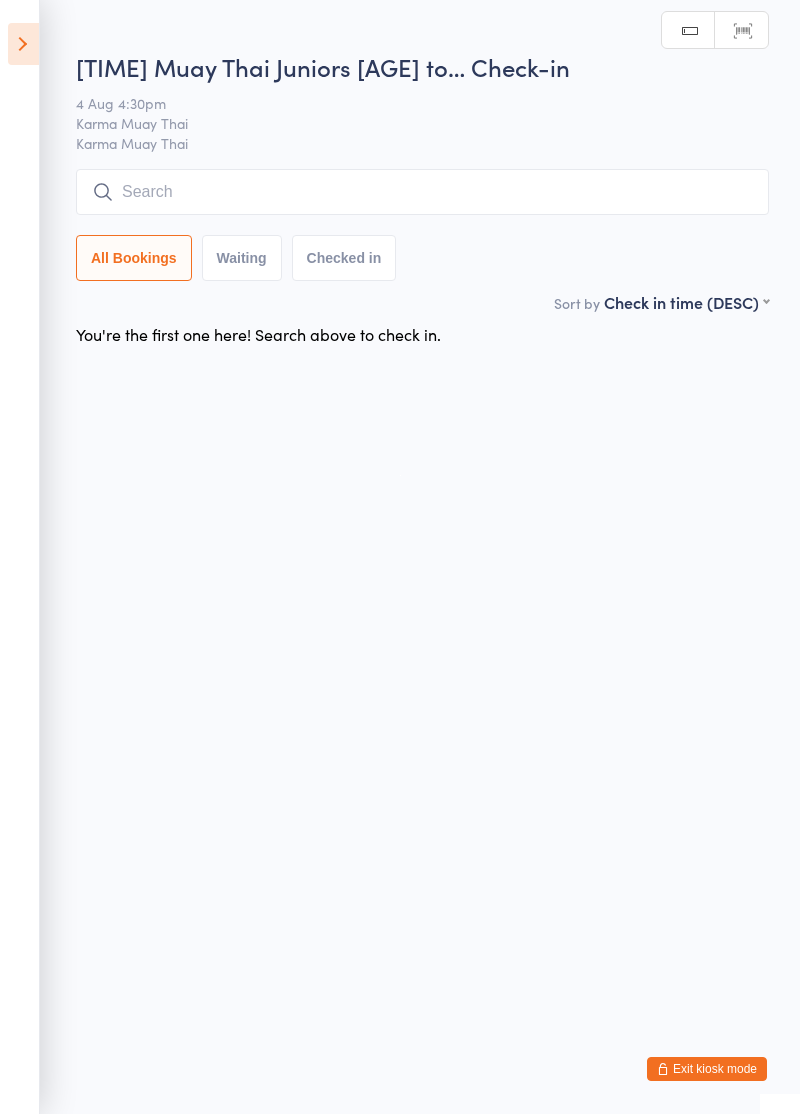 click at bounding box center [422, 192] 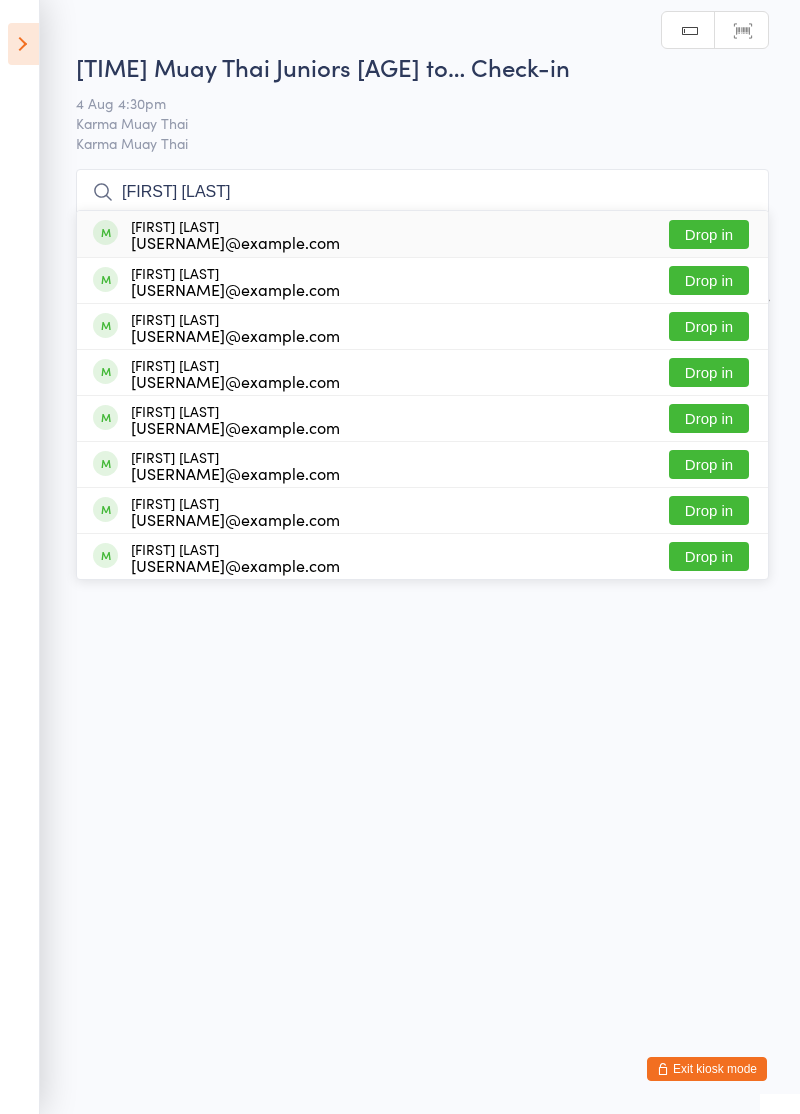 type on "Jack p" 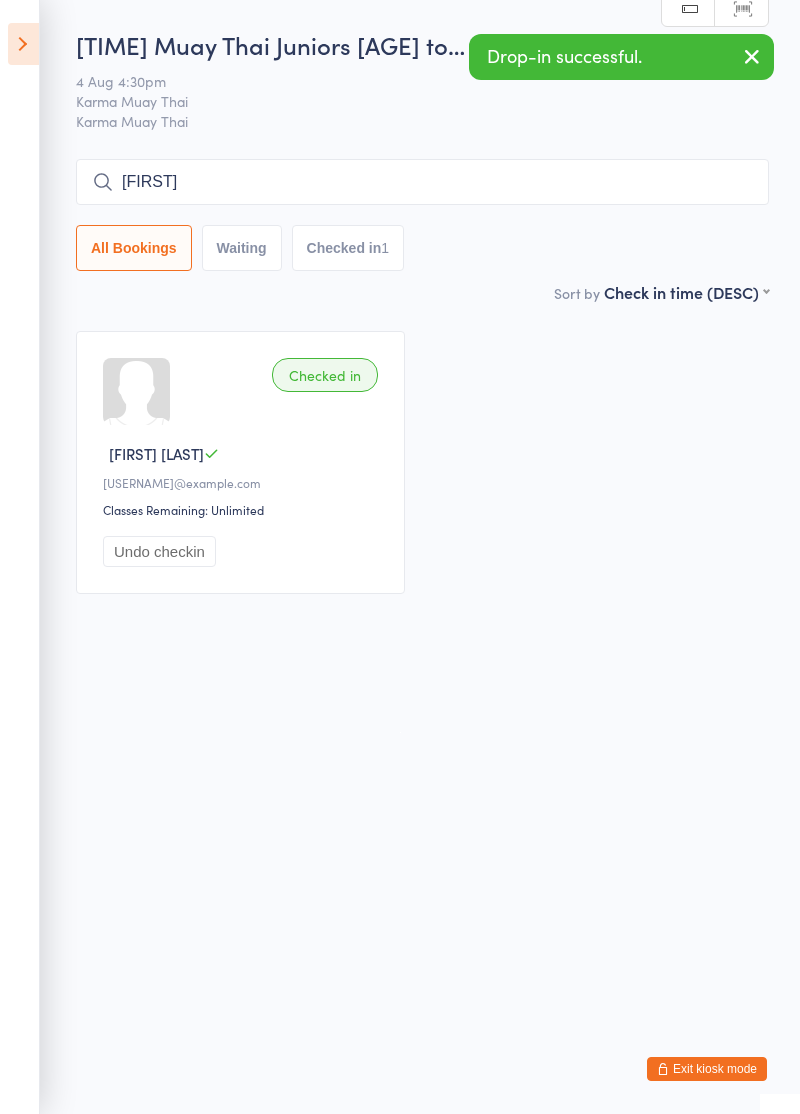 type on "Conner" 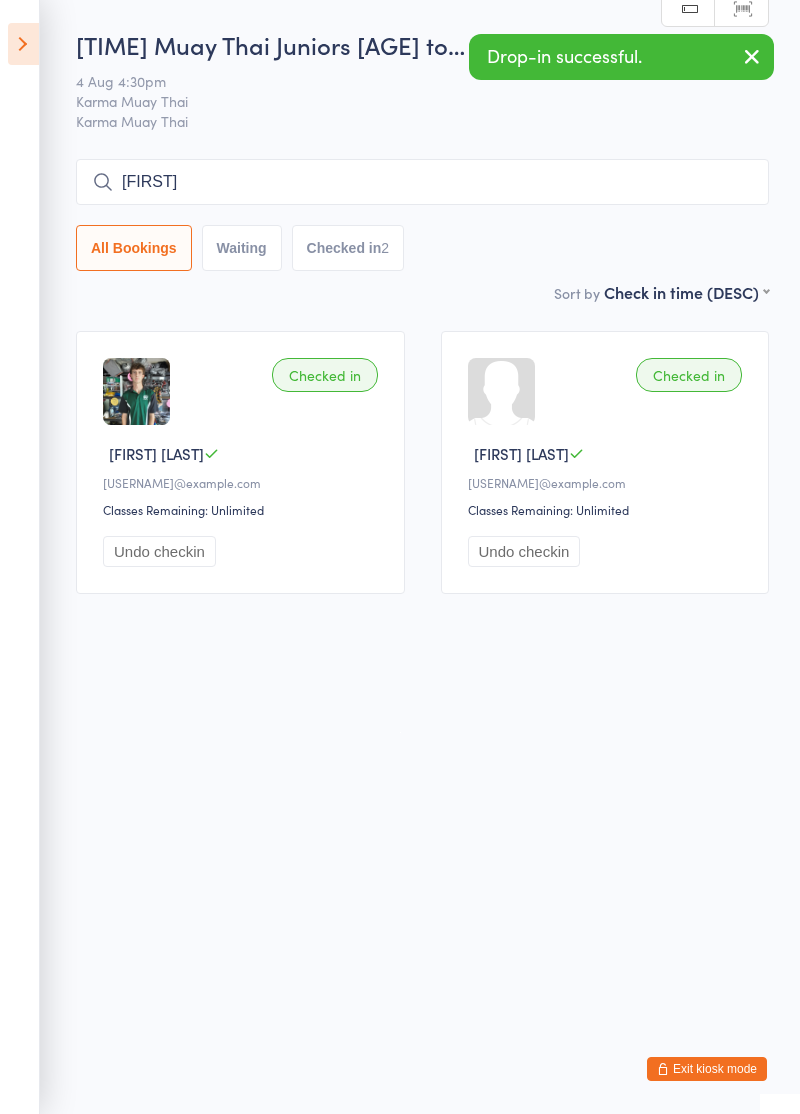 type on "Leyt" 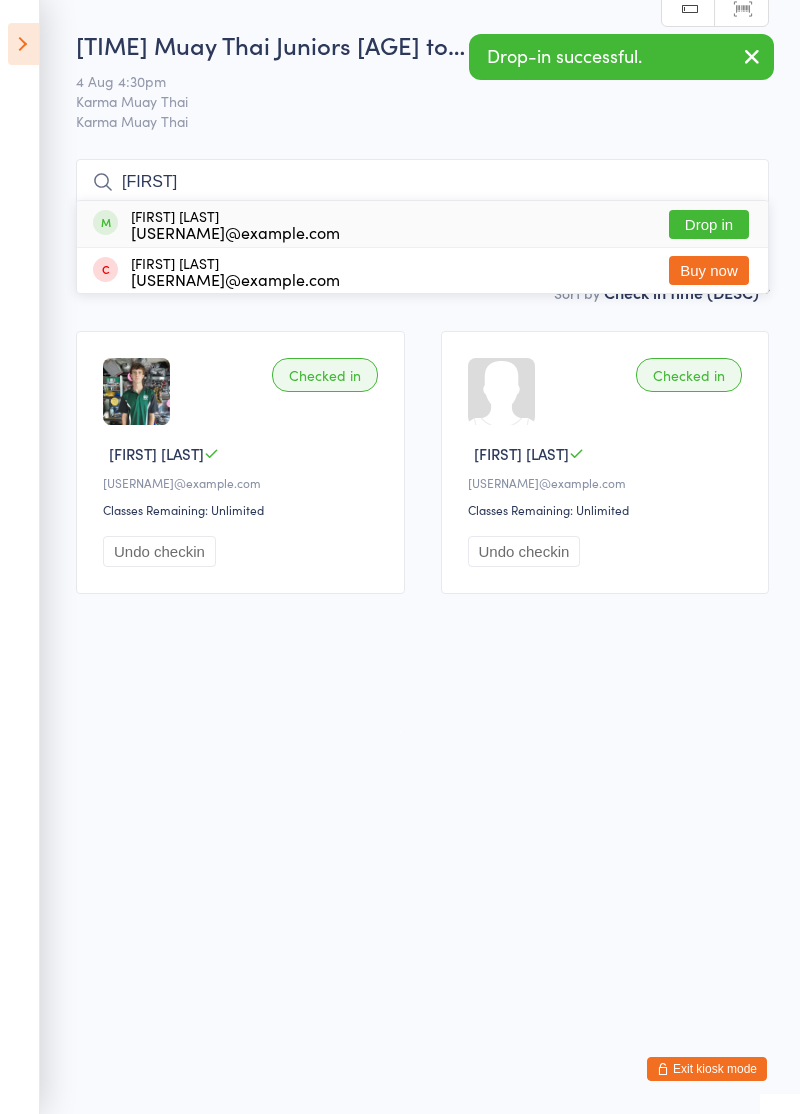 type 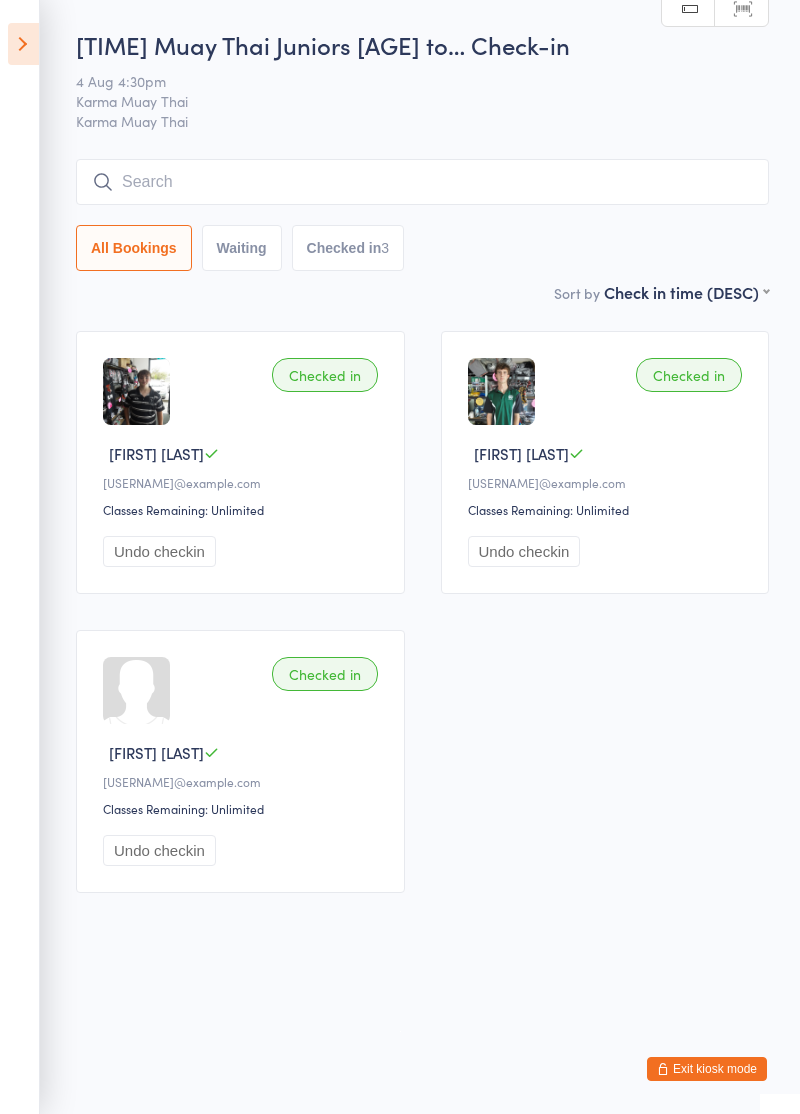 click at bounding box center [23, 44] 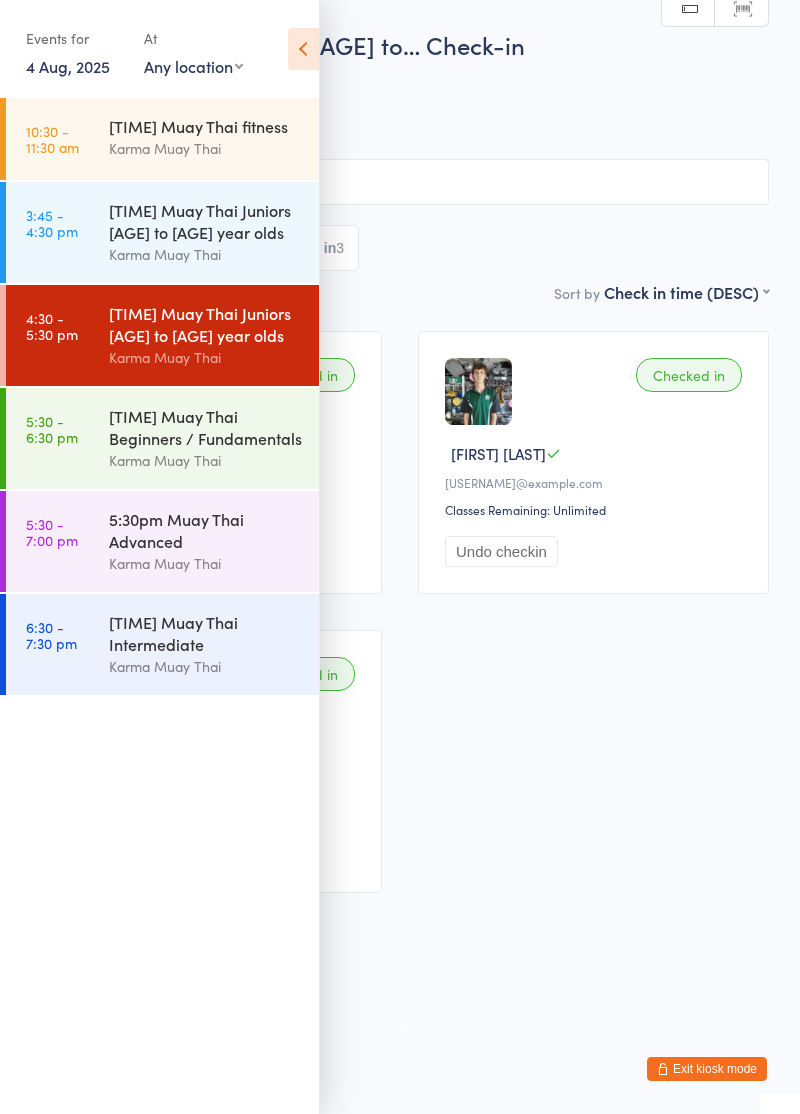 click on "You have now entered Kiosk Mode. Members will be able to check themselves in using the search field below. Click "Exit kiosk mode" below to exit Kiosk Mode at any time. Drop-in successful. Events for 4 Aug, 2025 4 Aug, 2025
August 2025
Sun Mon Tue Wed Thu Fri Sat
31
27
28
29
30
31
01
02
32
03
04
05
06
07
08
09
33
10
11
12
13
14
15
16
34
17
18
19
20
21
22" at bounding box center (400, 557) 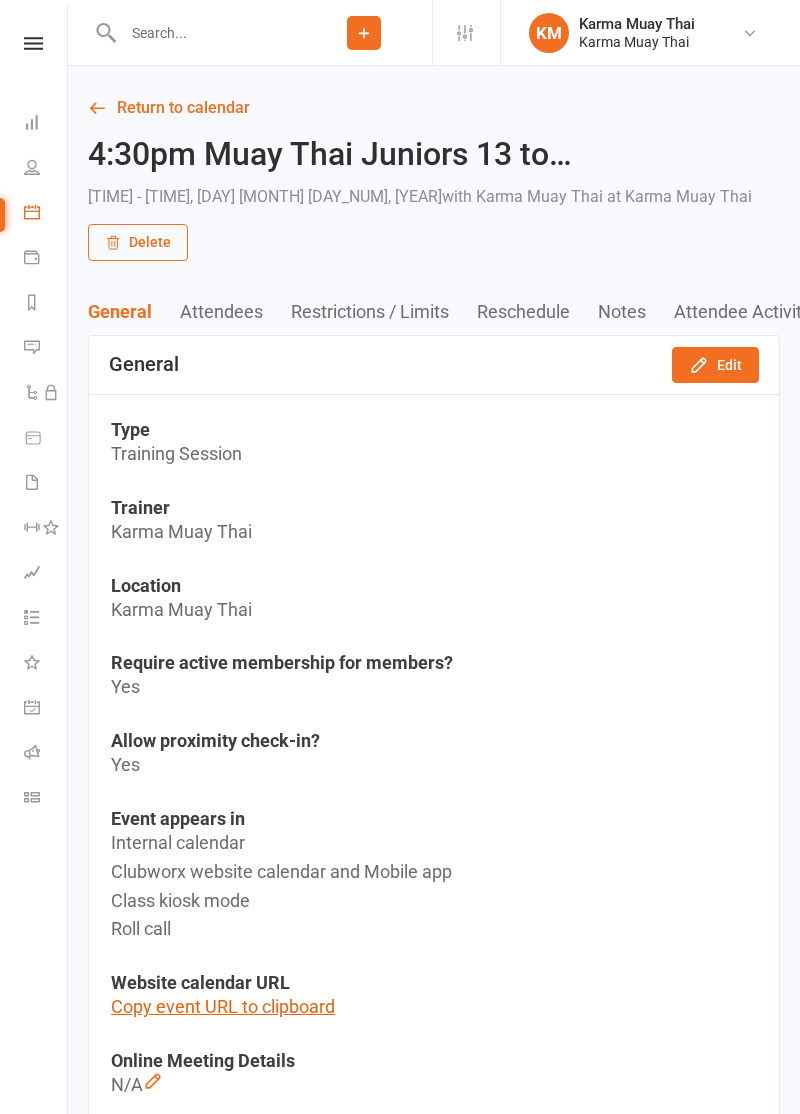 scroll, scrollTop: 0, scrollLeft: 0, axis: both 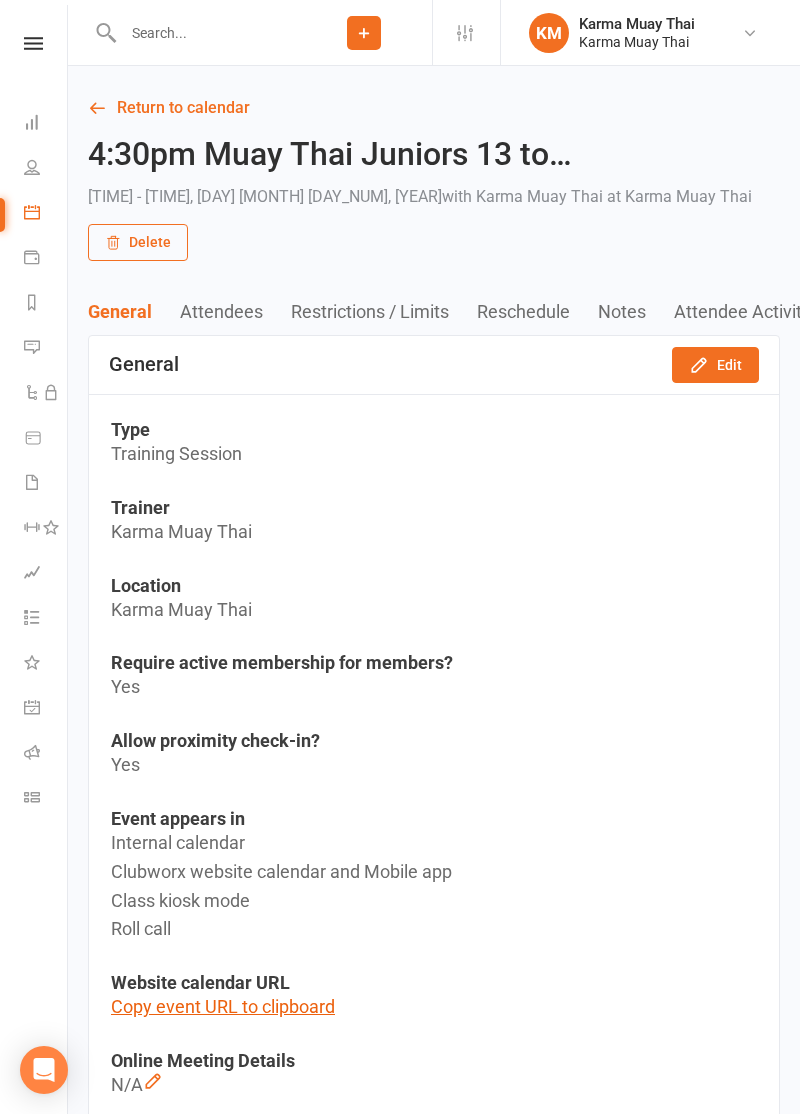click on "Add" 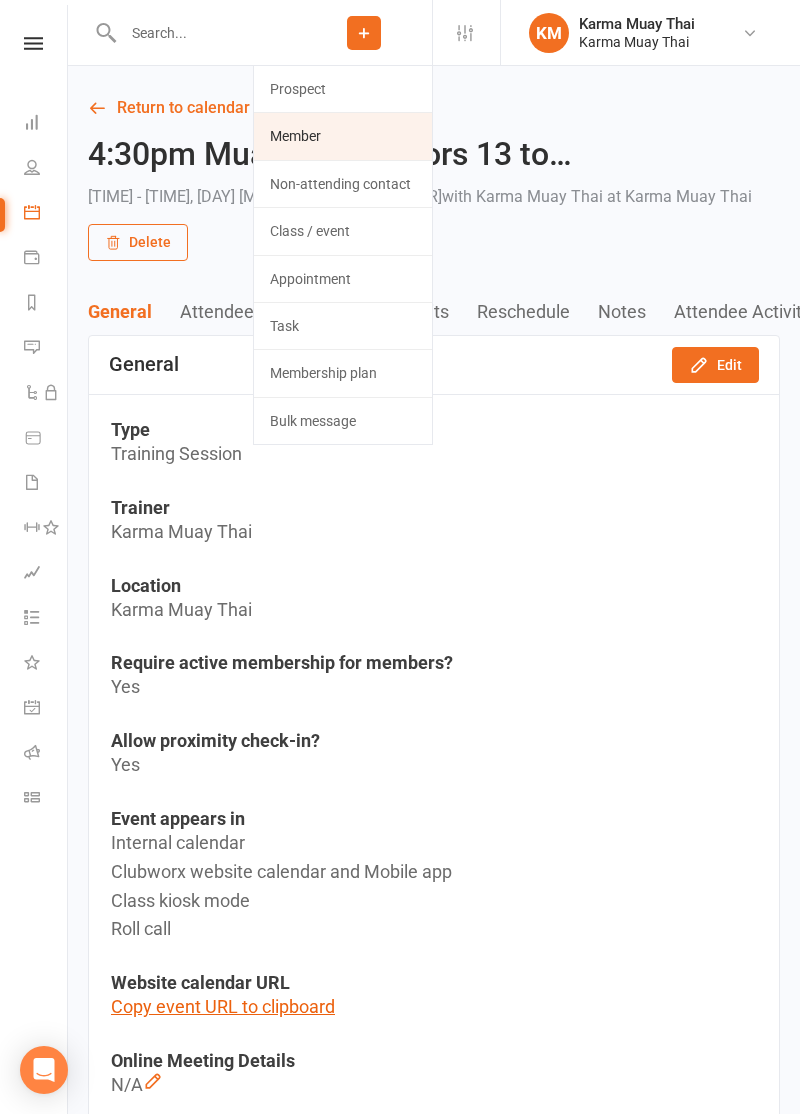 click on "Member" 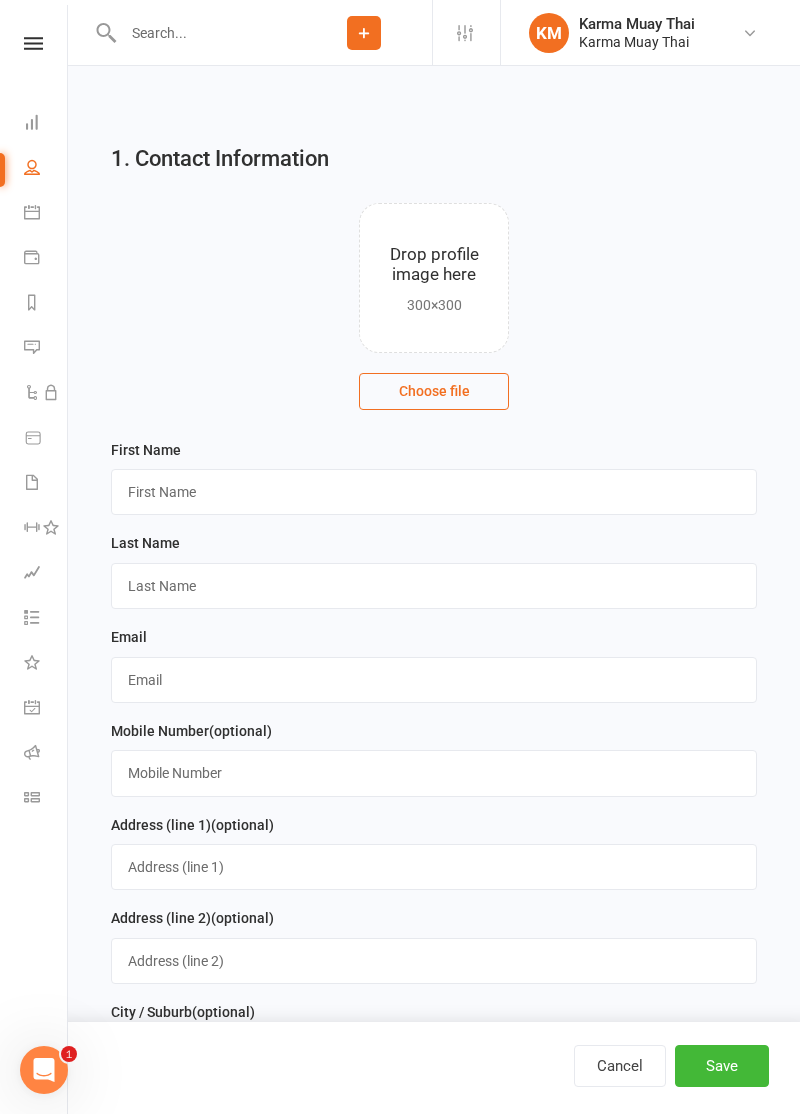 scroll, scrollTop: 0, scrollLeft: 0, axis: both 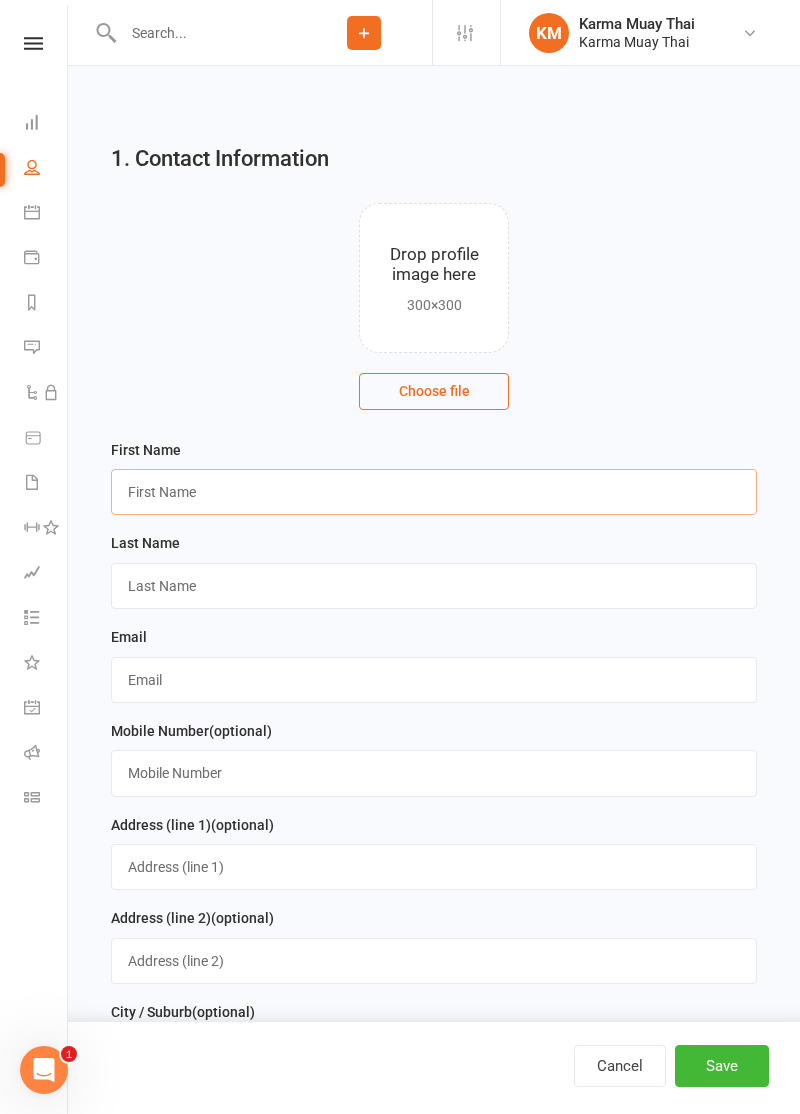 click at bounding box center (434, 492) 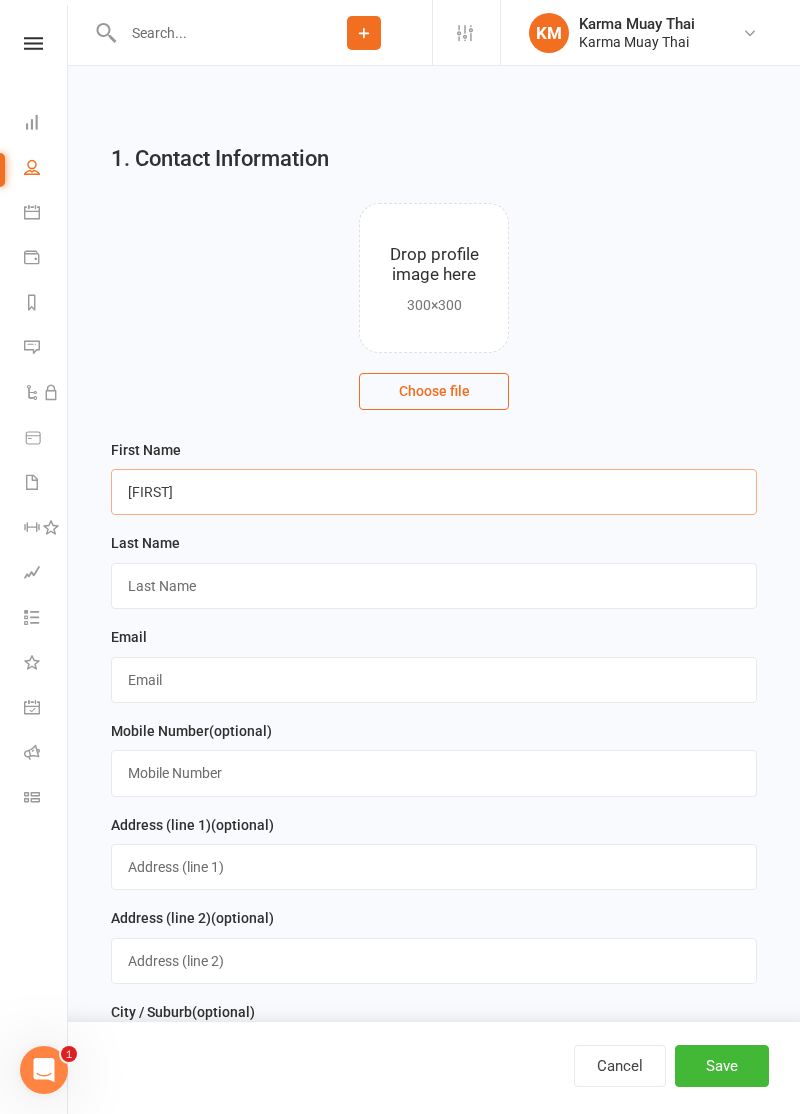 type on "Vyshnav" 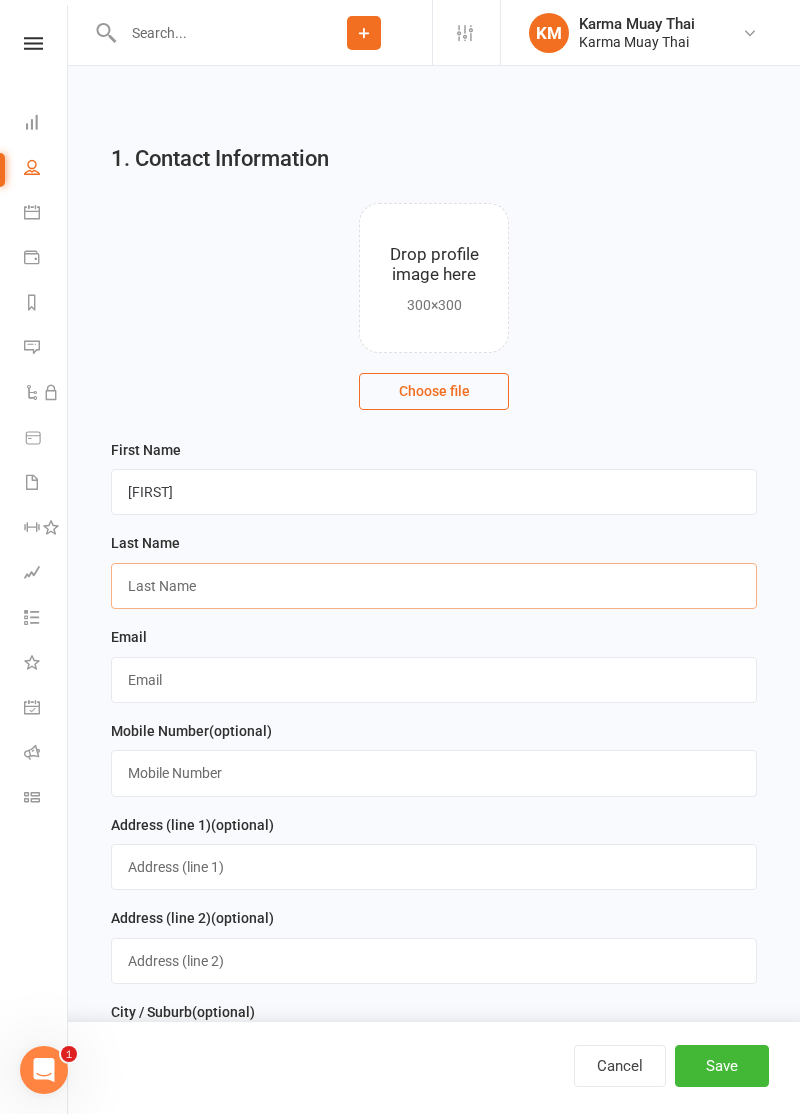 click at bounding box center (434, 586) 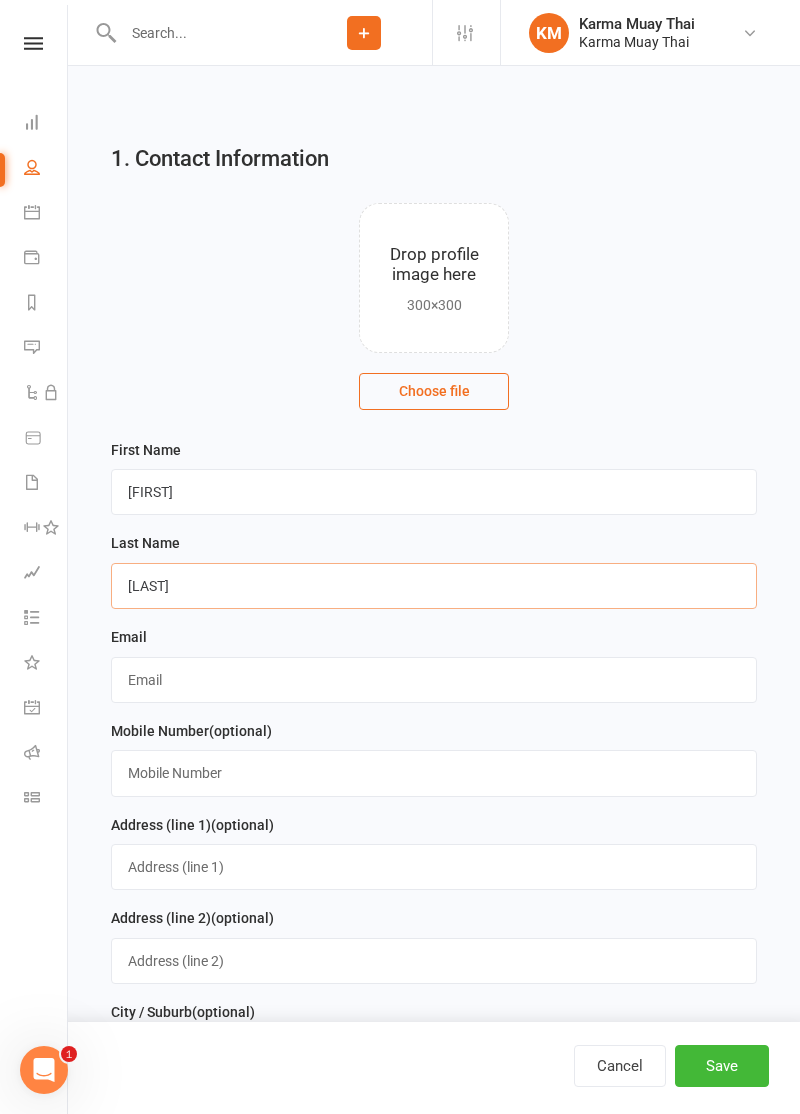 type on "Madhuchandran" 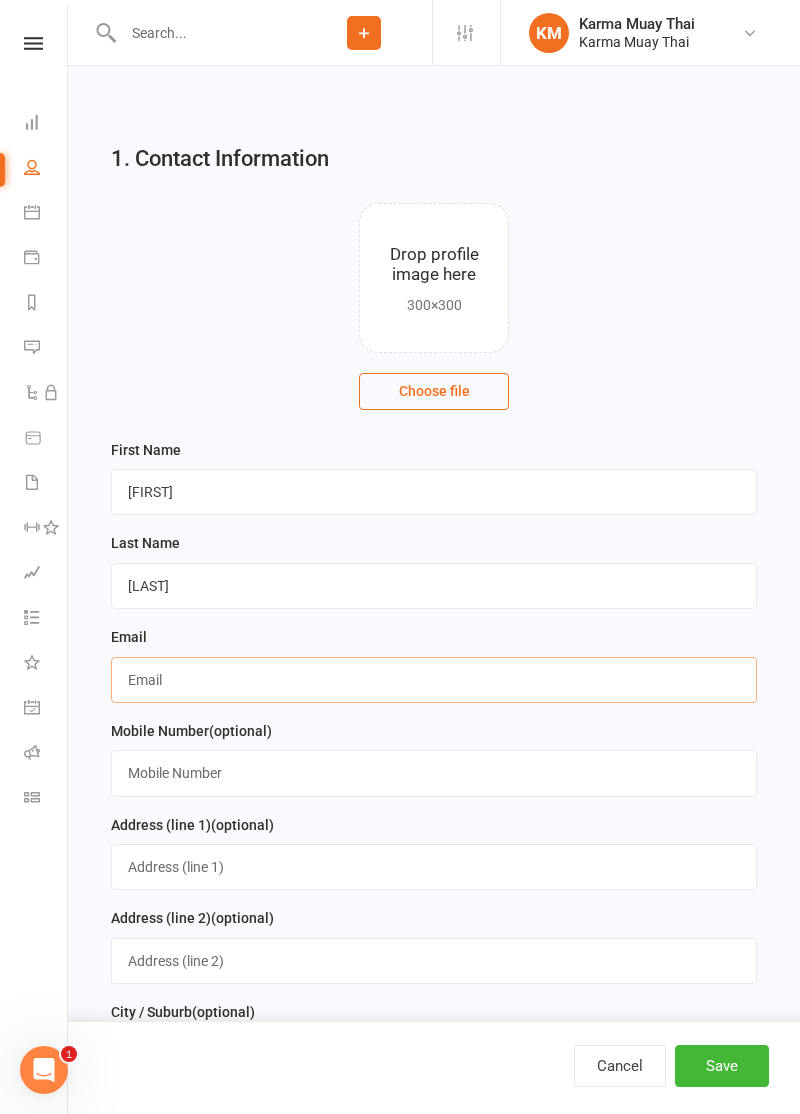 click at bounding box center [434, 680] 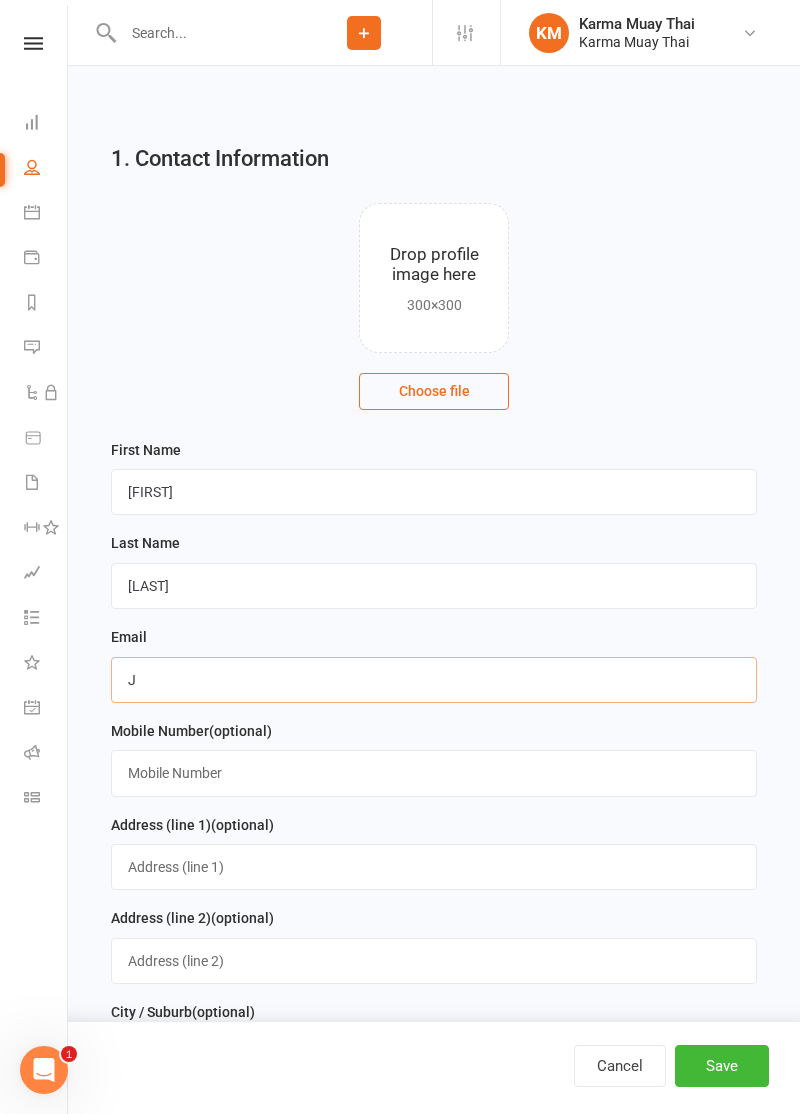 type on "Jack@gmail.com" 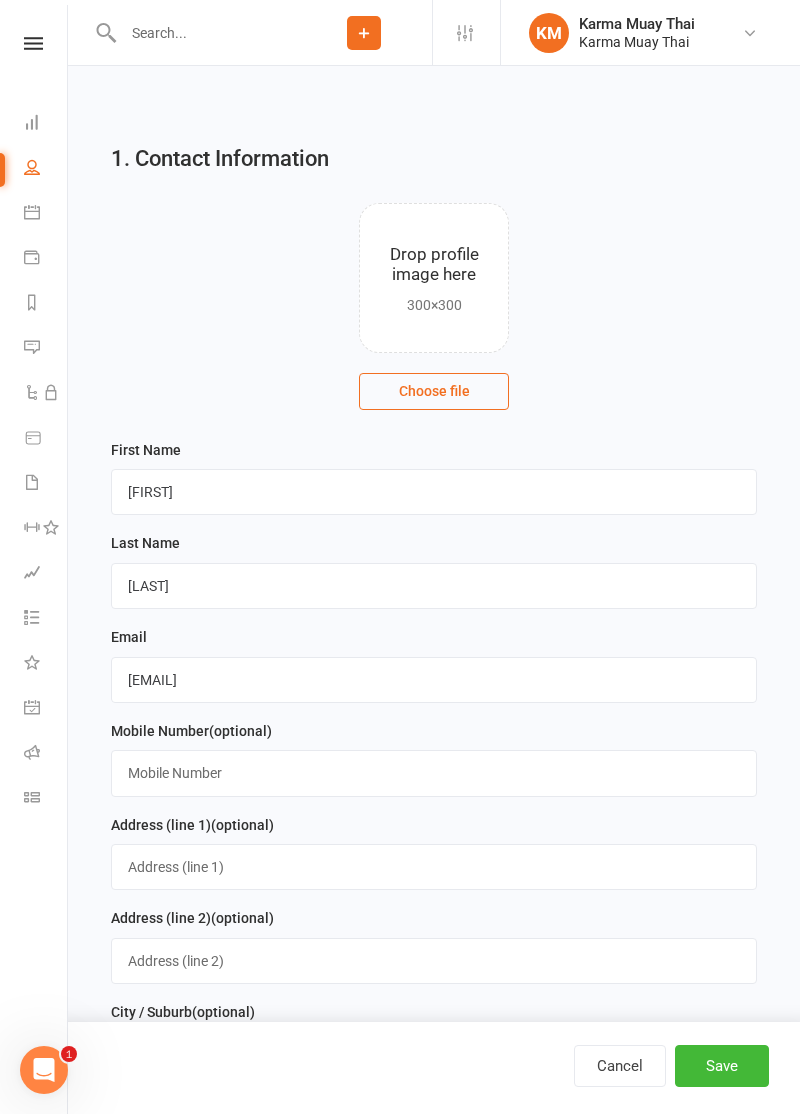 click at bounding box center (434, 278) 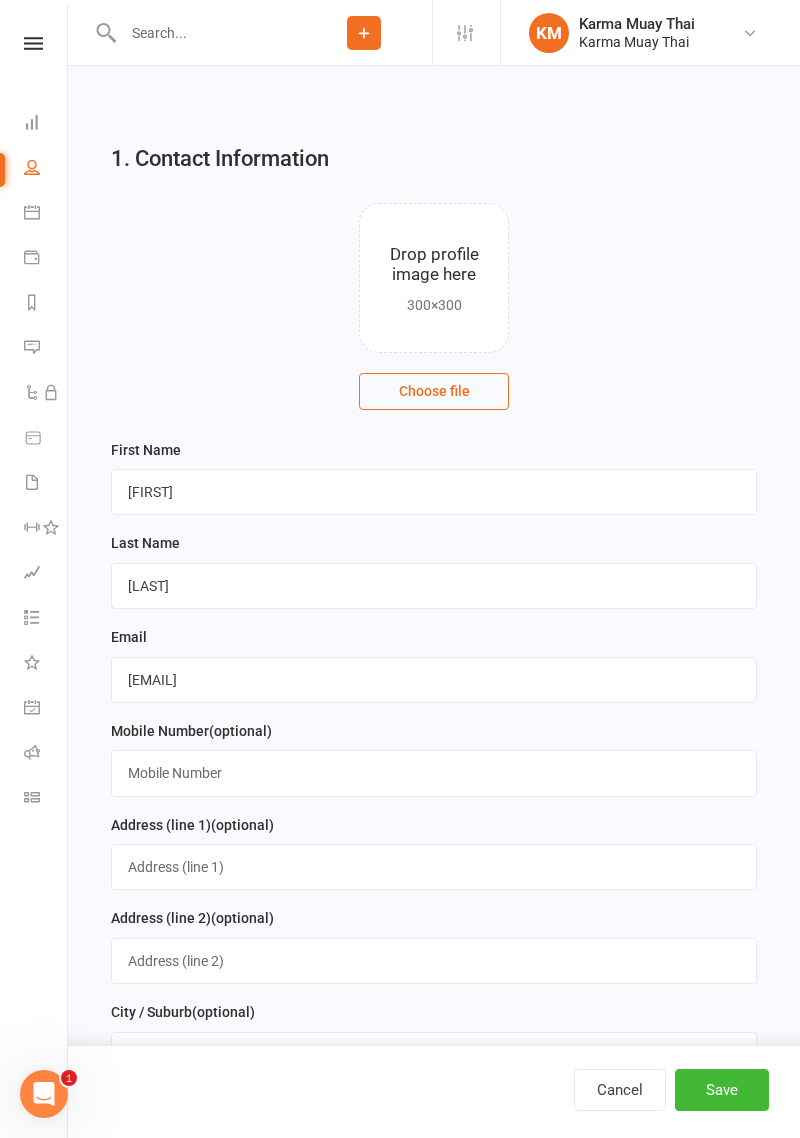 type on "C:\fakepath\17542924971246791487252810131233.jpg" 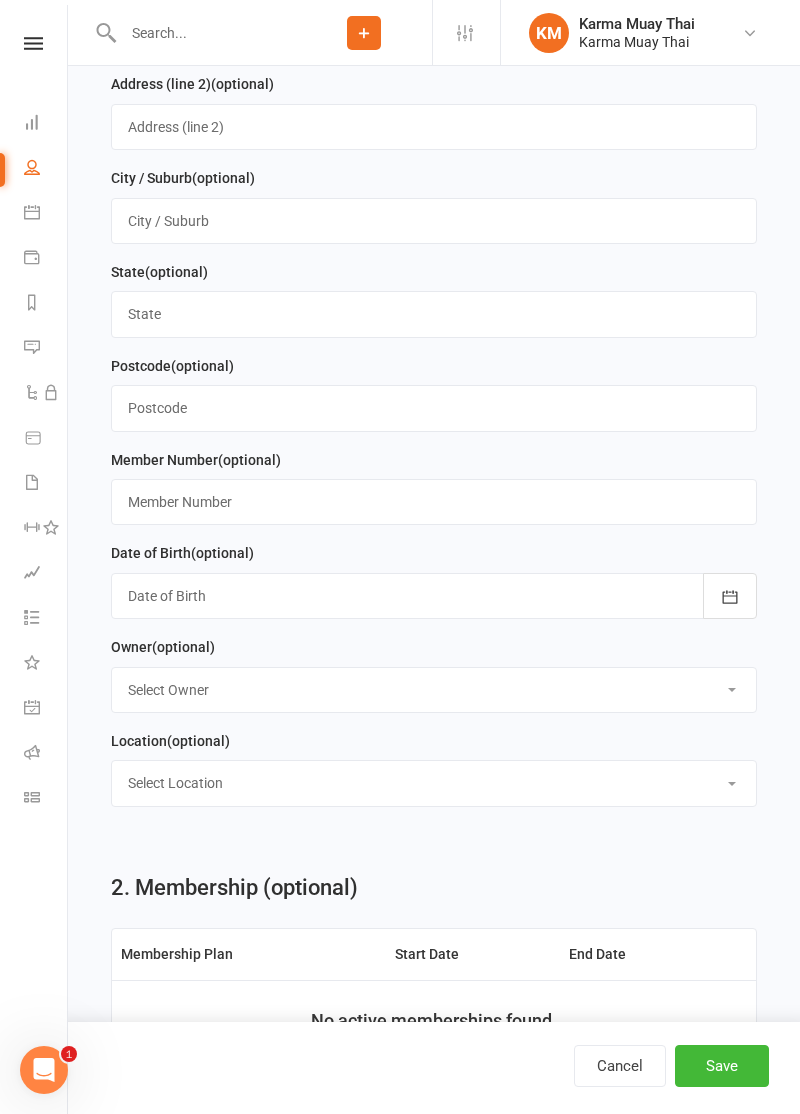 scroll, scrollTop: 833, scrollLeft: 0, axis: vertical 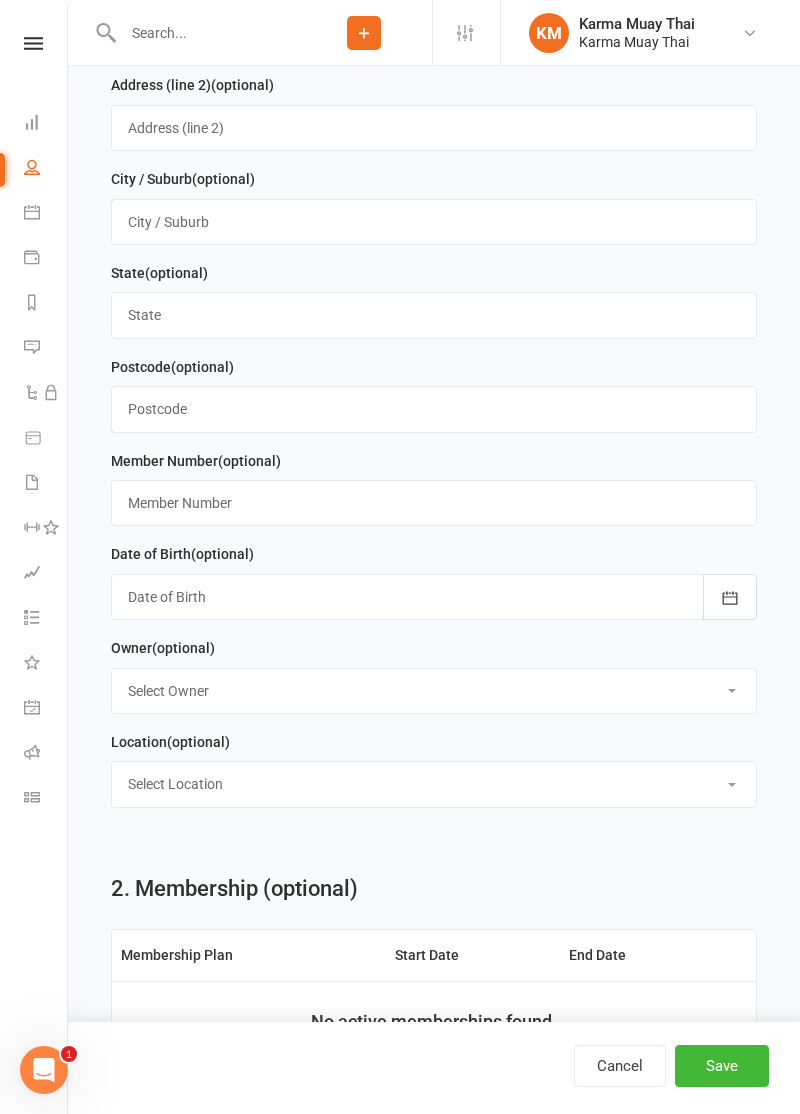click on "+ Add membership" at bounding box center (434, 1100) 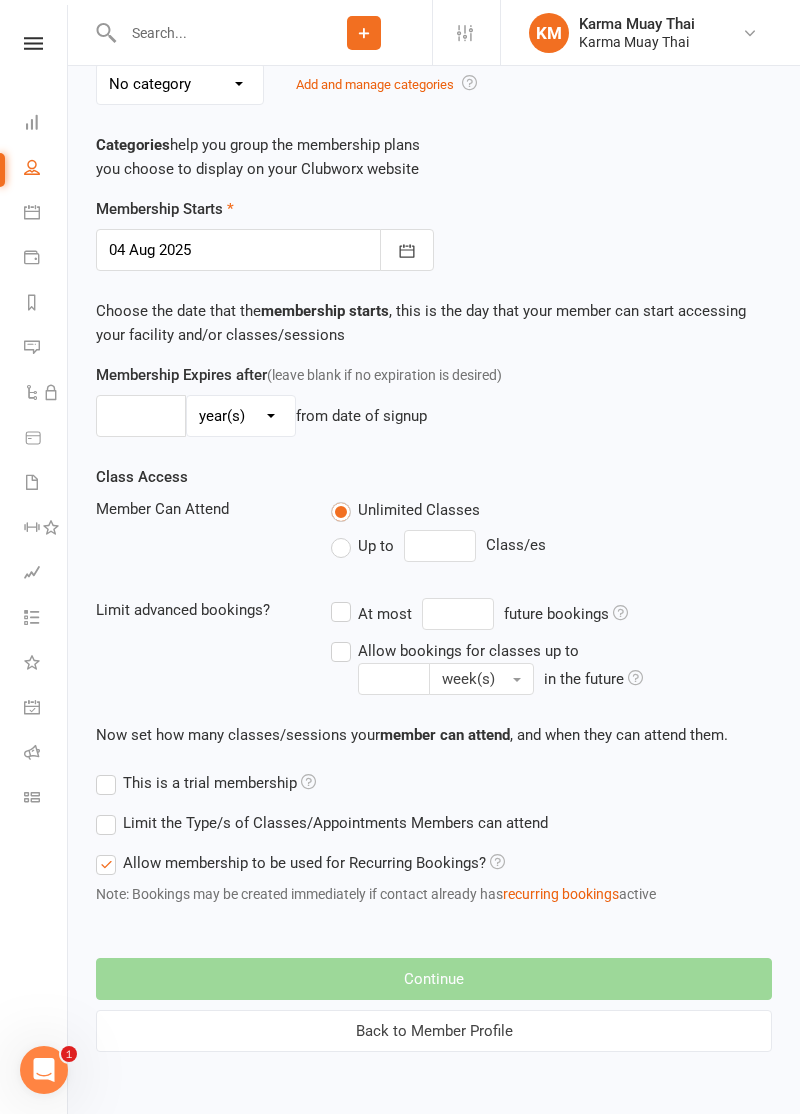 scroll, scrollTop: 0, scrollLeft: 0, axis: both 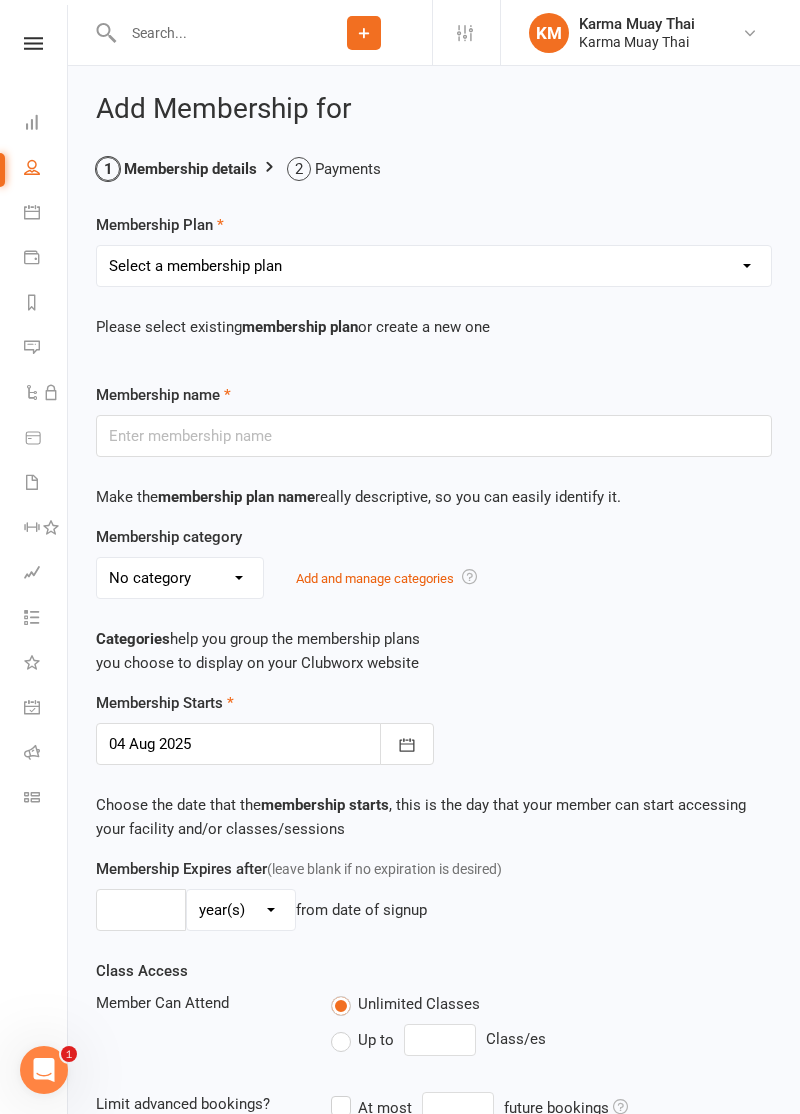 click on "Select a membership plan Create new Membership Plan Gold member Unlimited Access Silver member 3 Days per week Bronze member 2 Days per week Casual 2 week triaI Basic 1 Session Per Week Bronze 2 sessions a week Silver 4 sessions a week Gold 6 sessions a week Platinum unlimited access" at bounding box center [434, 266] 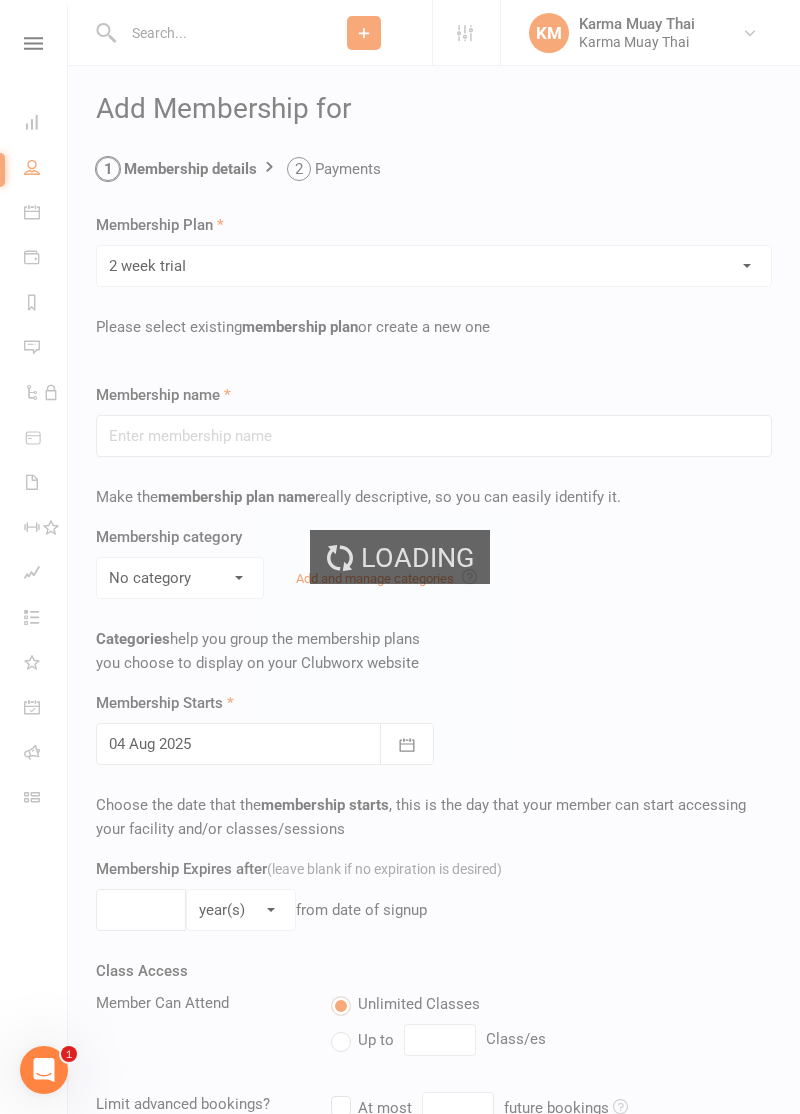 type on "2 week triaI" 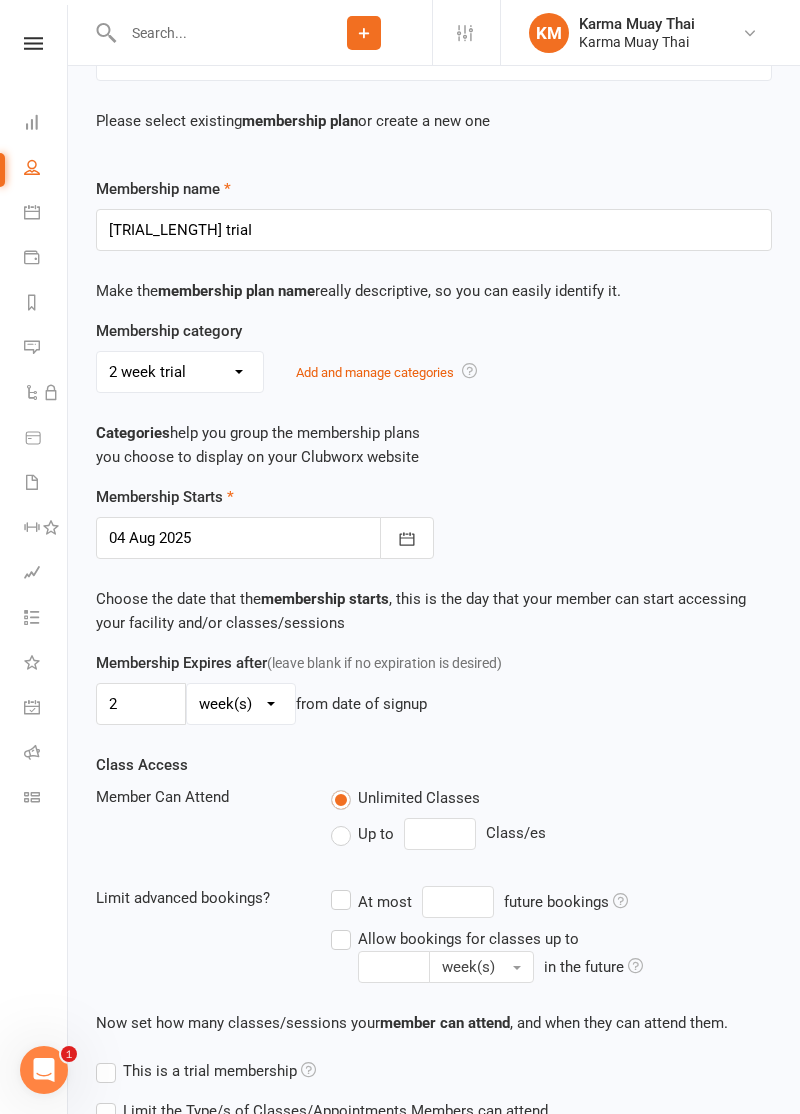 scroll, scrollTop: 394, scrollLeft: 0, axis: vertical 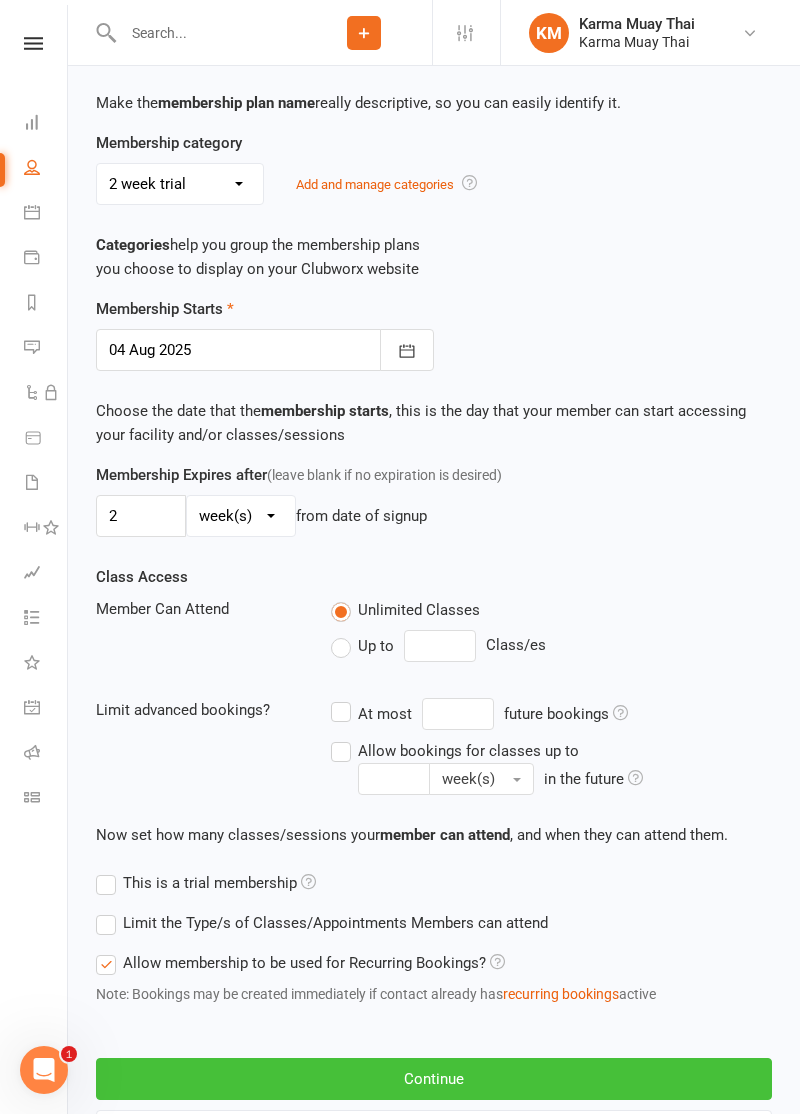 click on "Continue" at bounding box center (434, 1079) 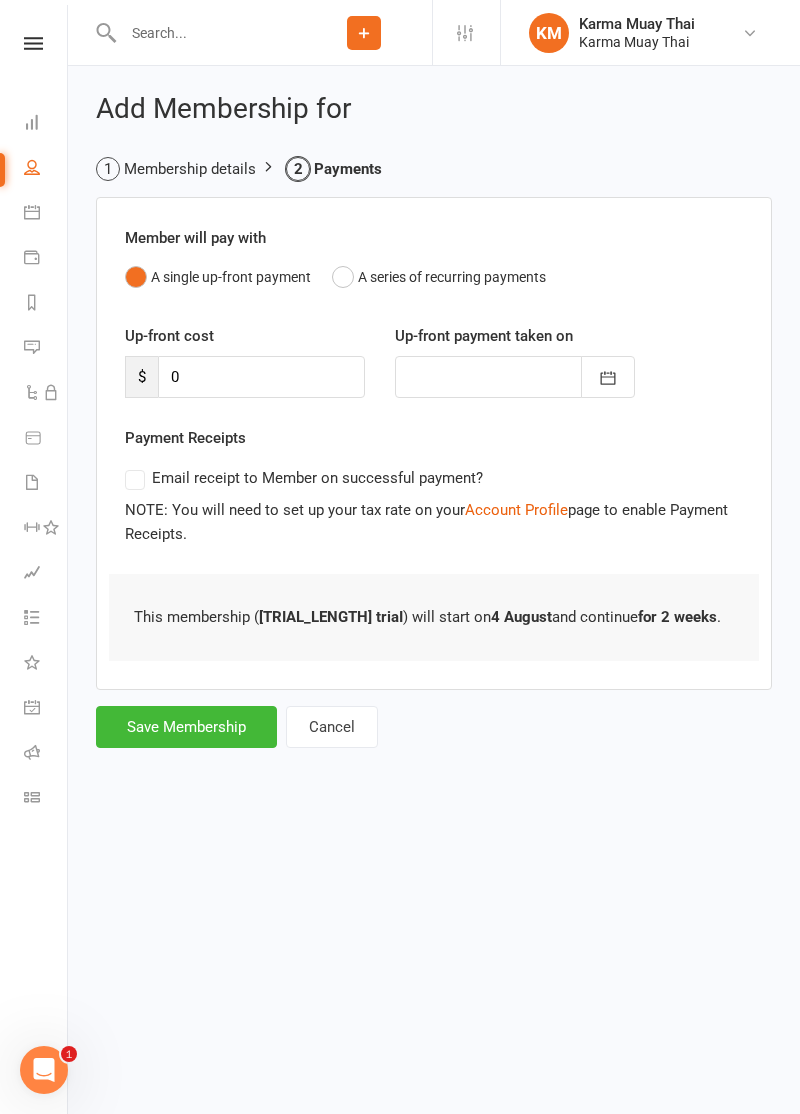 scroll, scrollTop: 0, scrollLeft: 0, axis: both 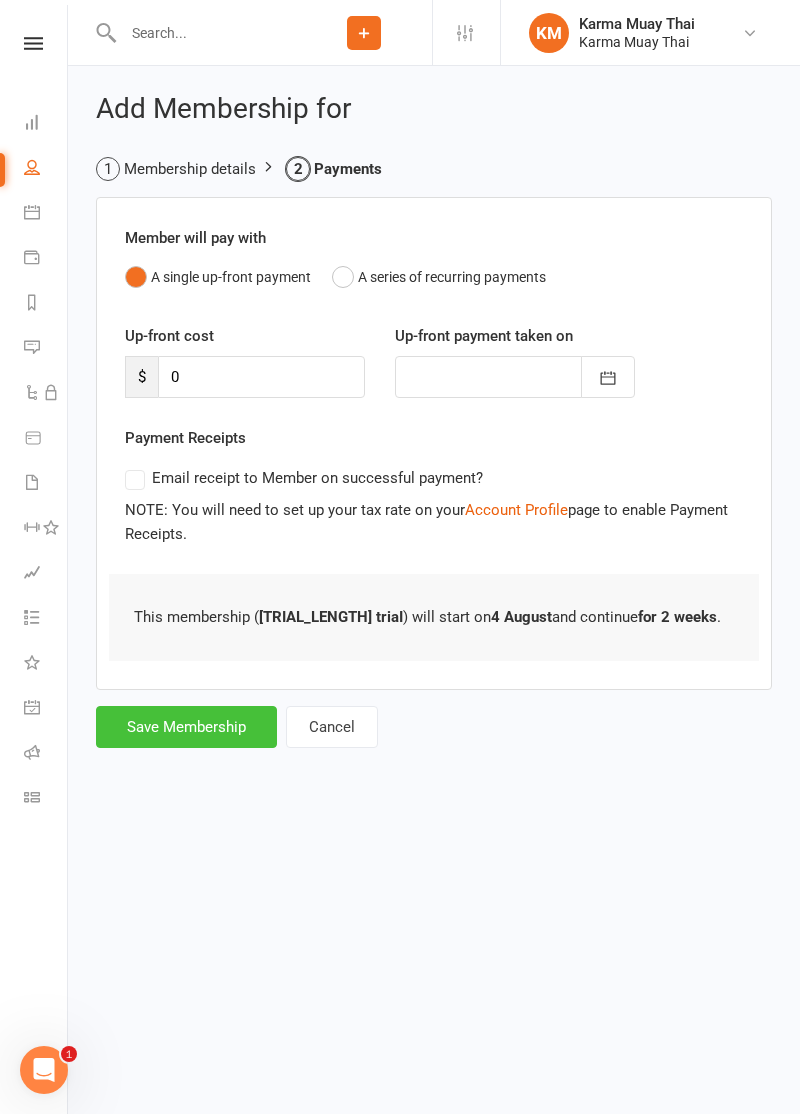 click on "Save Membership" at bounding box center (186, 727) 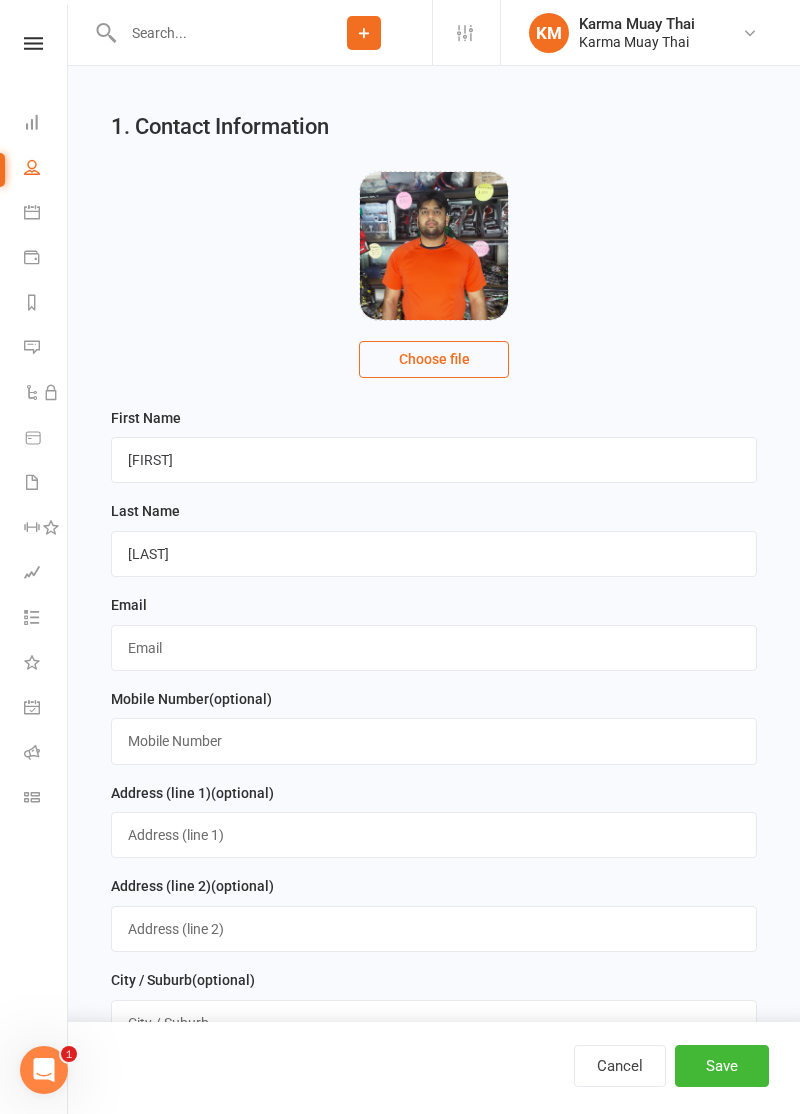 scroll, scrollTop: 55, scrollLeft: 0, axis: vertical 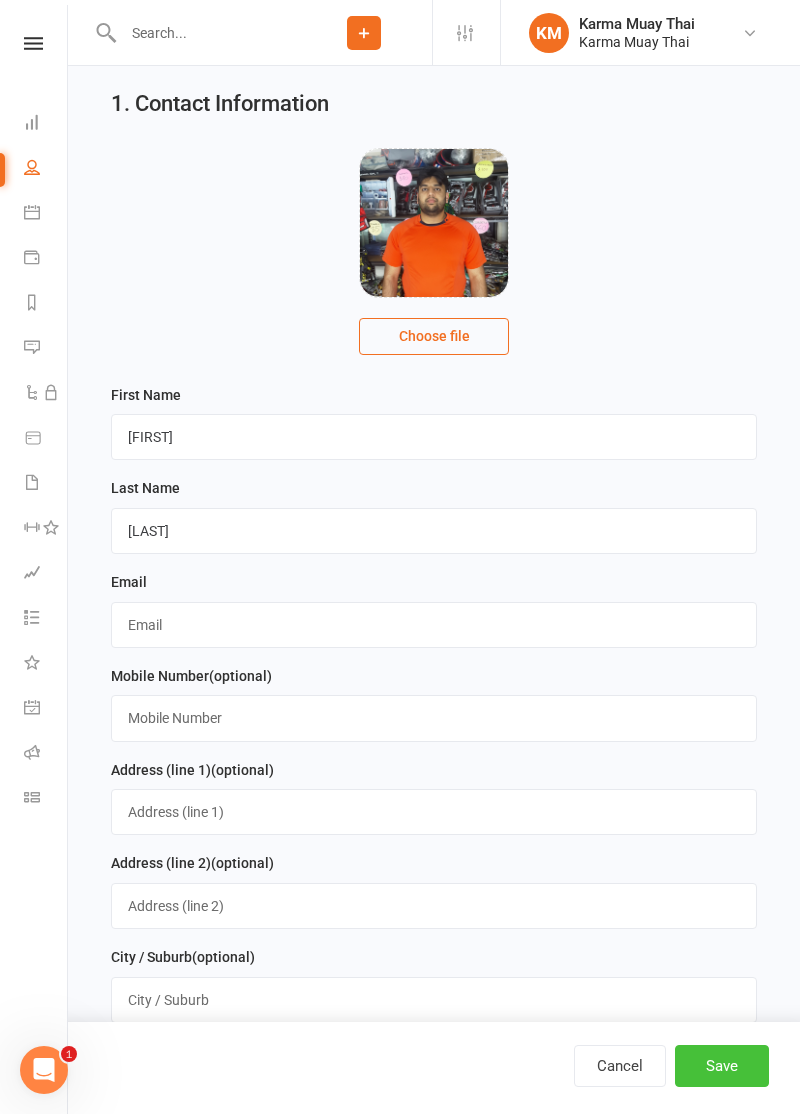 click on "Save" at bounding box center (722, 1066) 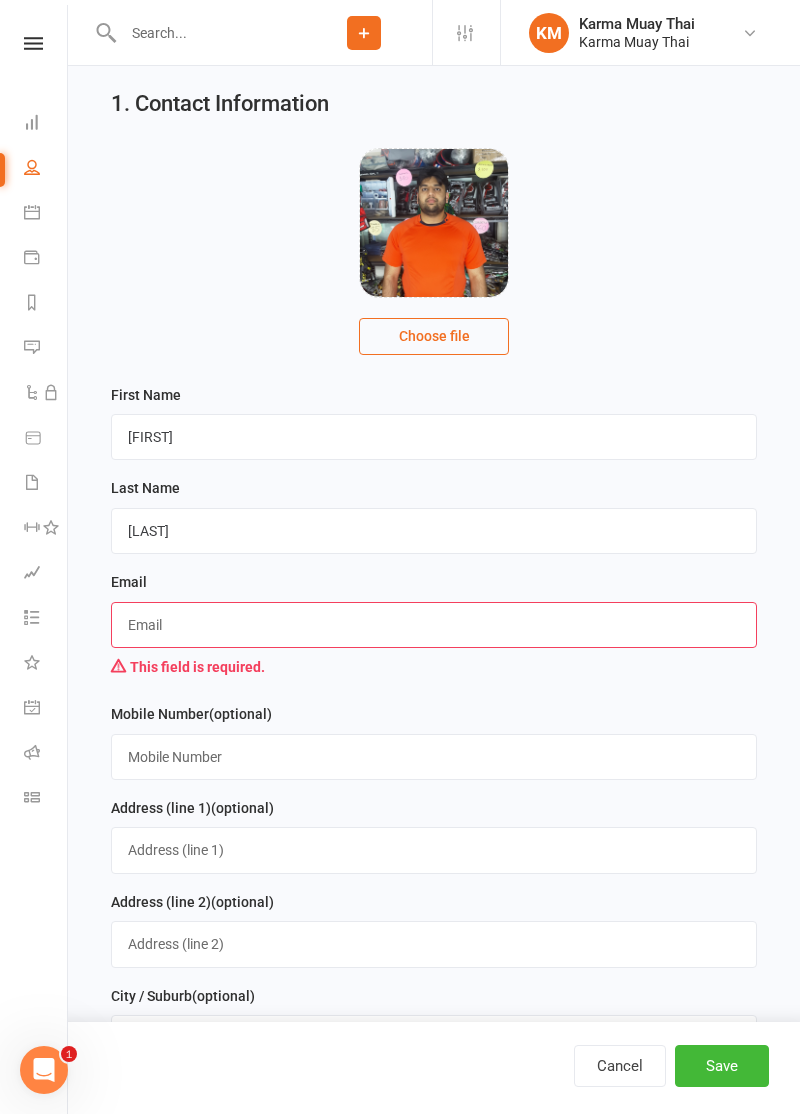 click at bounding box center [434, 625] 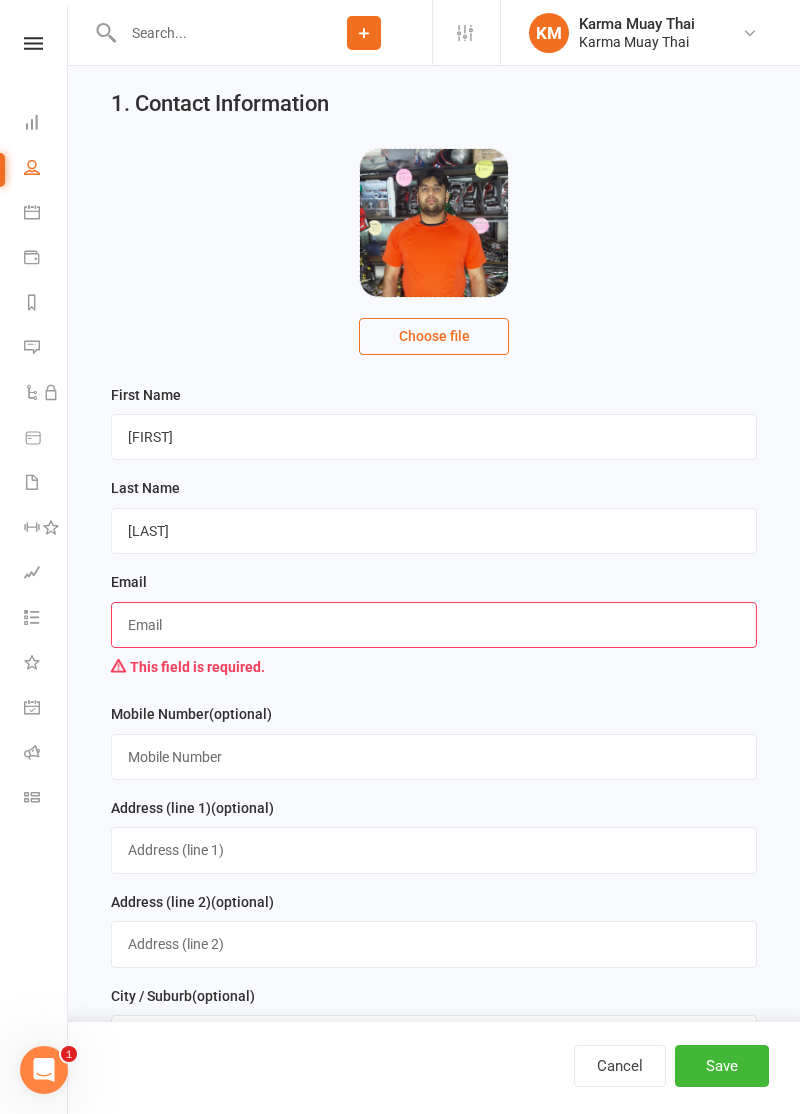 type on "Jack@gmail.com" 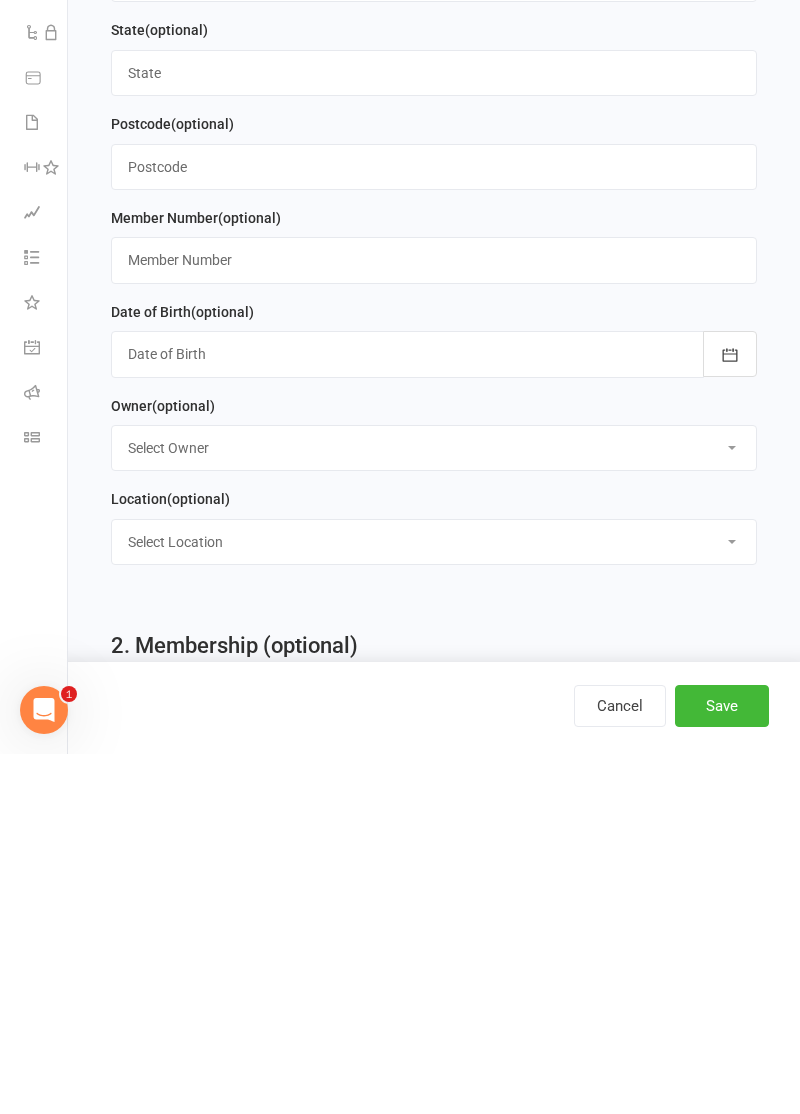 scroll, scrollTop: 769, scrollLeft: 0, axis: vertical 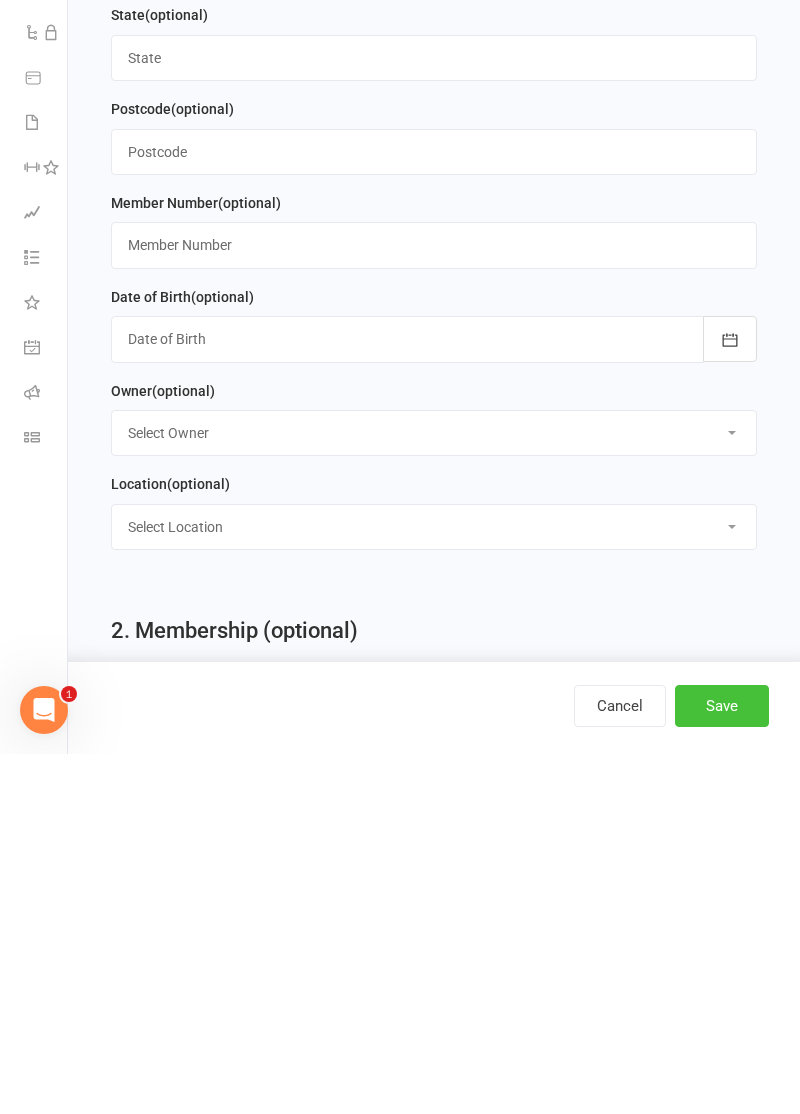 click on "Save" at bounding box center (722, 1066) 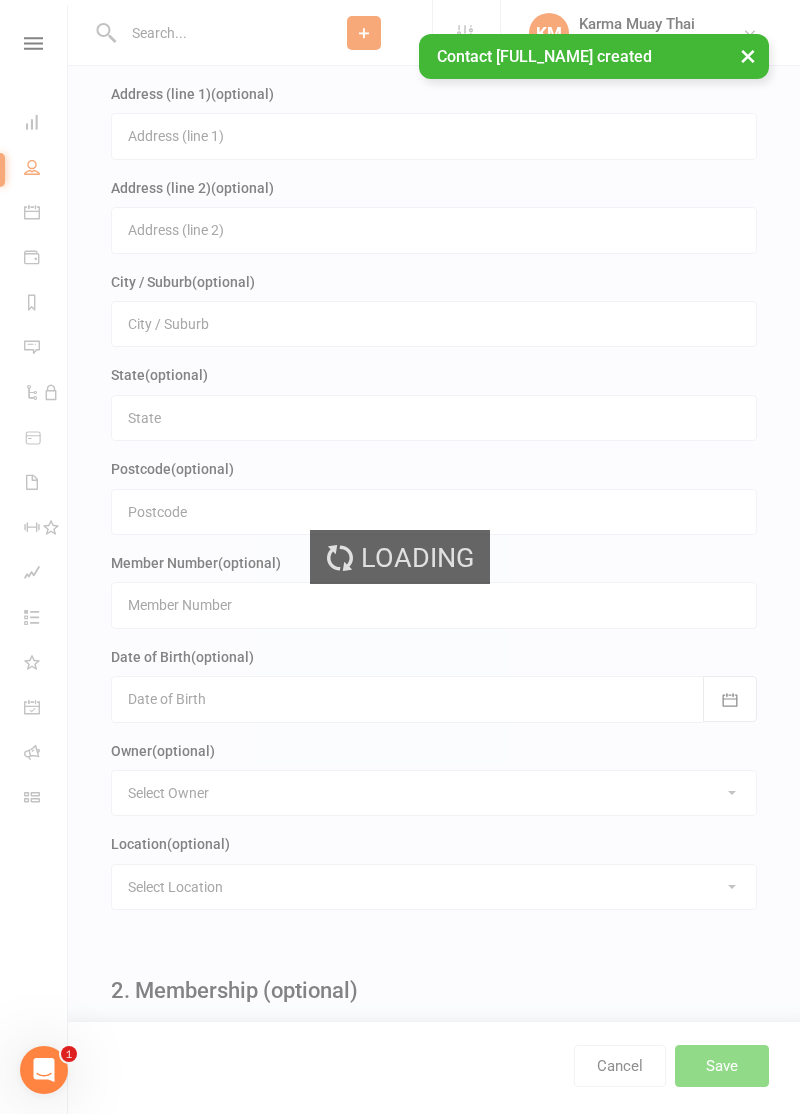 scroll, scrollTop: 0, scrollLeft: 0, axis: both 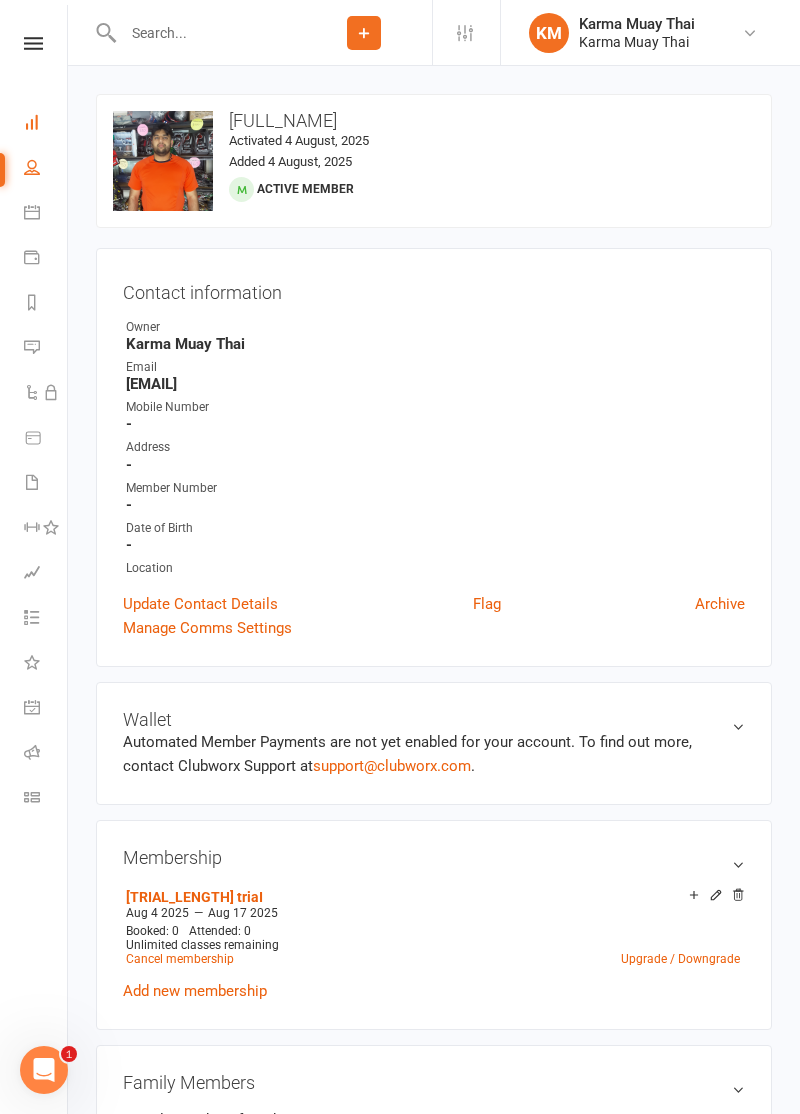 click at bounding box center [32, 122] 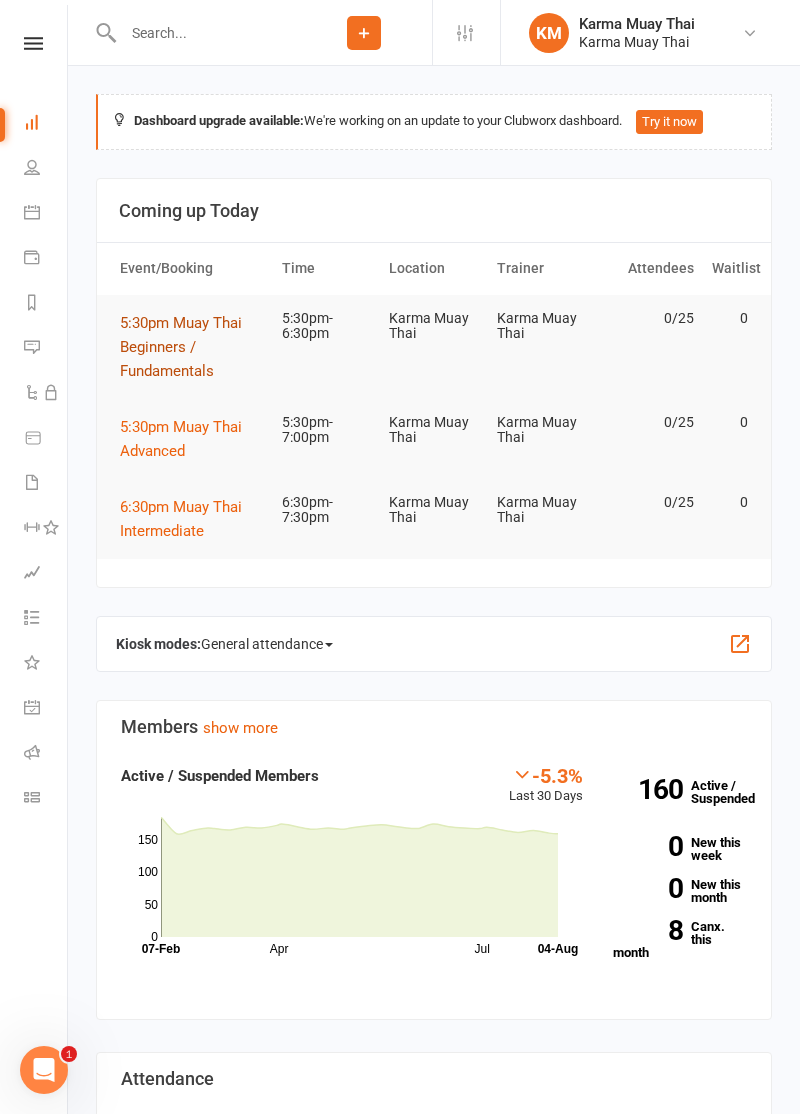 click on "5:30pm Muay Thai Beginners / Fundamentals" at bounding box center (192, 347) 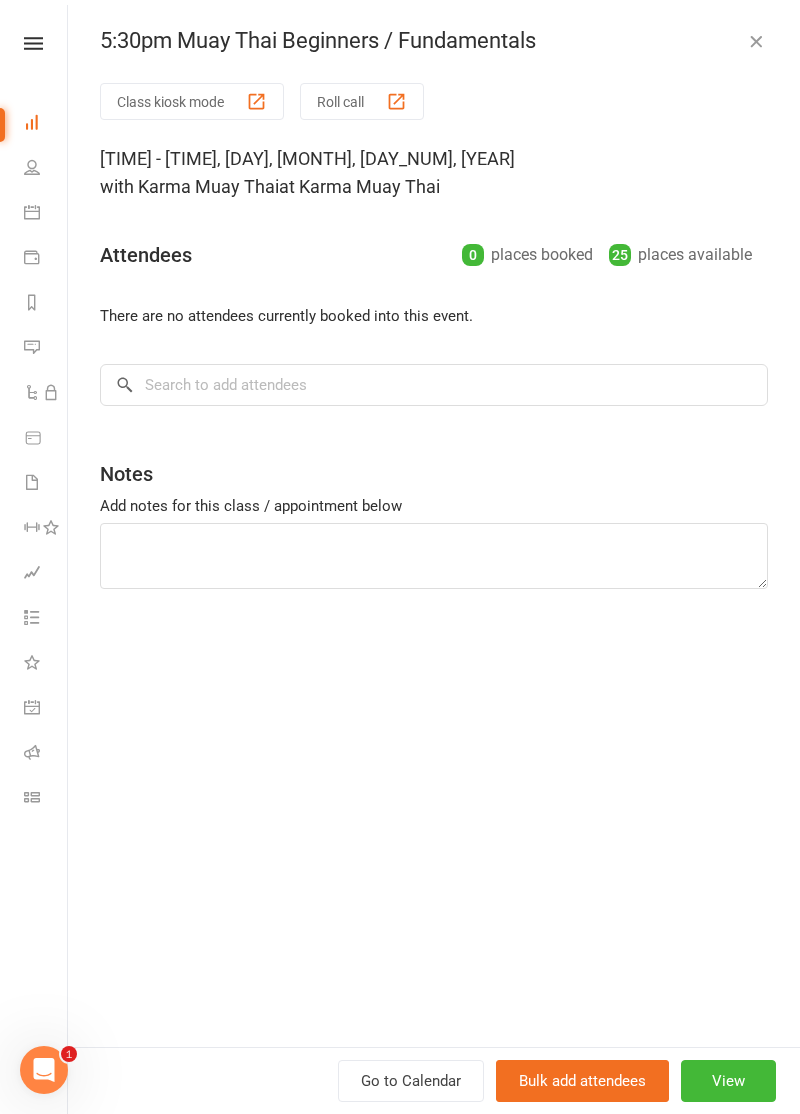 click on "Roll call" at bounding box center [362, 101] 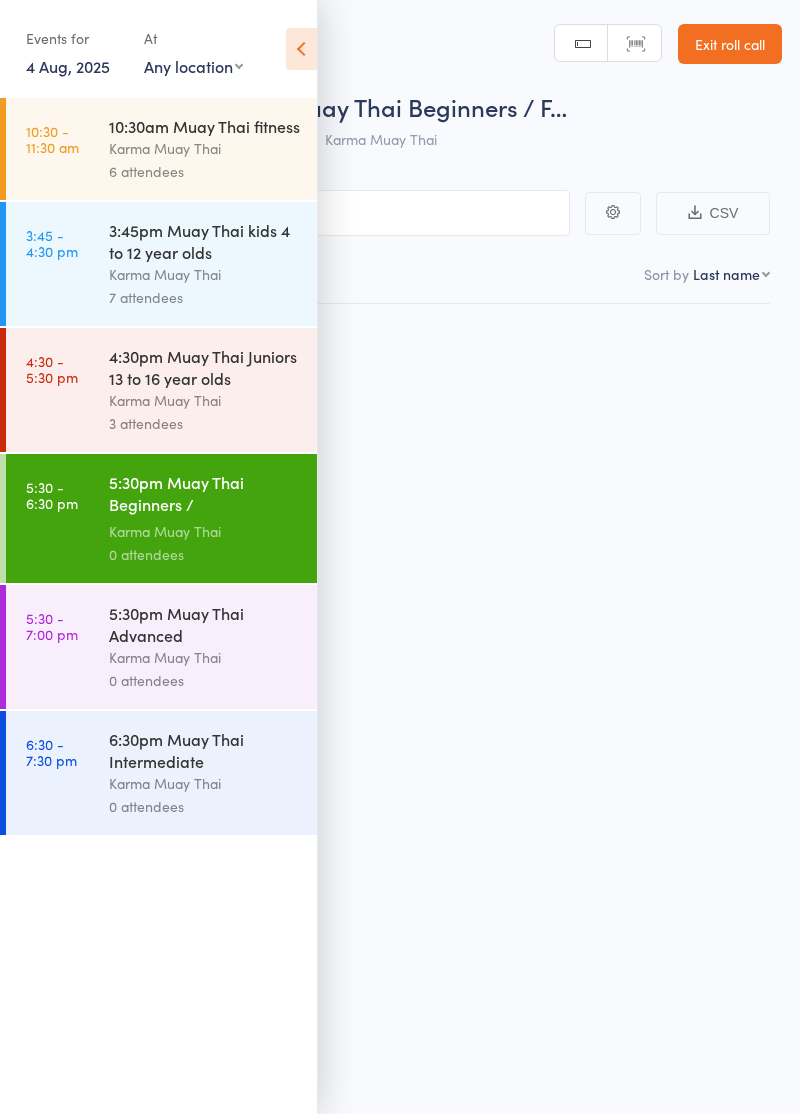 scroll, scrollTop: 0, scrollLeft: 0, axis: both 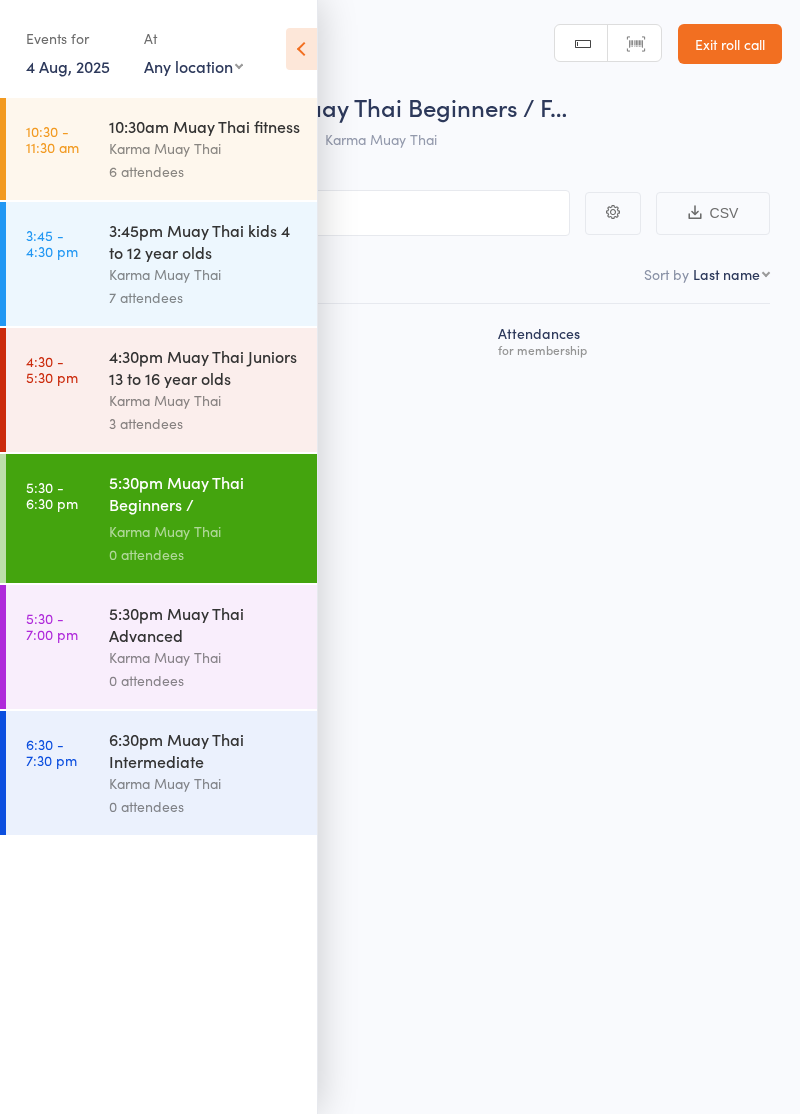 click at bounding box center [301, 49] 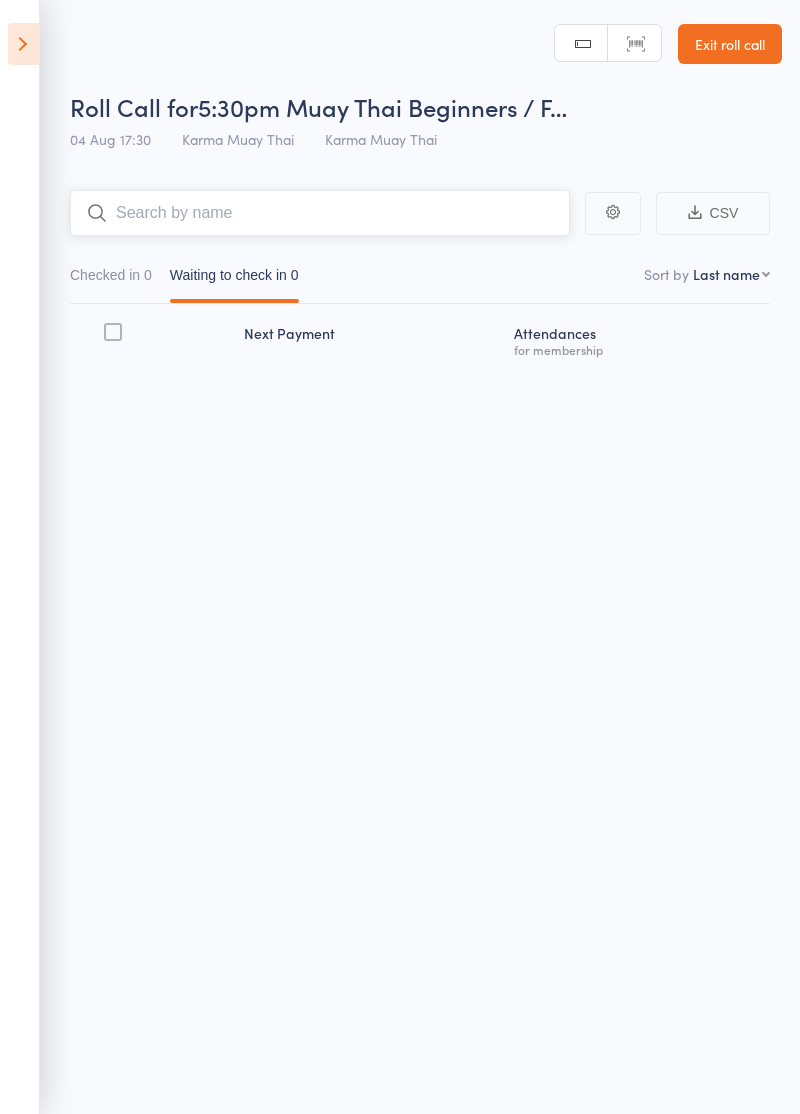 click at bounding box center [320, 213] 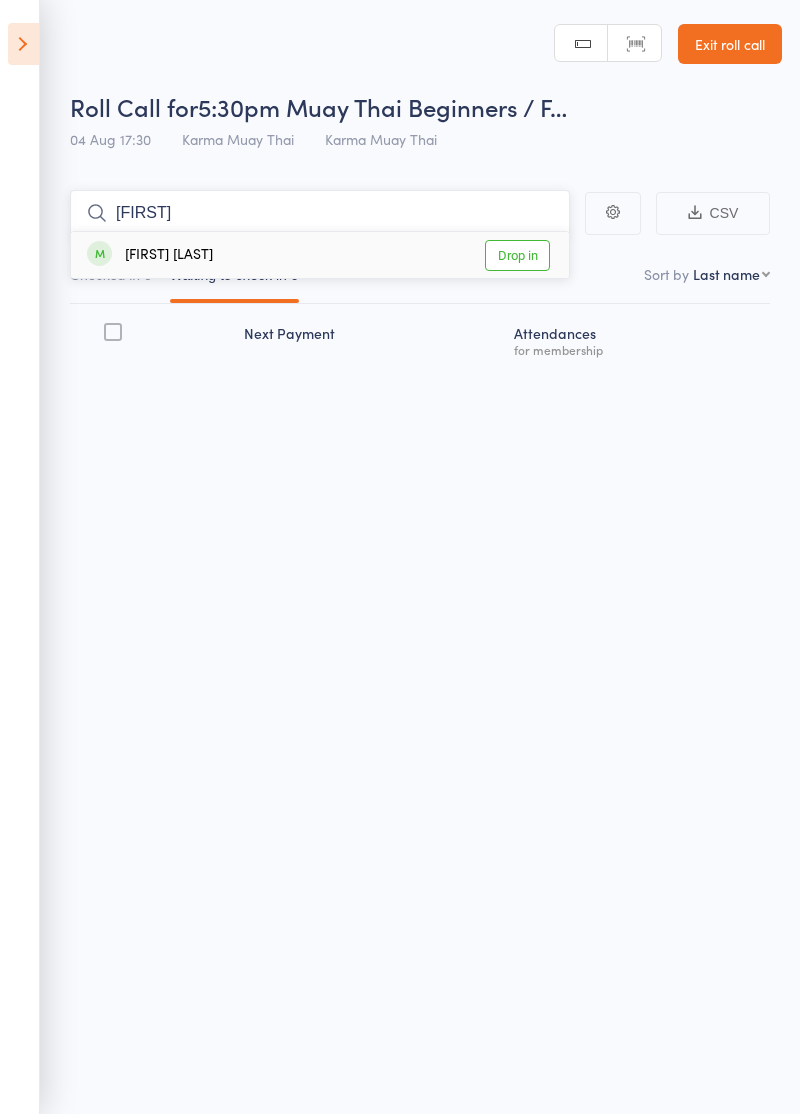 type on "[FIRST]" 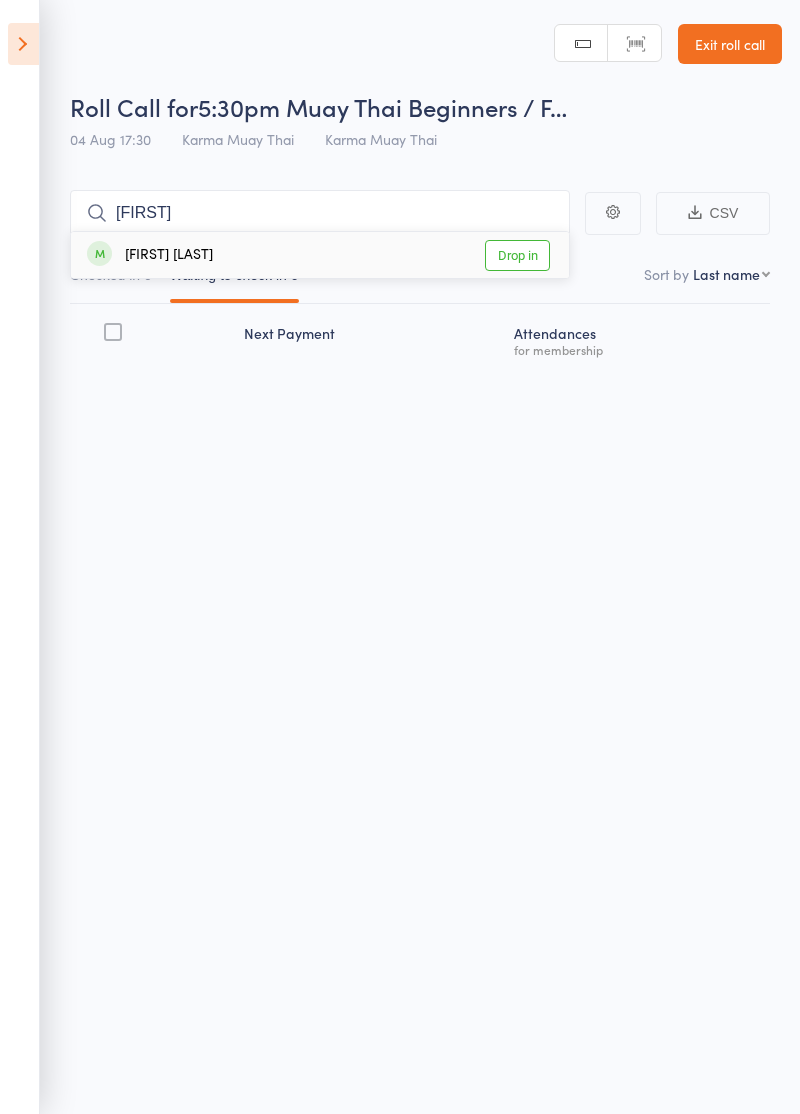 click on "Drop in" at bounding box center (517, 255) 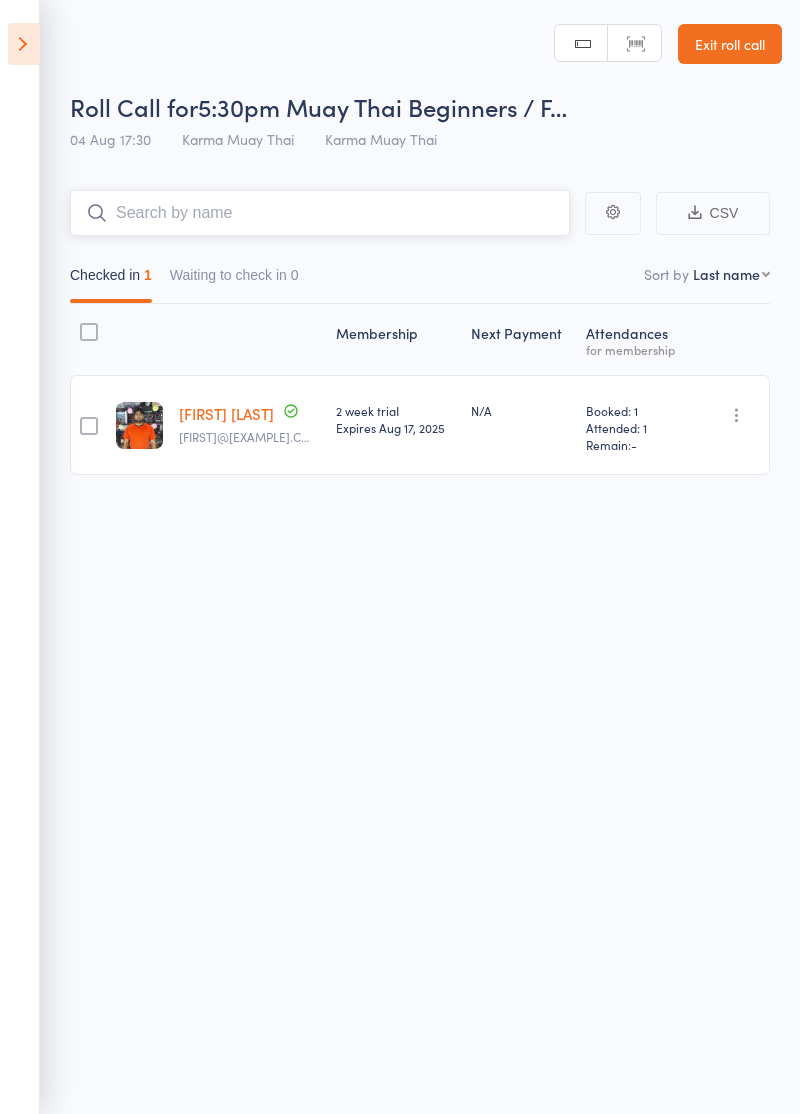 click at bounding box center (320, 213) 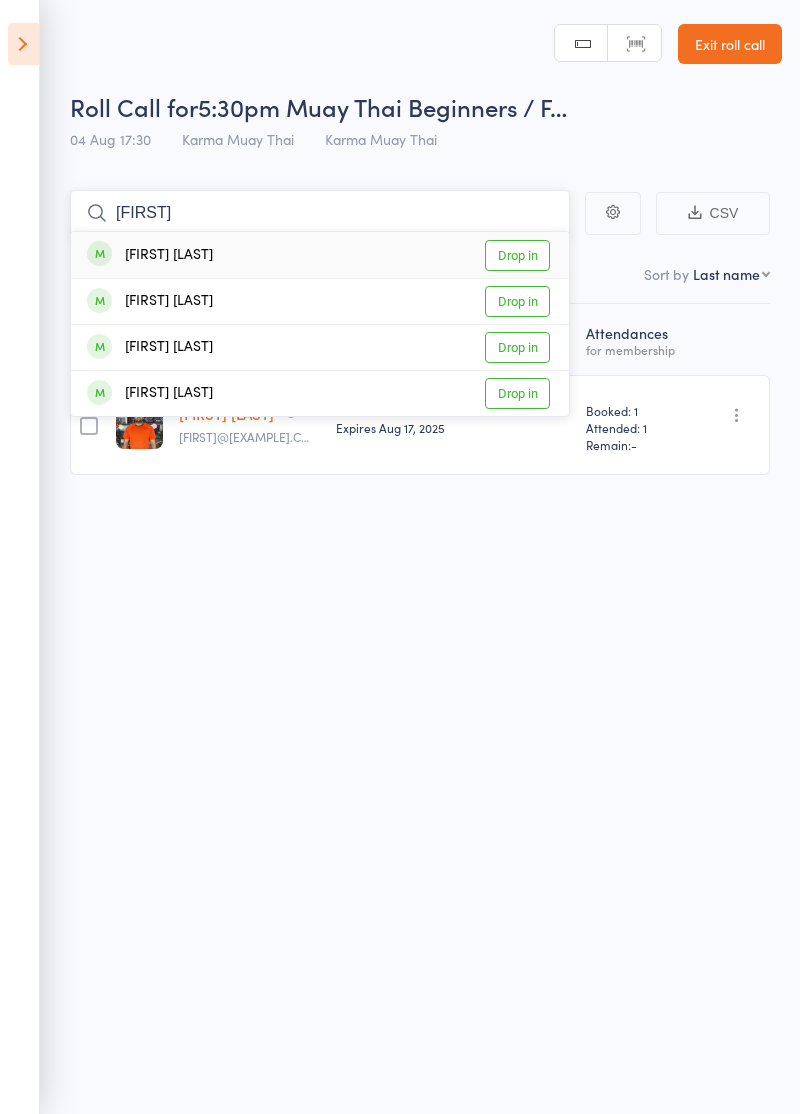 type on "Du t" 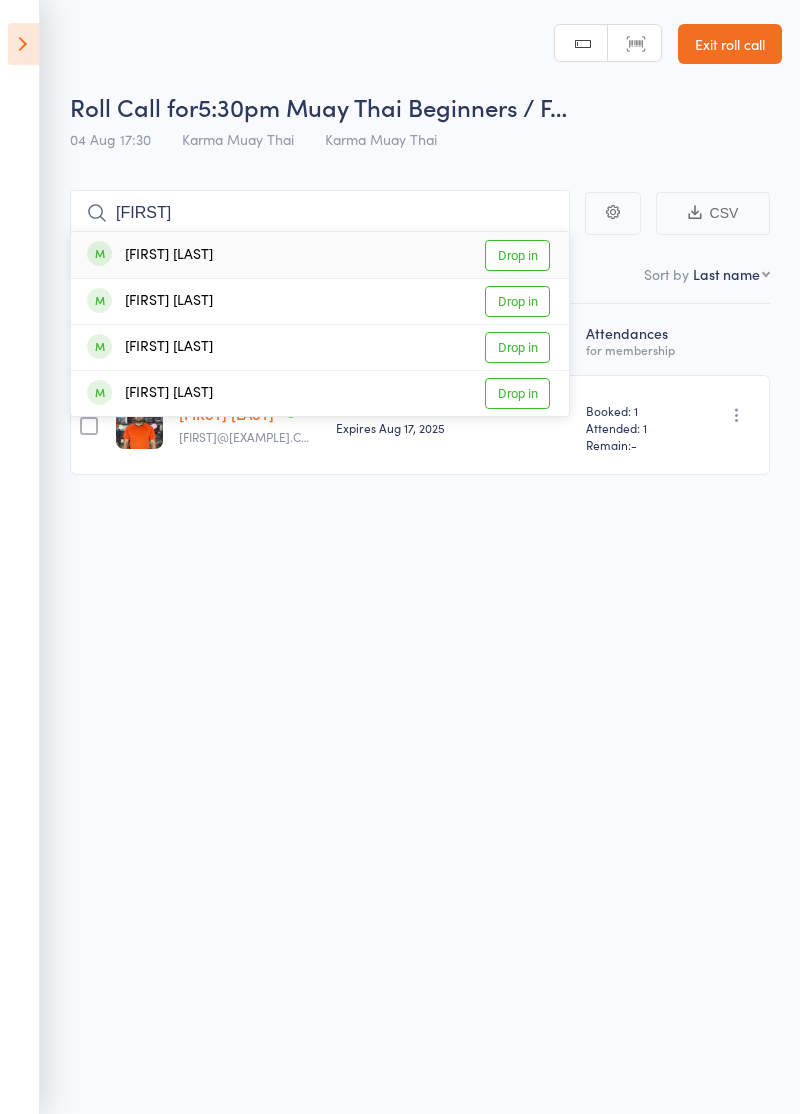 click on "Drop in" at bounding box center [517, 255] 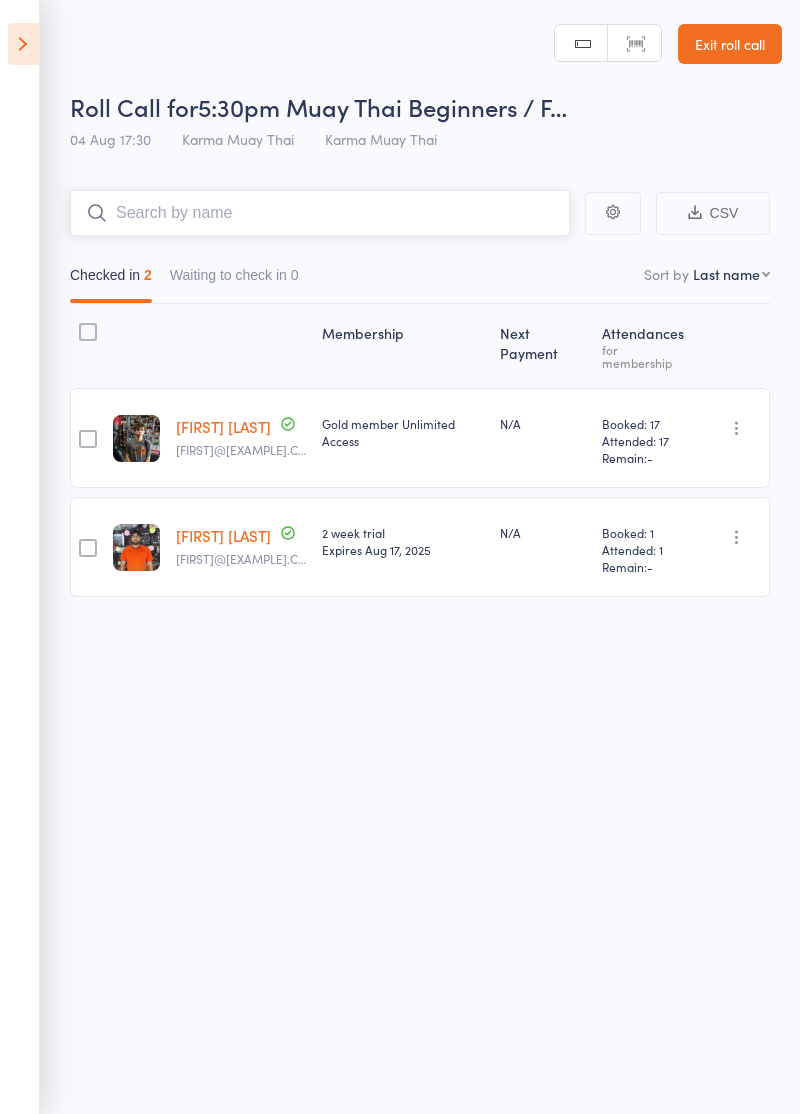 click at bounding box center [320, 213] 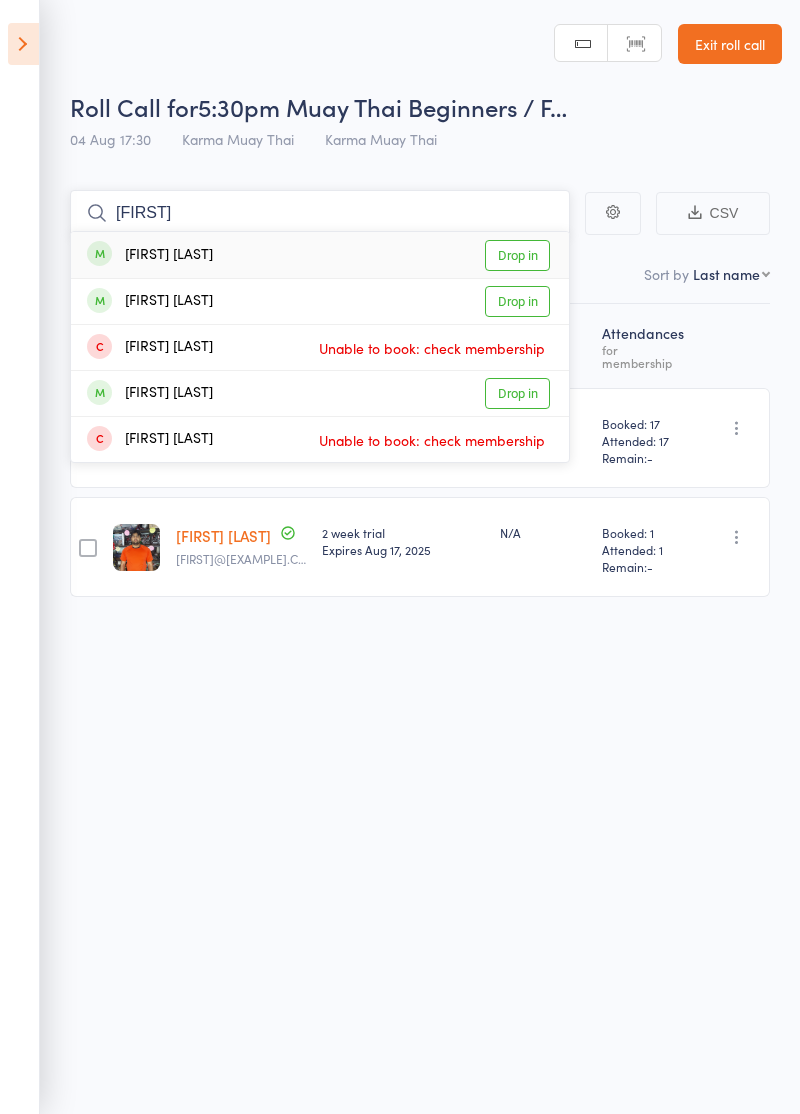 type on "Jamie" 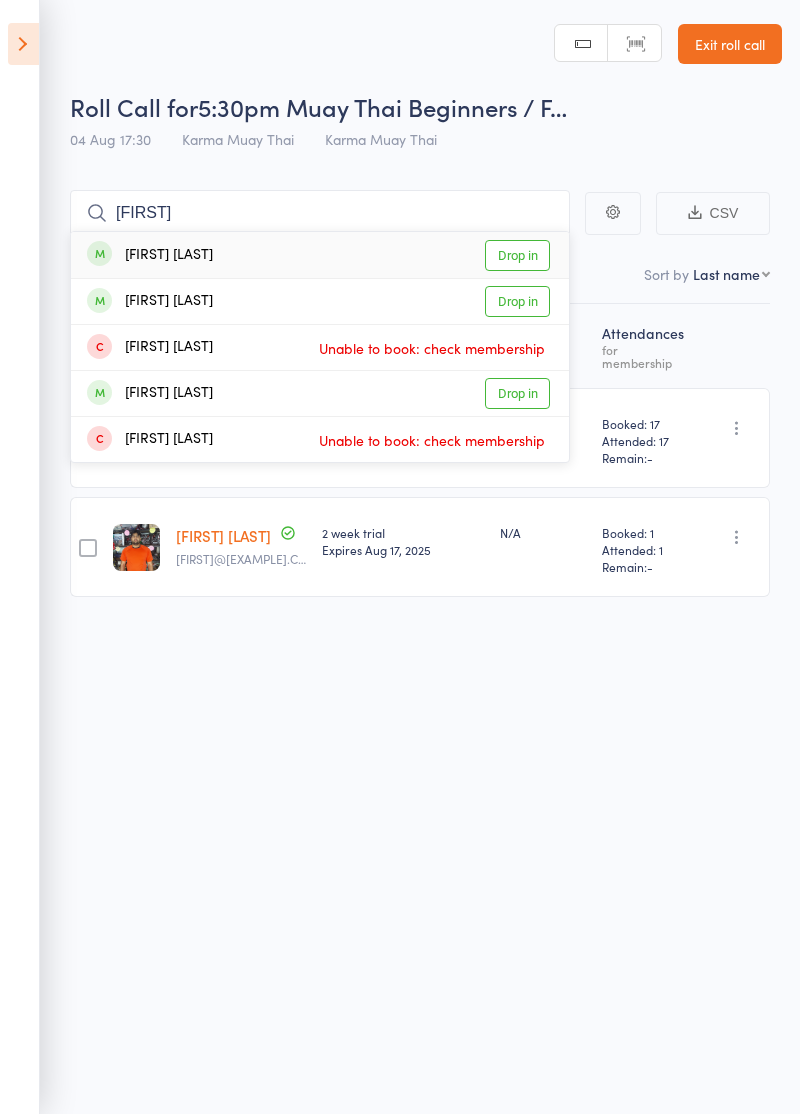 click on "Drop in" at bounding box center (517, 255) 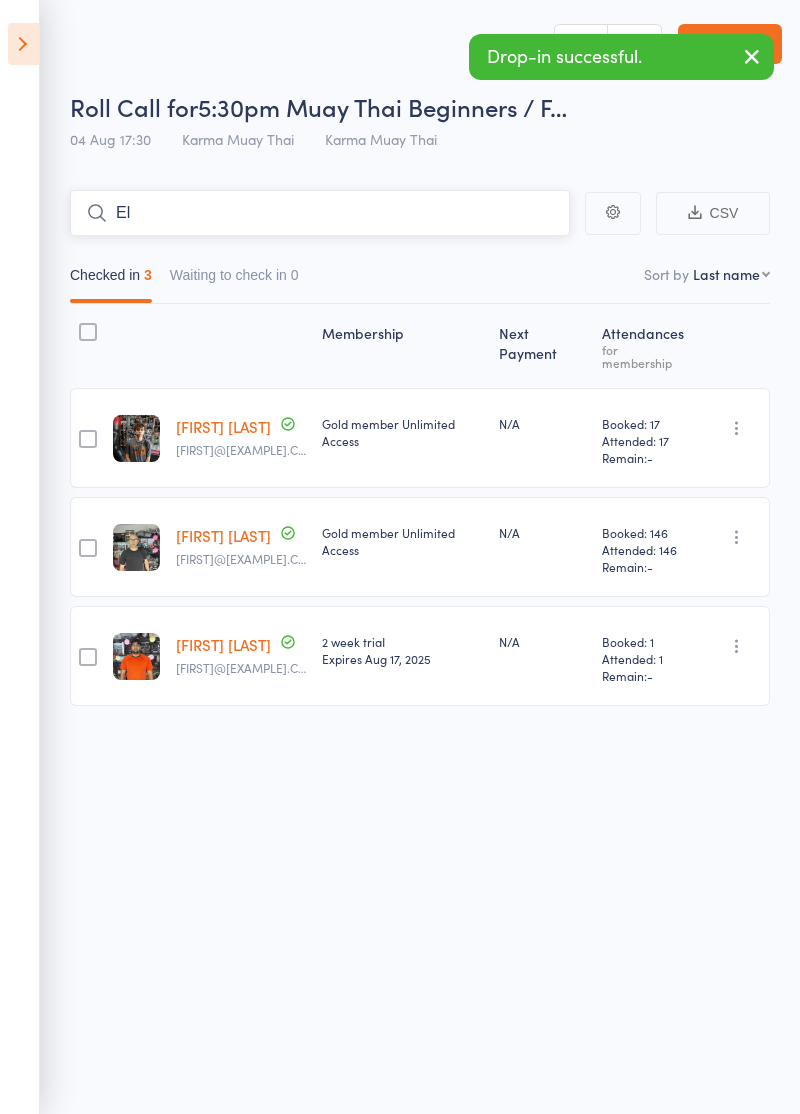 type on "E" 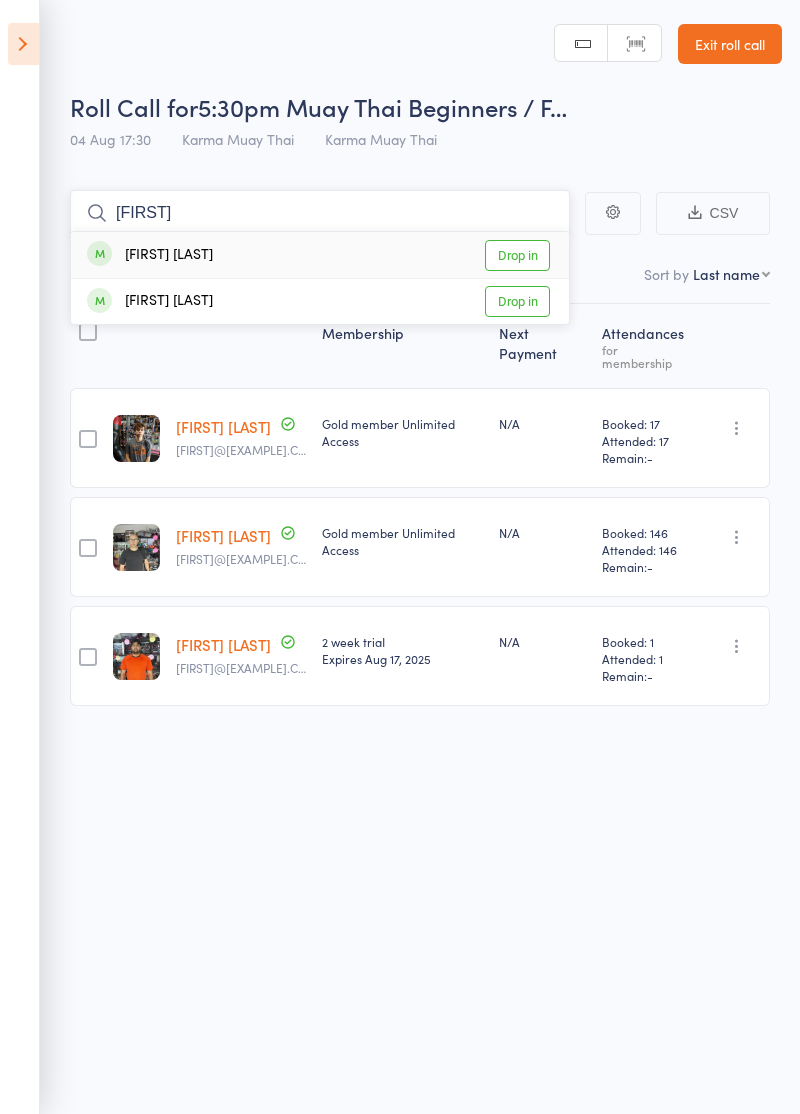 type on "Tori" 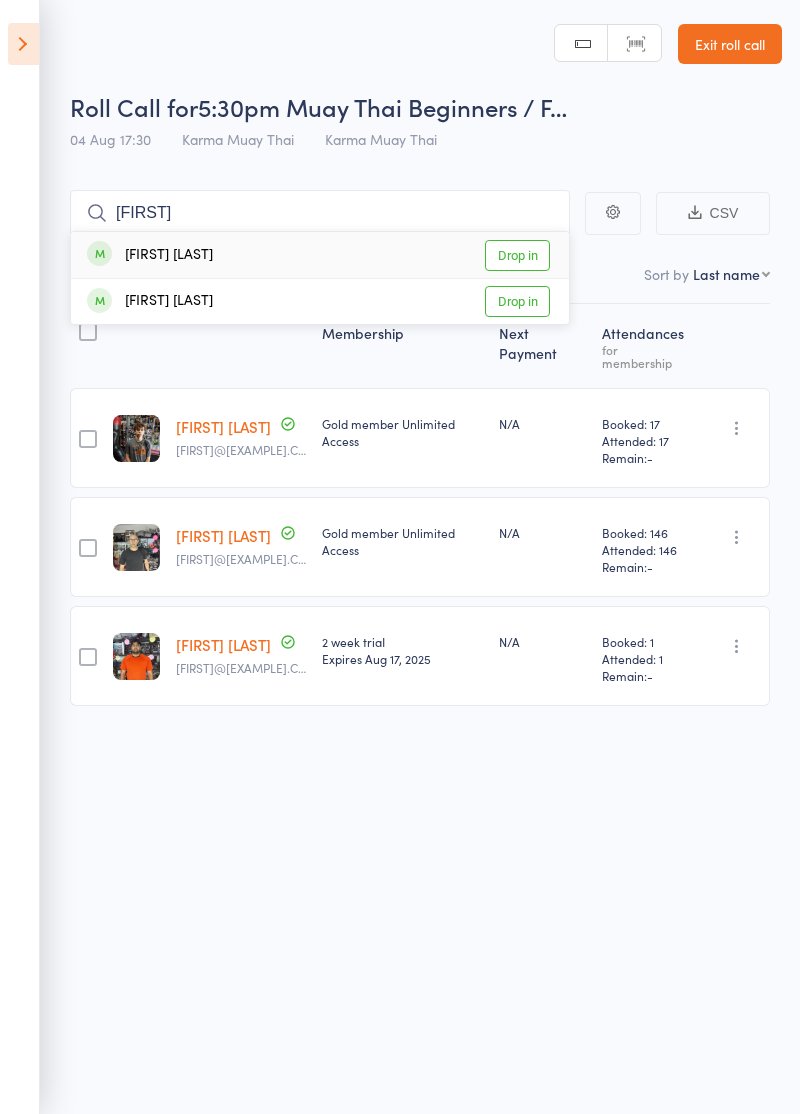click on "Drop in" at bounding box center (517, 255) 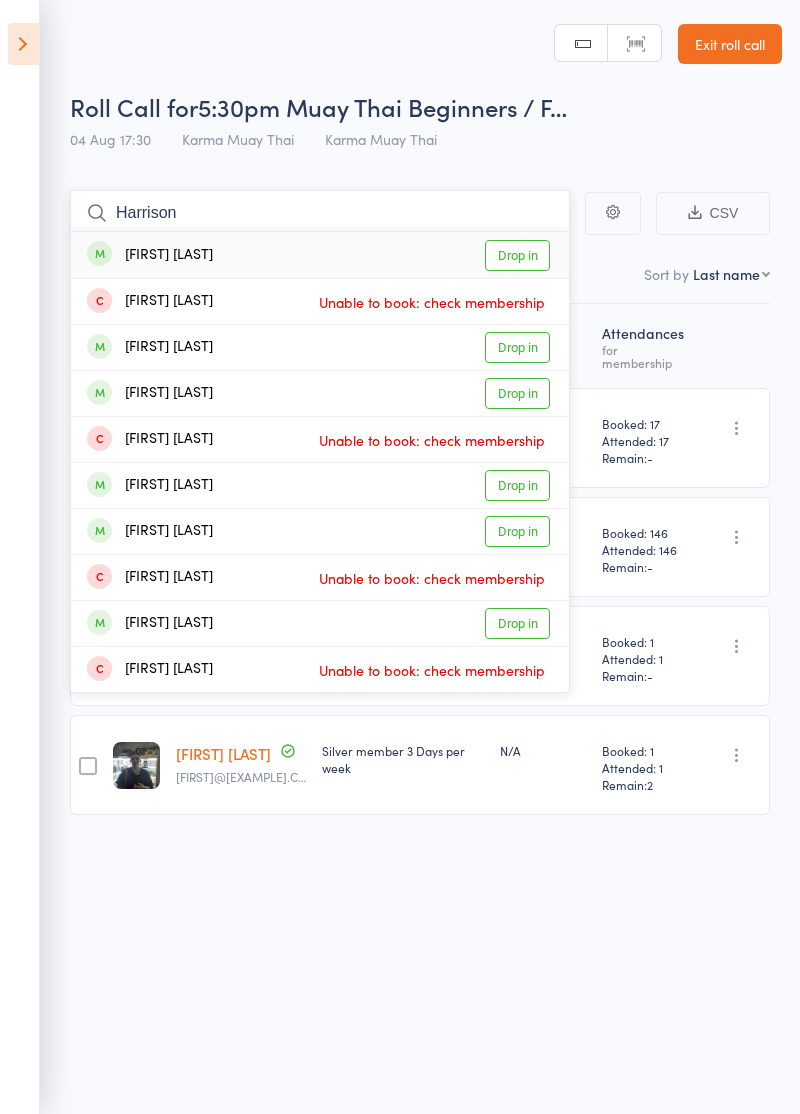 type on "Harrison" 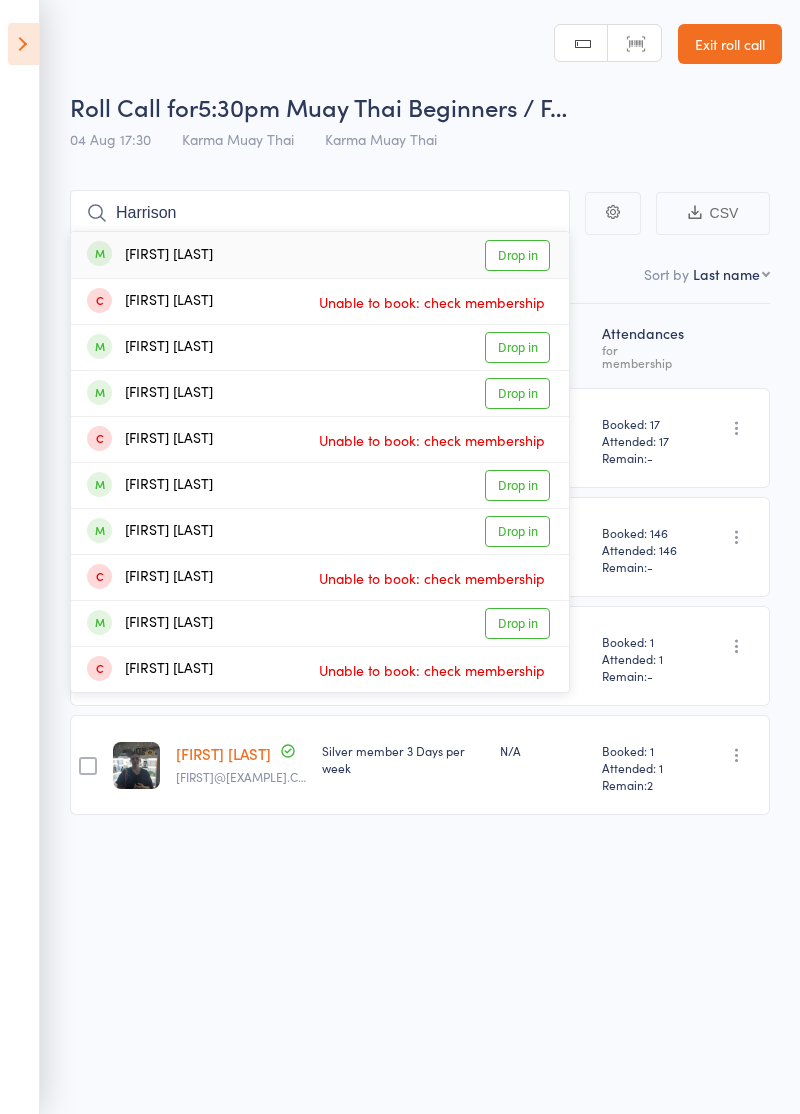click on "Drop in" at bounding box center (517, 255) 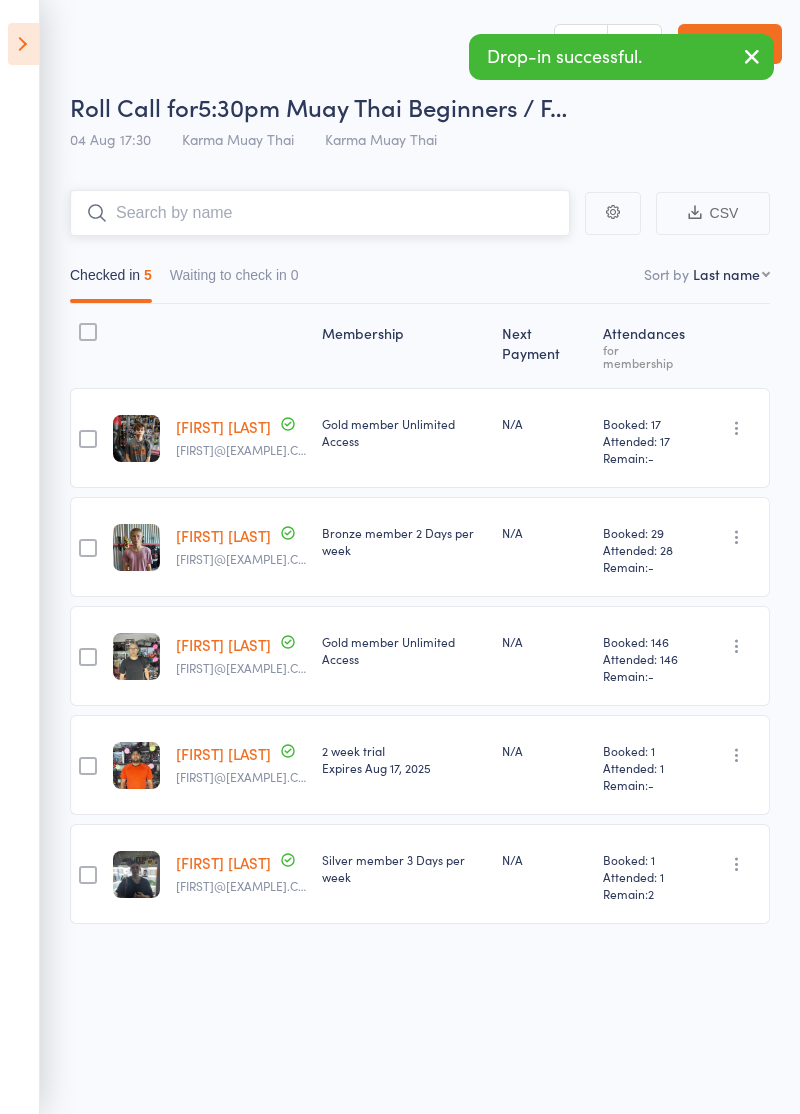 type on "S" 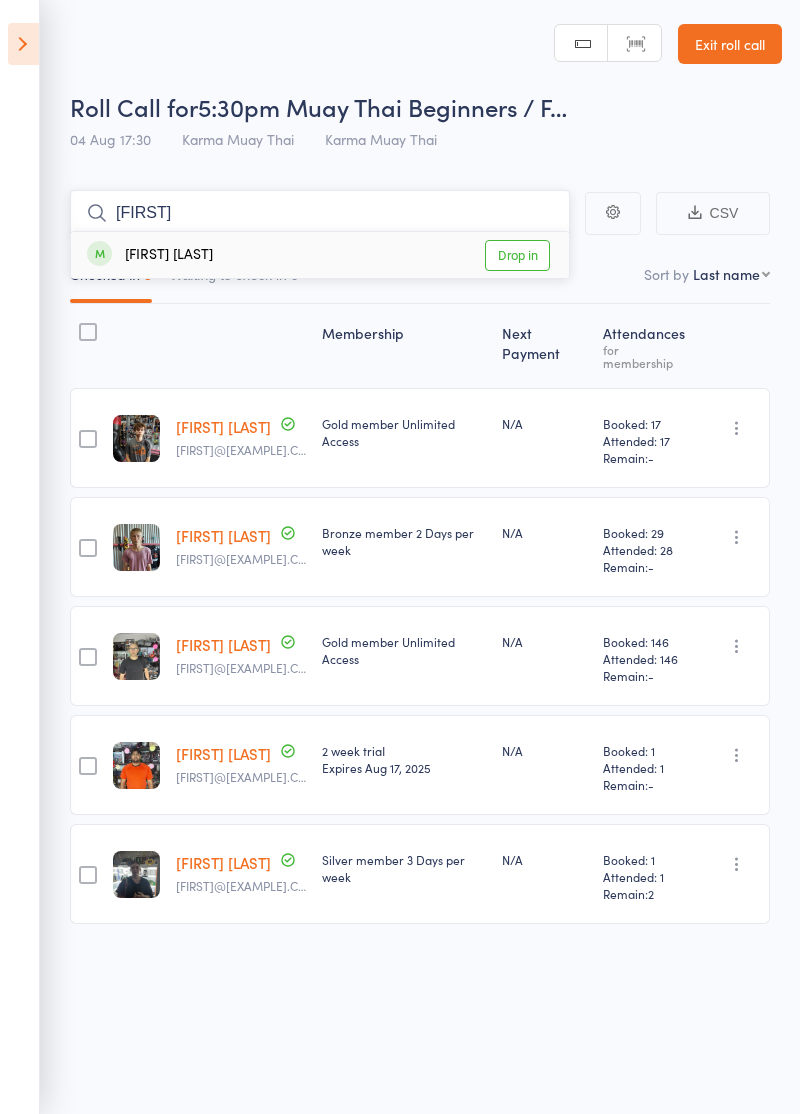 type on "Zeb" 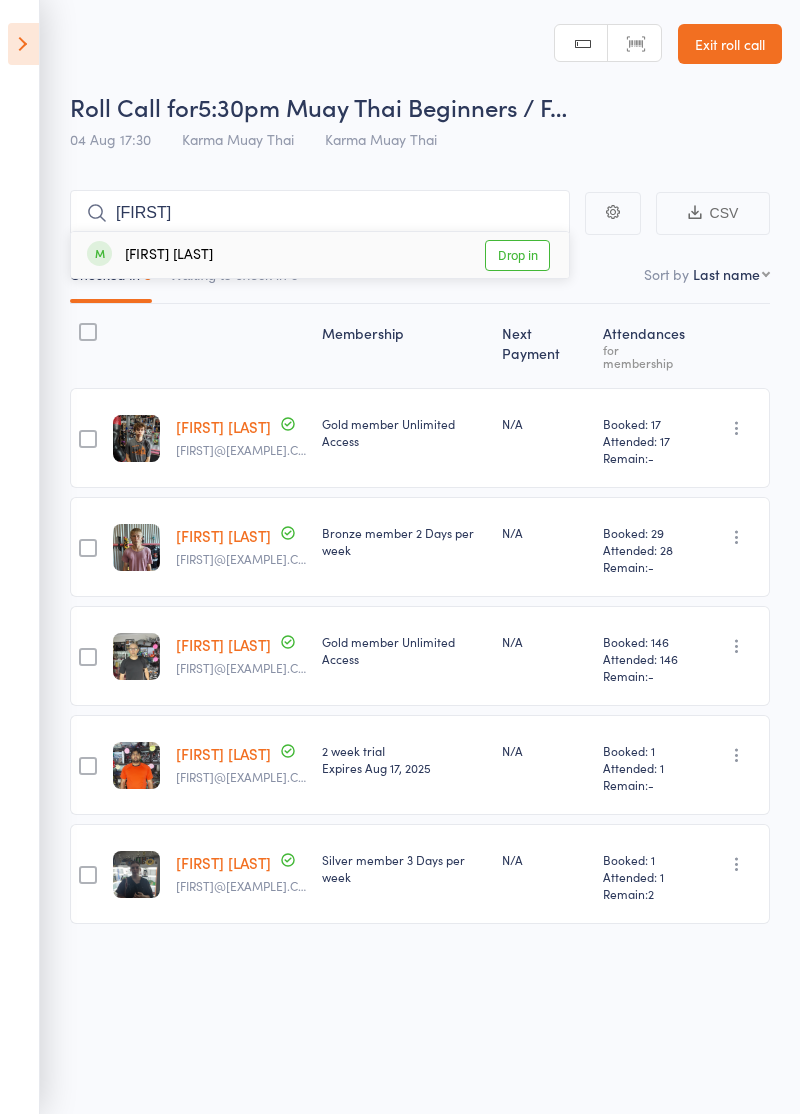 click on "Drop in" at bounding box center [517, 255] 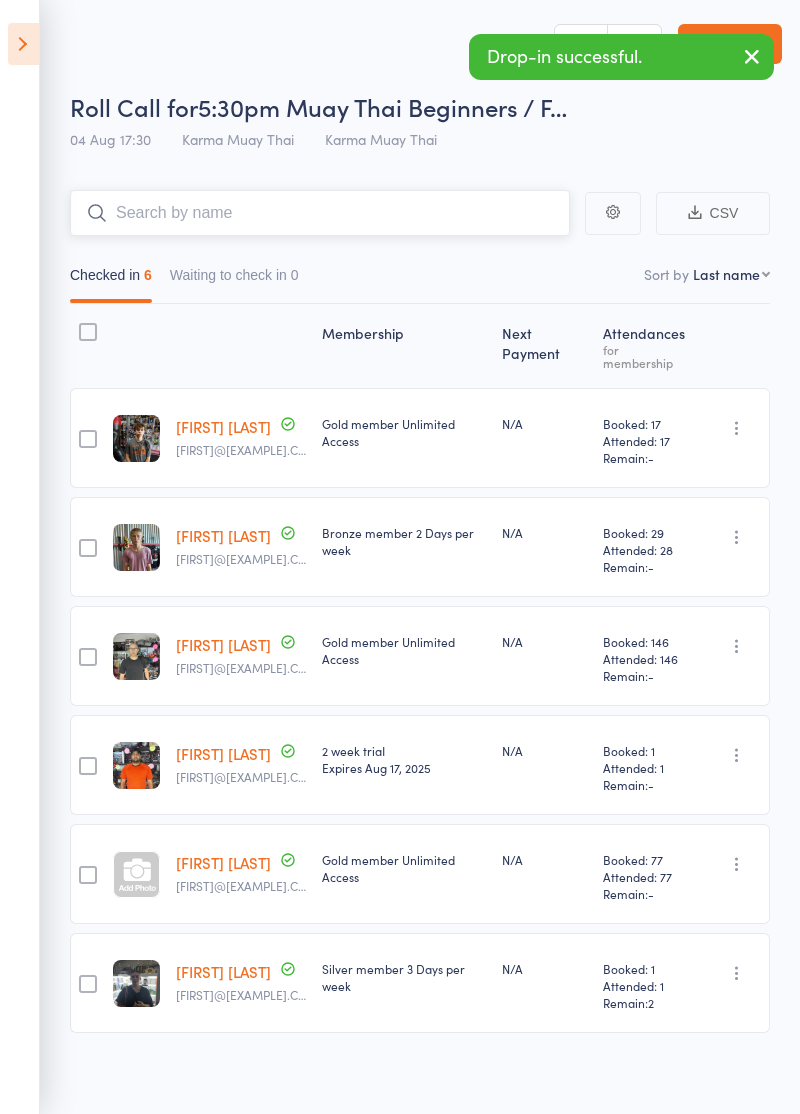 click at bounding box center [320, 213] 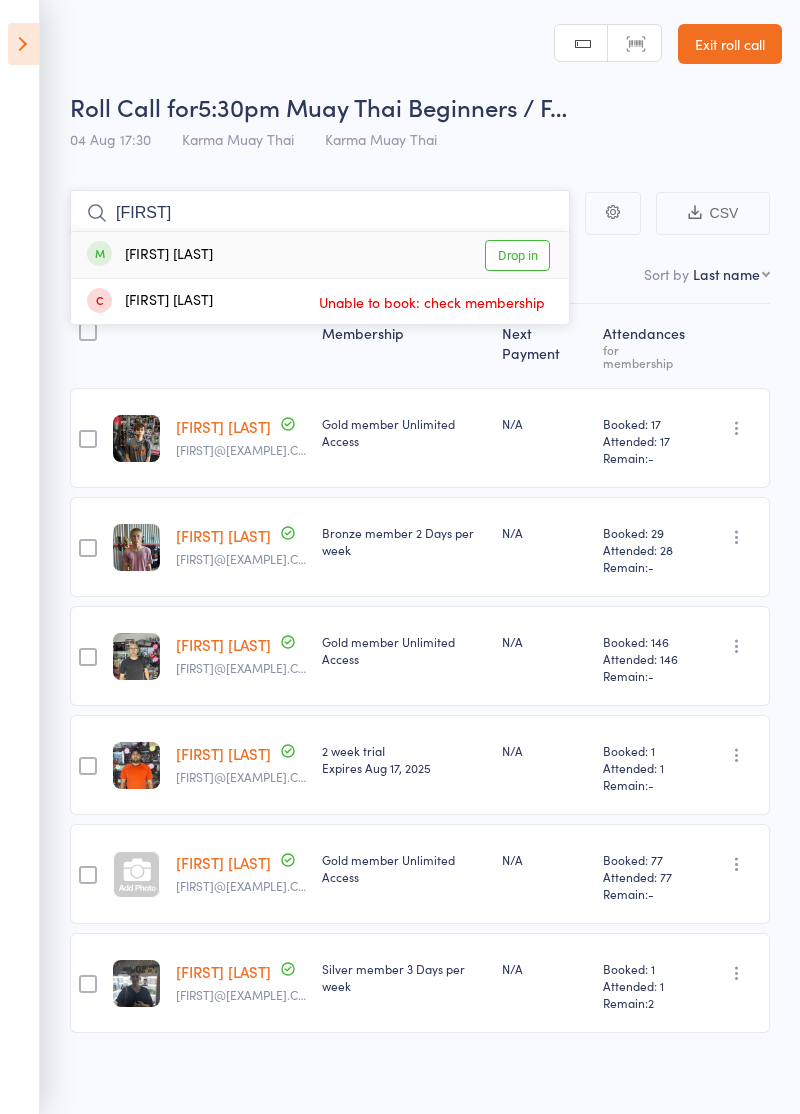 type on "Layne" 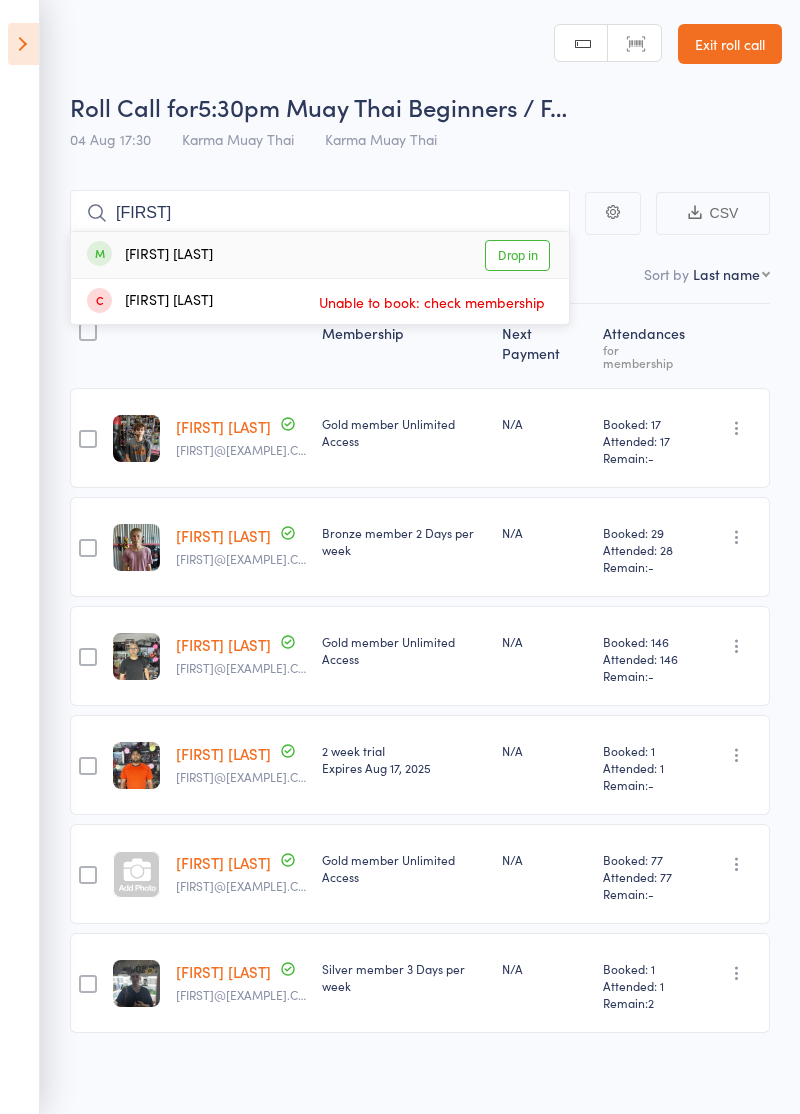 click on "Drop in" at bounding box center (517, 255) 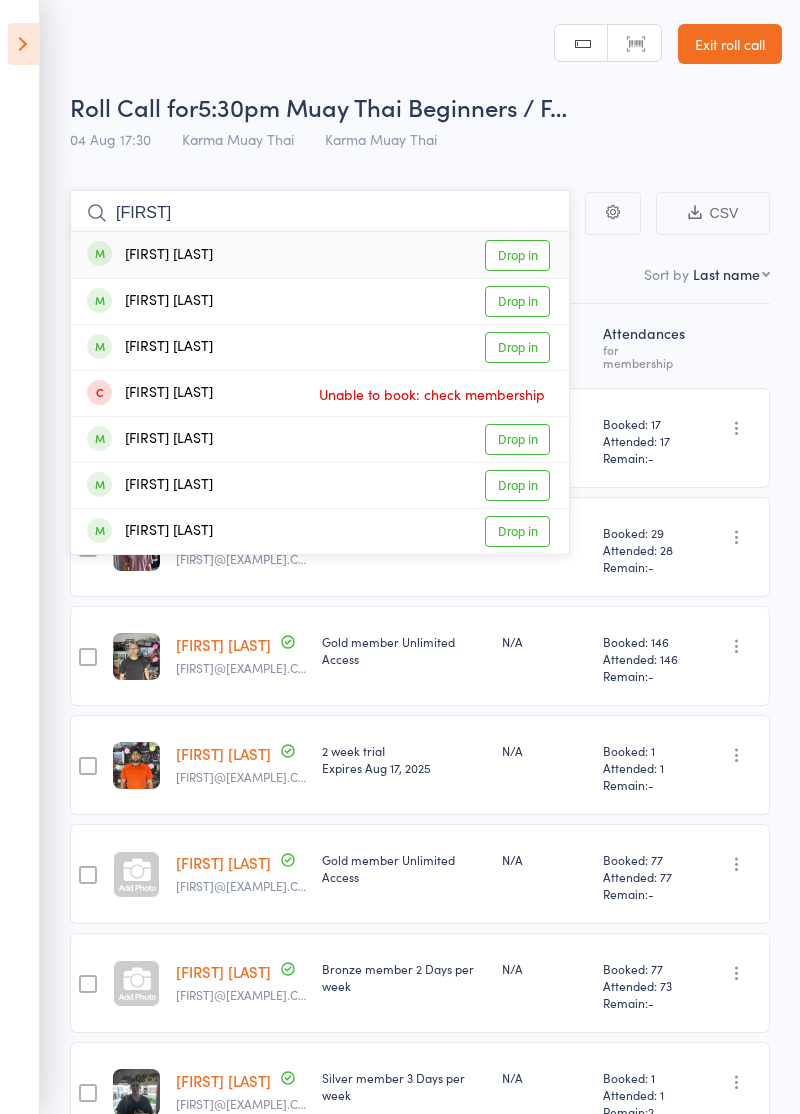 type on "Branden" 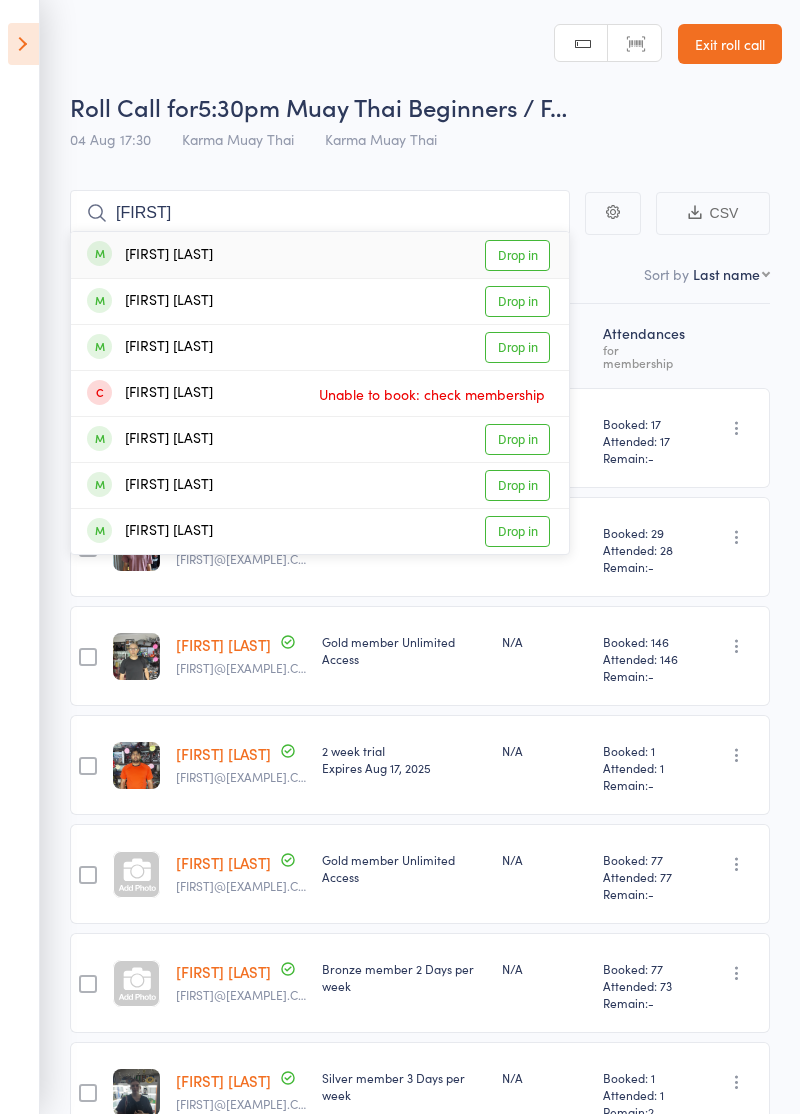 click on "Drop in" at bounding box center (517, 255) 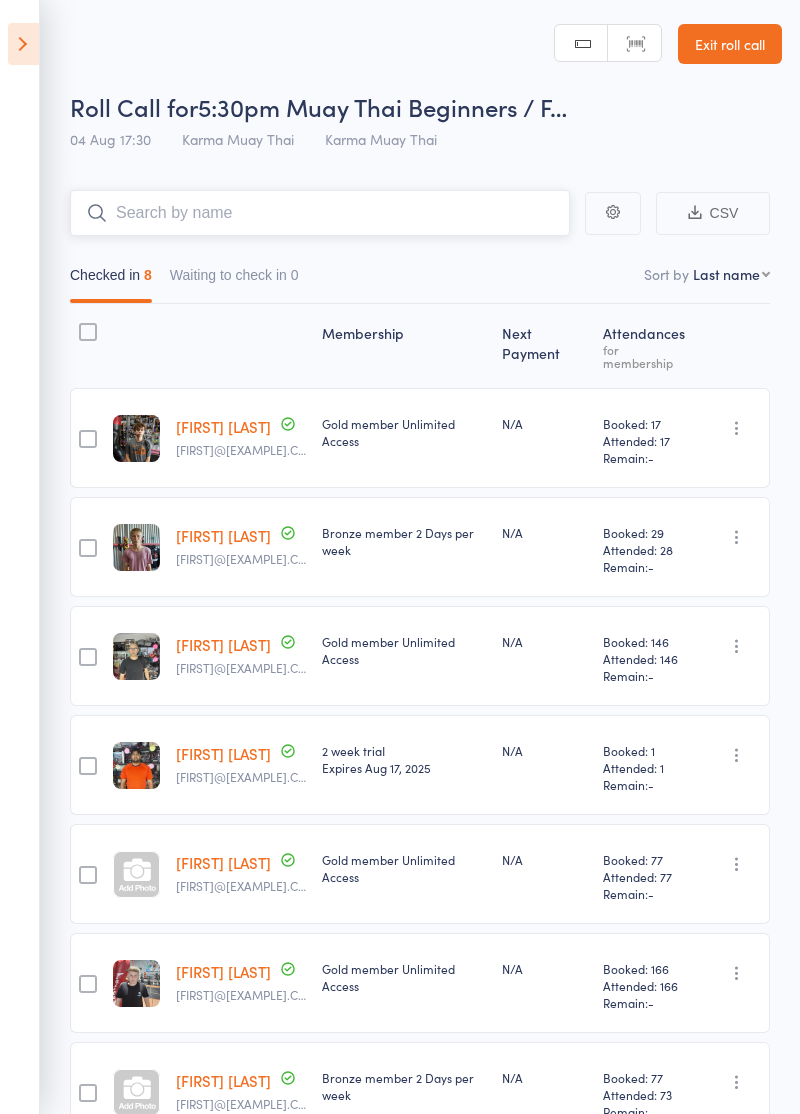 click at bounding box center (320, 213) 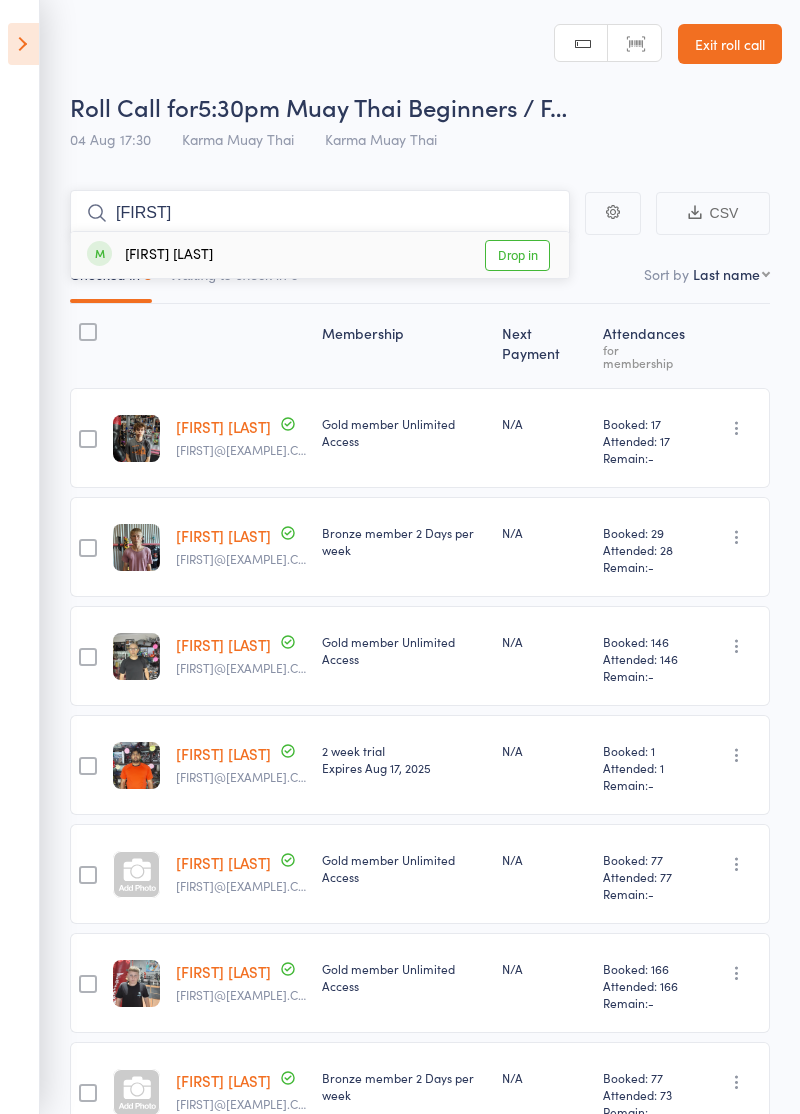 type on "Jean" 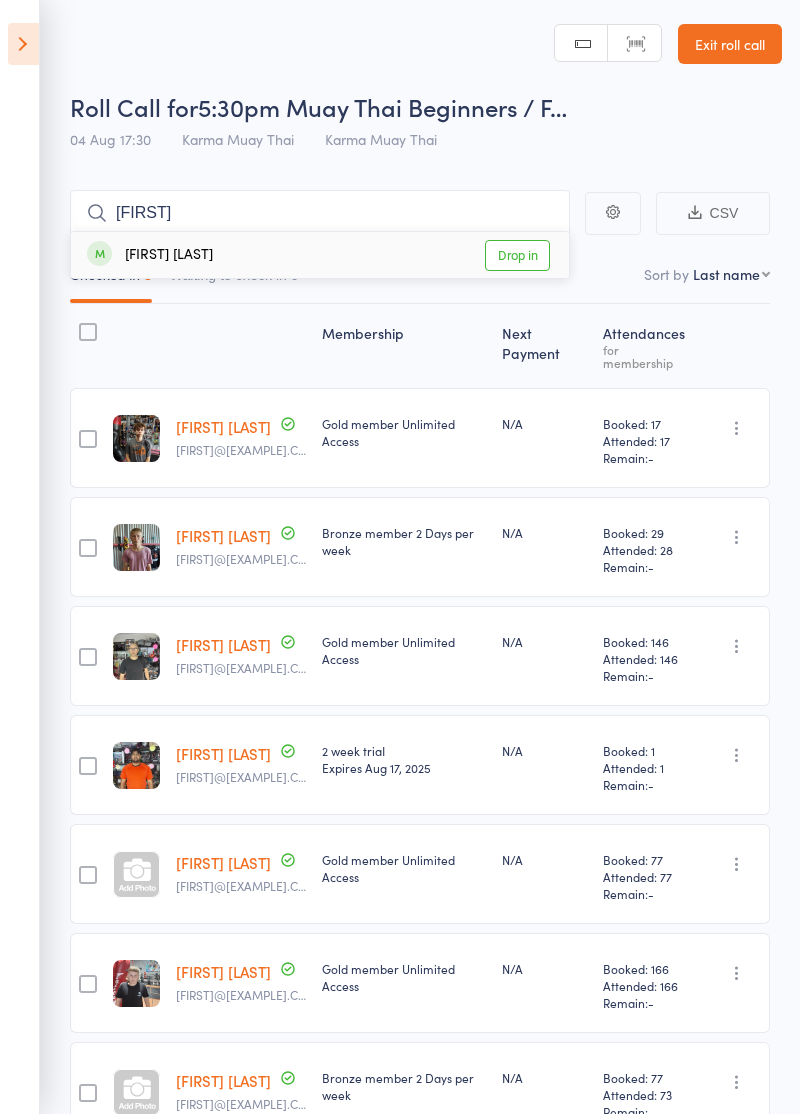 click on "Drop in" at bounding box center [517, 255] 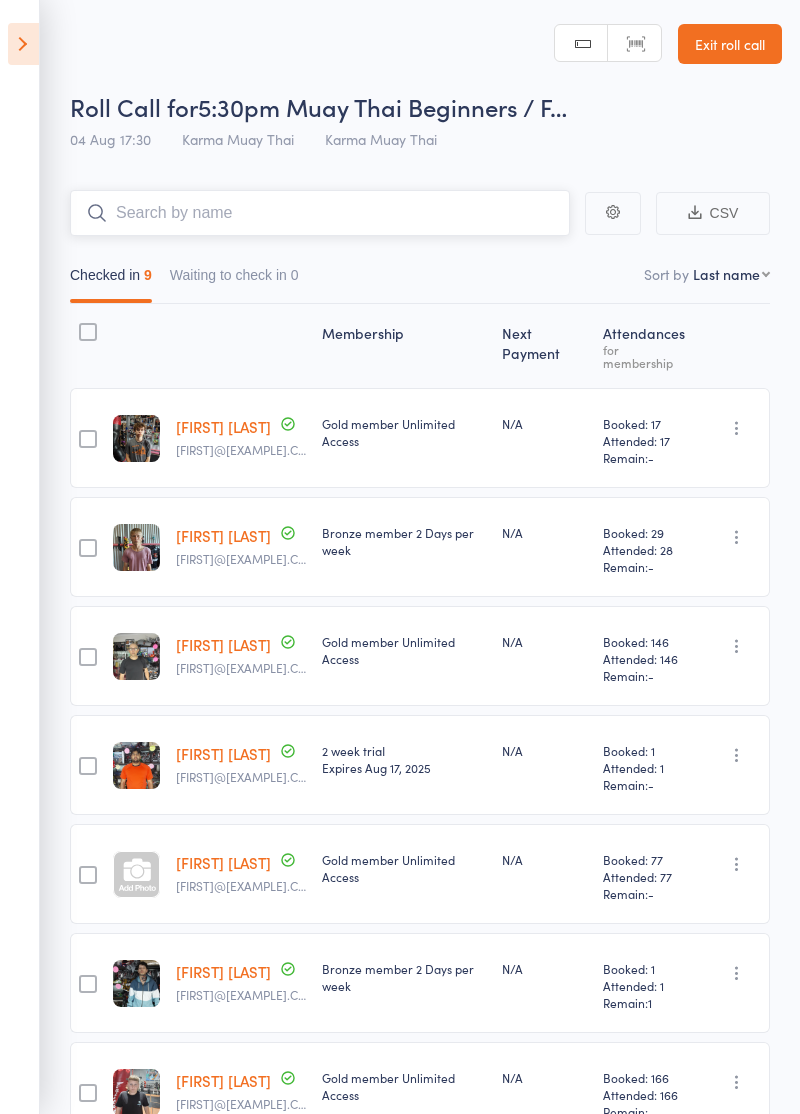 click at bounding box center [320, 213] 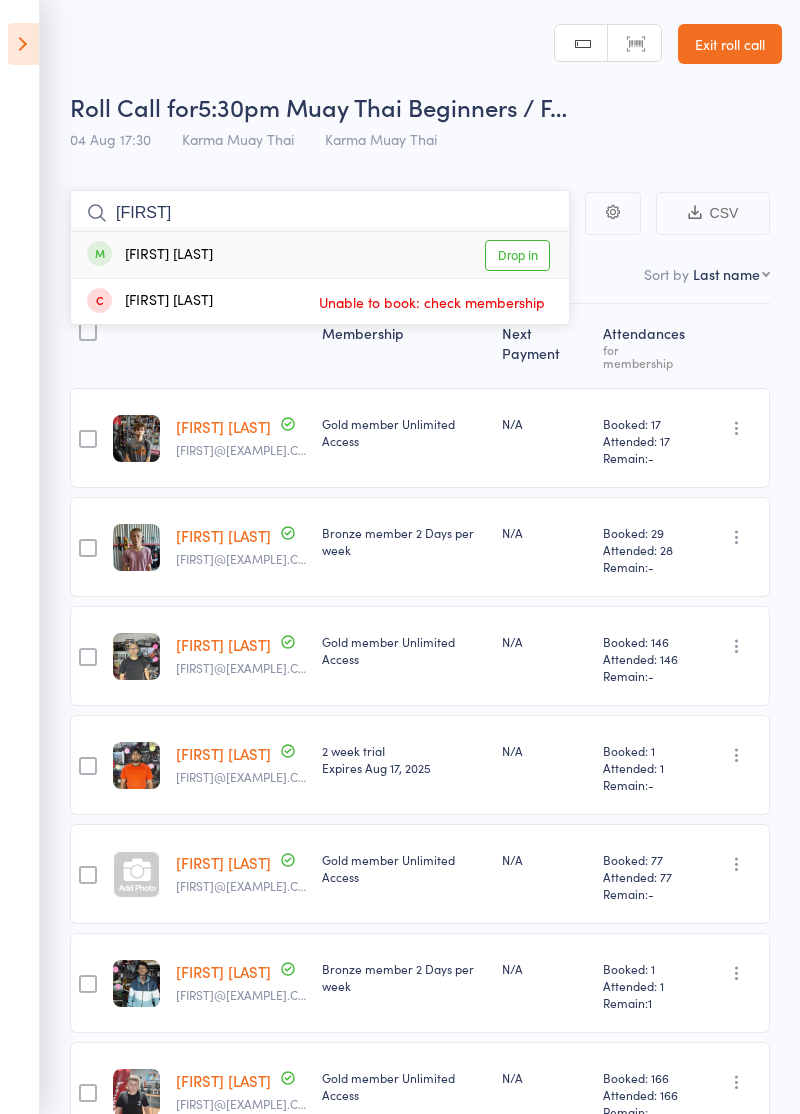 type on "Chris" 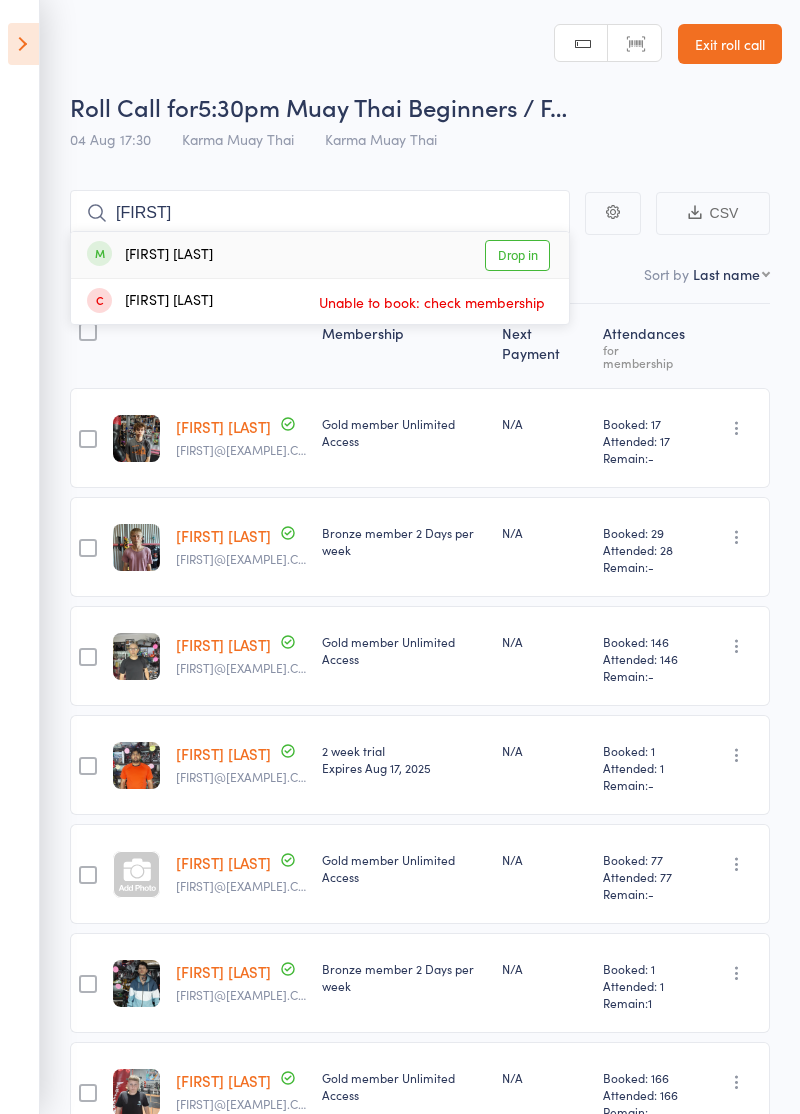 click on "Drop in" at bounding box center (517, 255) 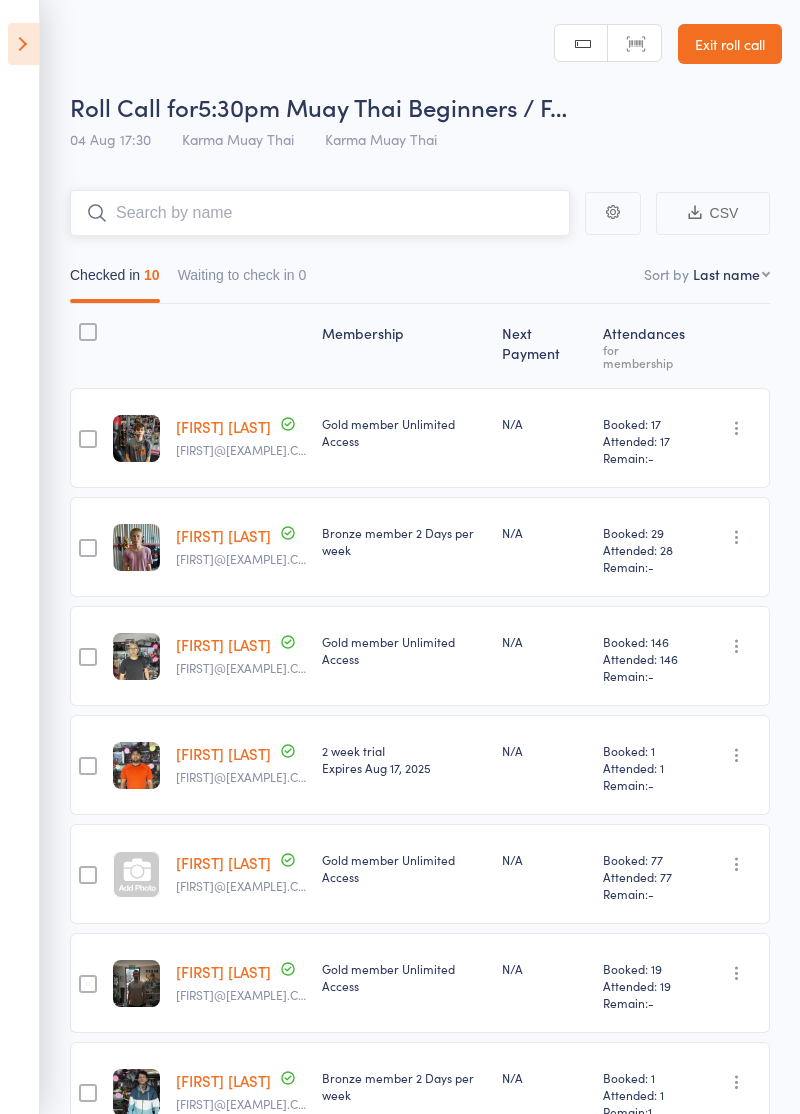 click at bounding box center (320, 213) 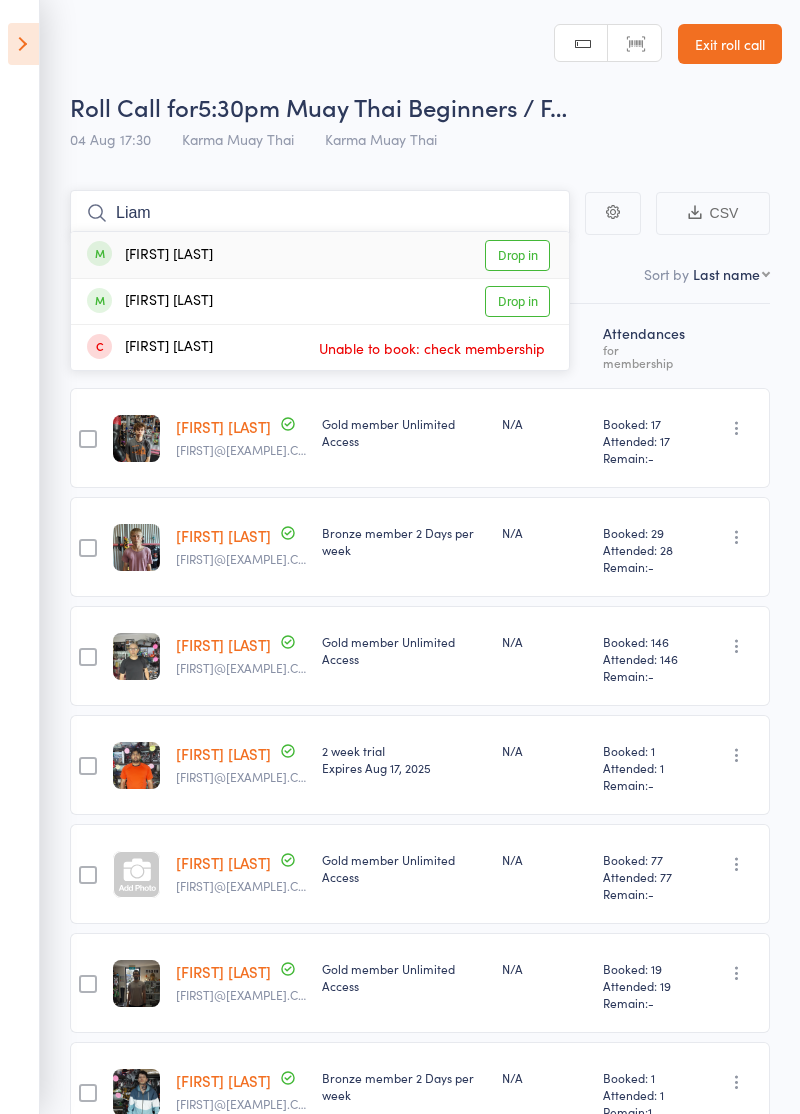 type on "Liam" 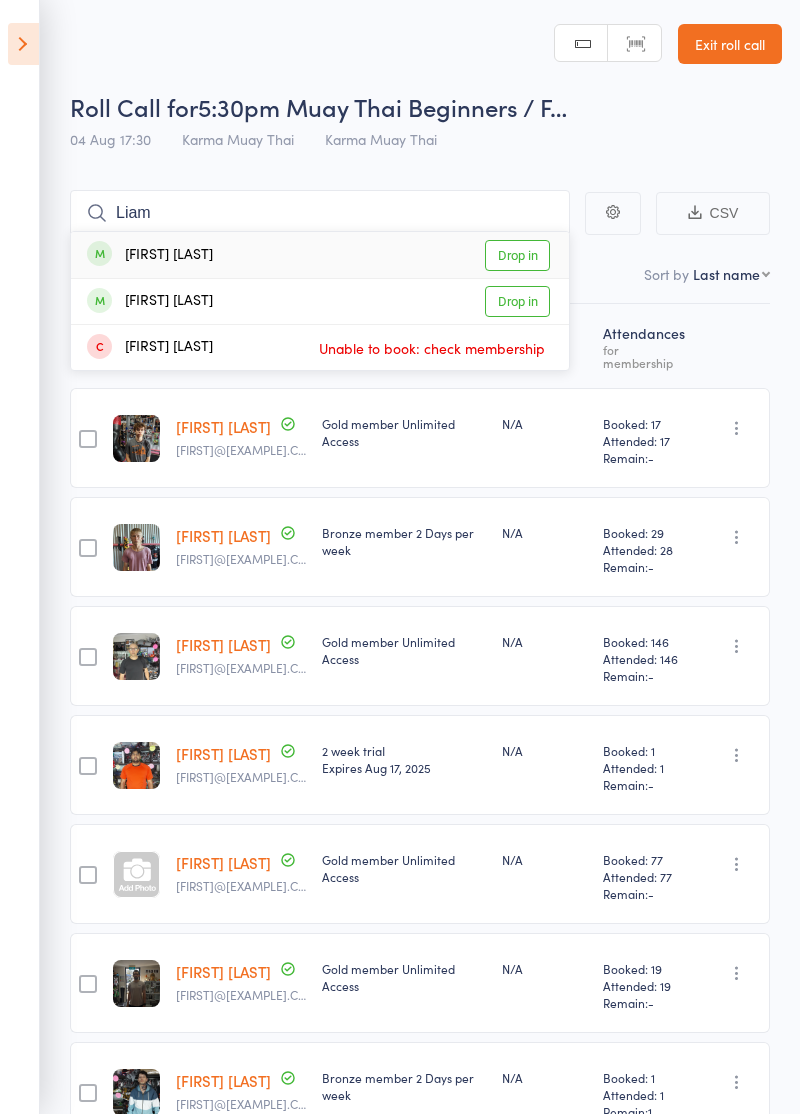 click on "Drop in" at bounding box center (517, 301) 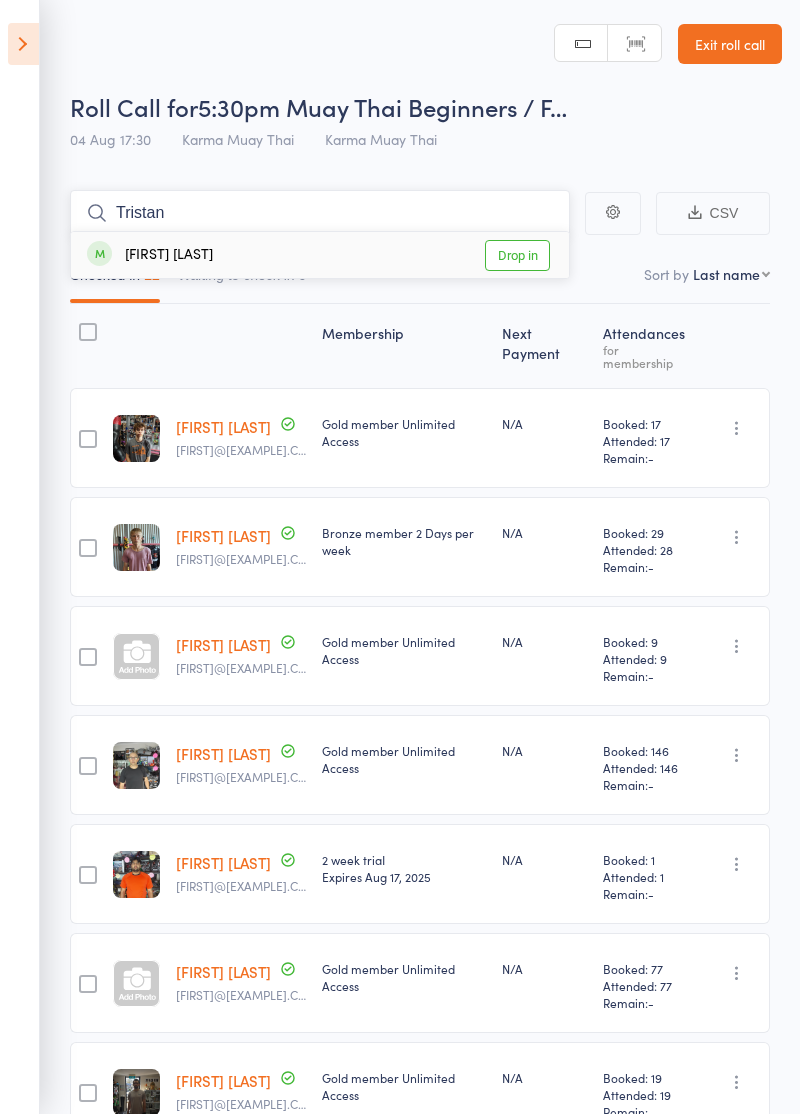 type on "Tristan" 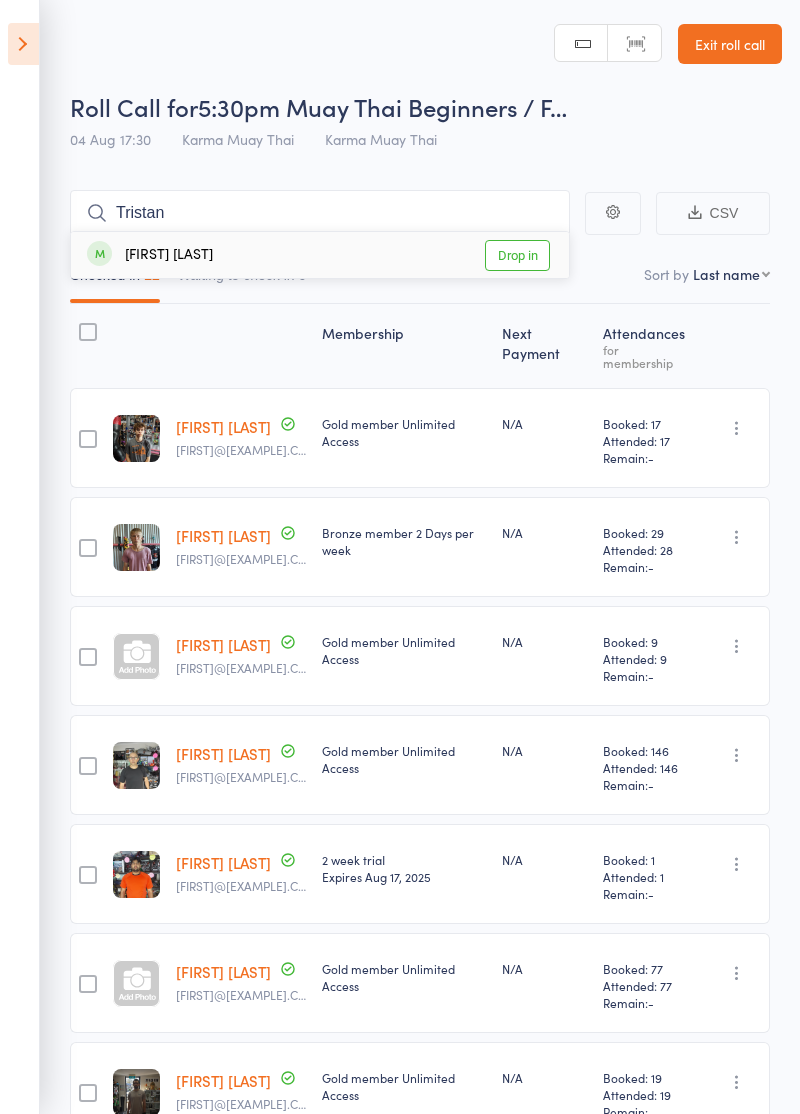 click on "Drop in" at bounding box center (517, 255) 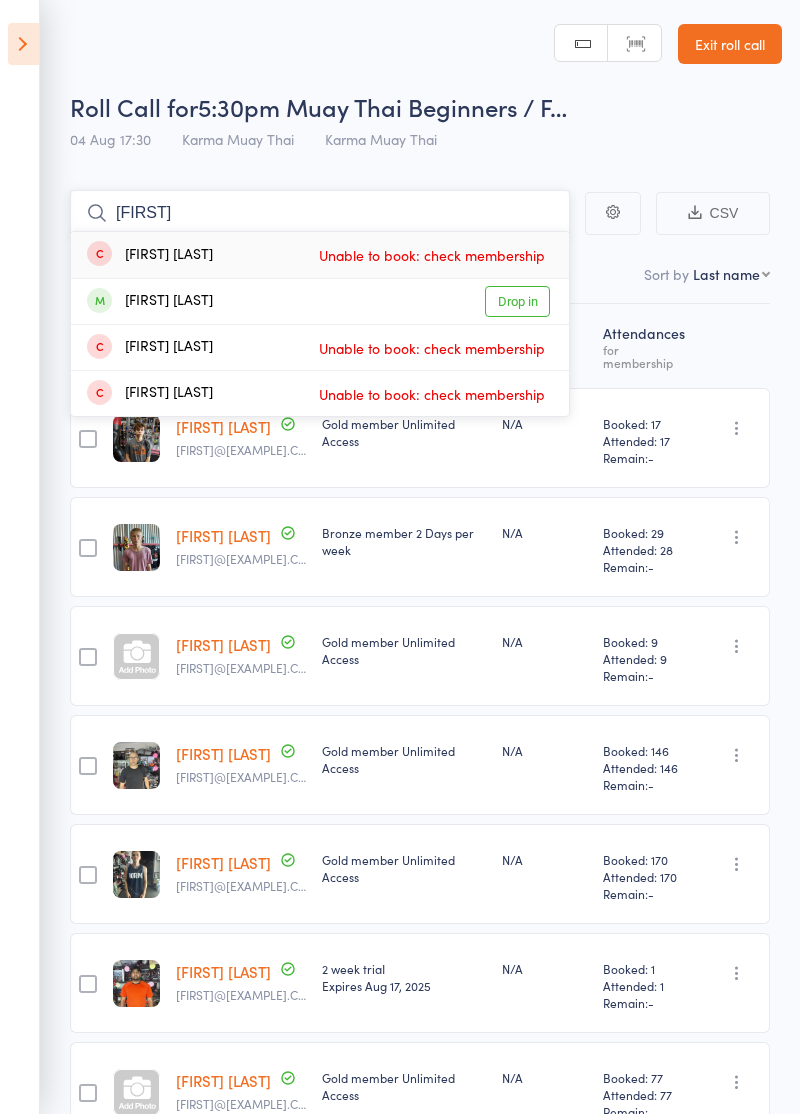 type on "[FIRST]" 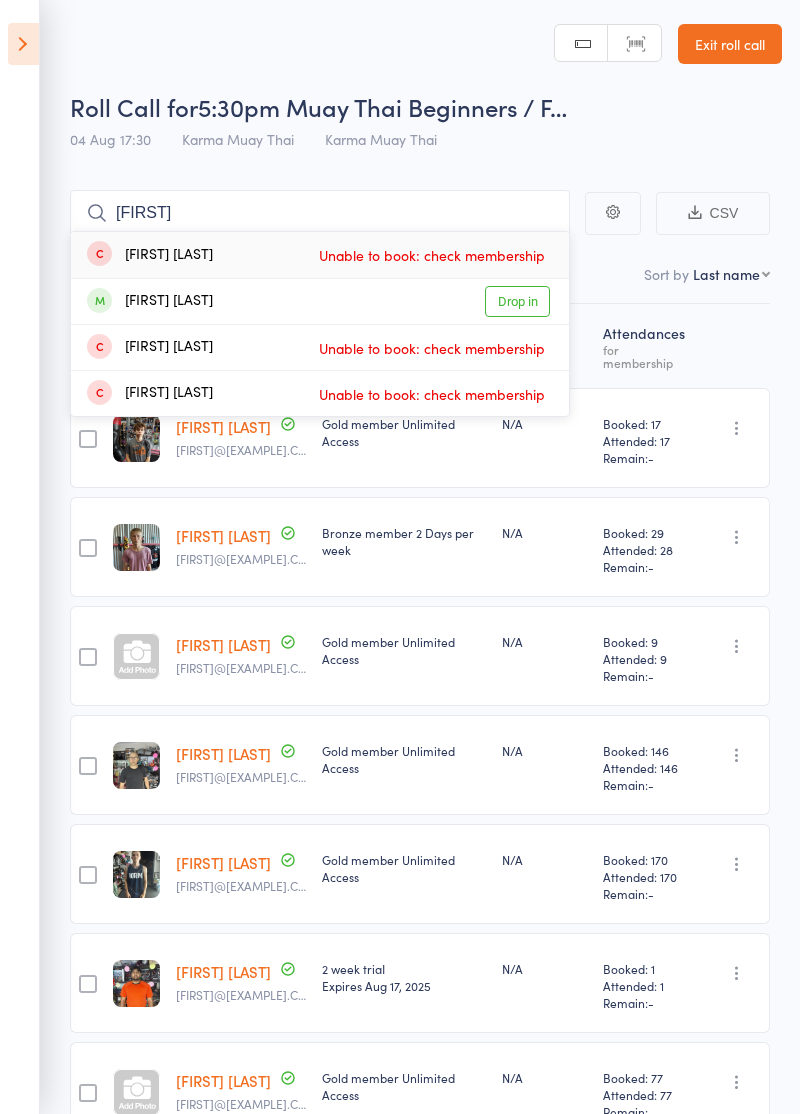 click on "Unable to book: check membership" at bounding box center [432, 255] 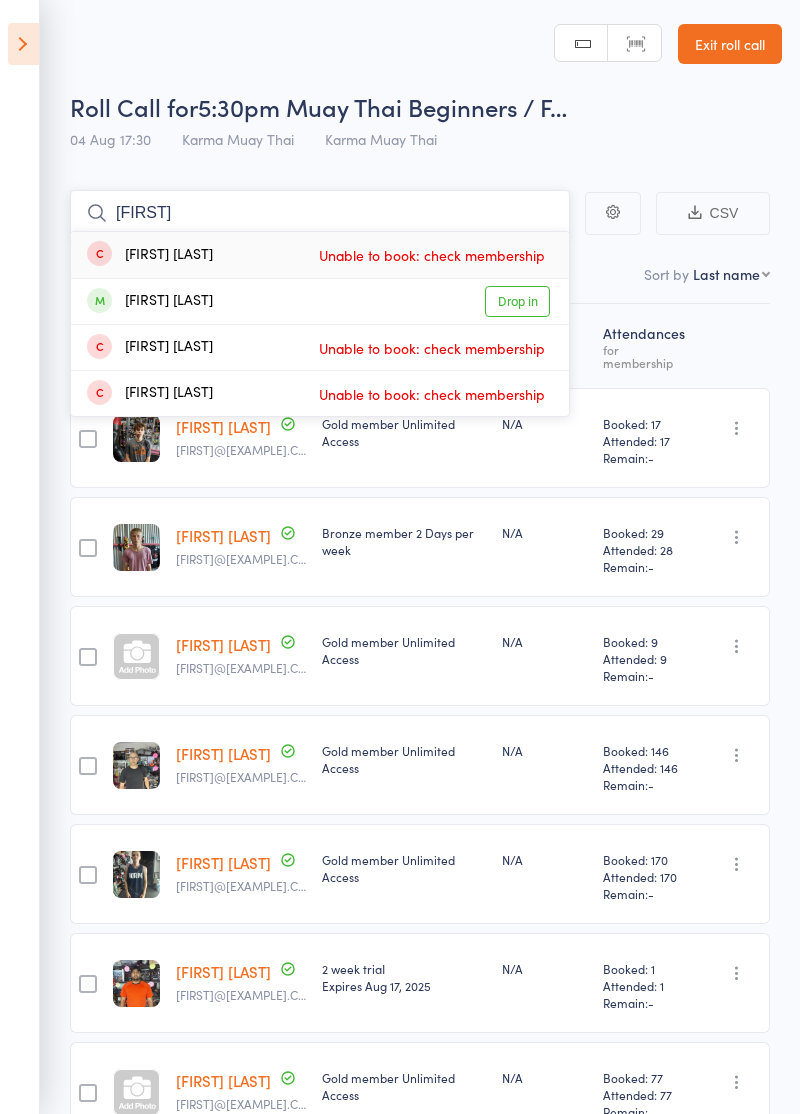 type 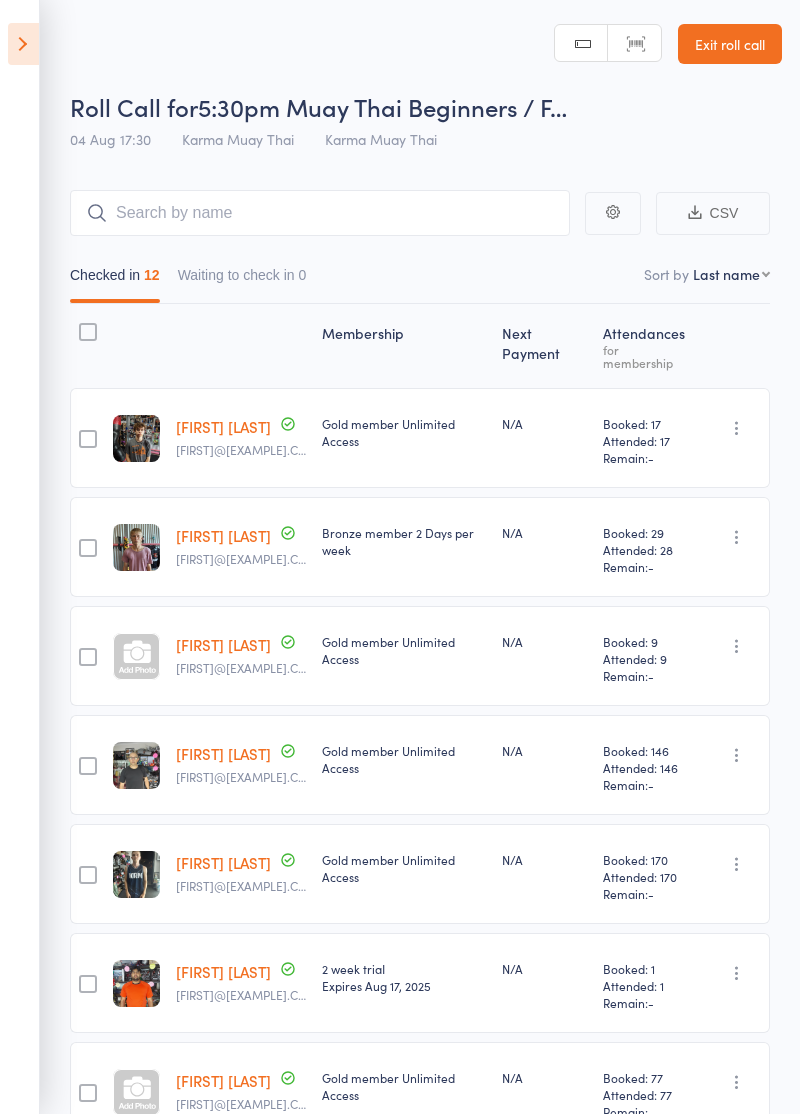 click on "Exit roll call" at bounding box center (730, 44) 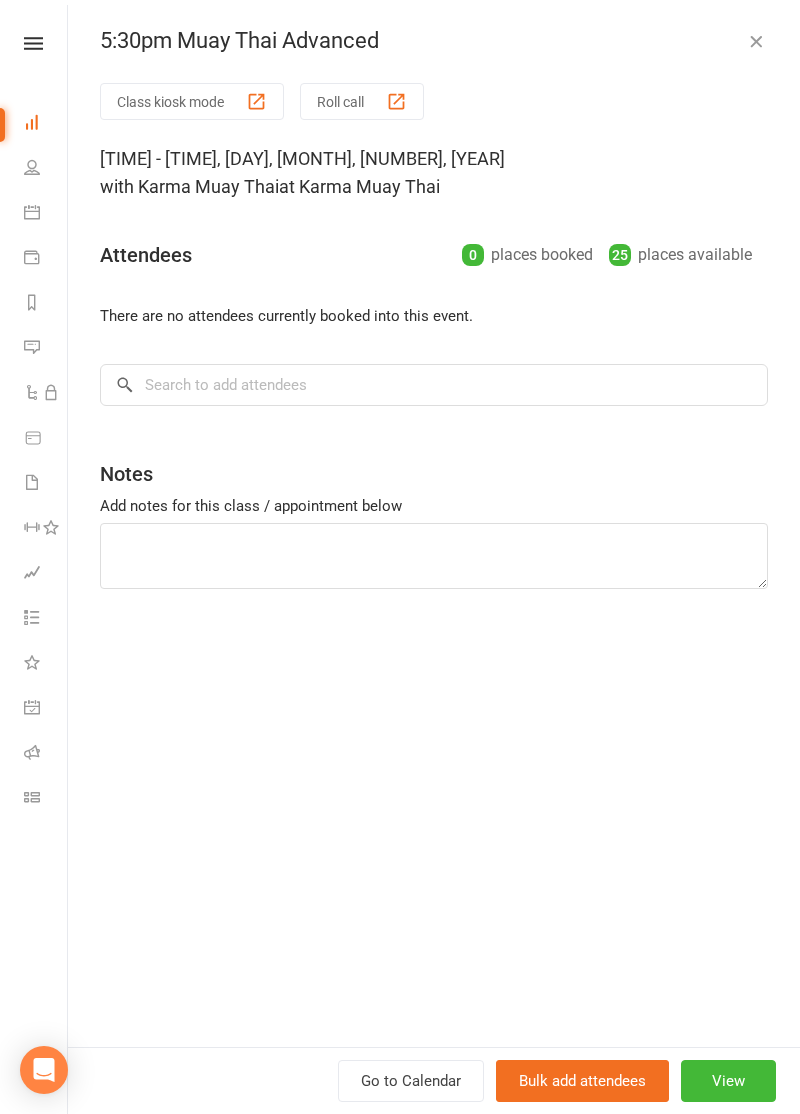 scroll, scrollTop: 0, scrollLeft: 0, axis: both 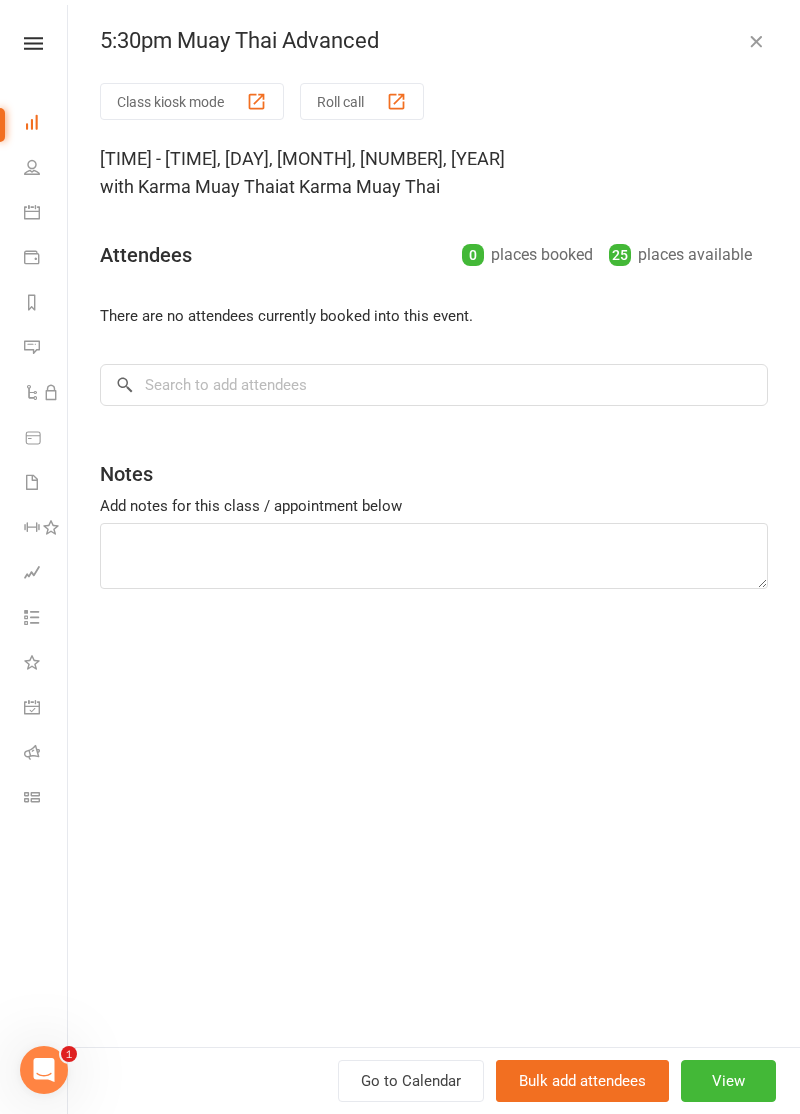 click on "Roll call" at bounding box center [362, 101] 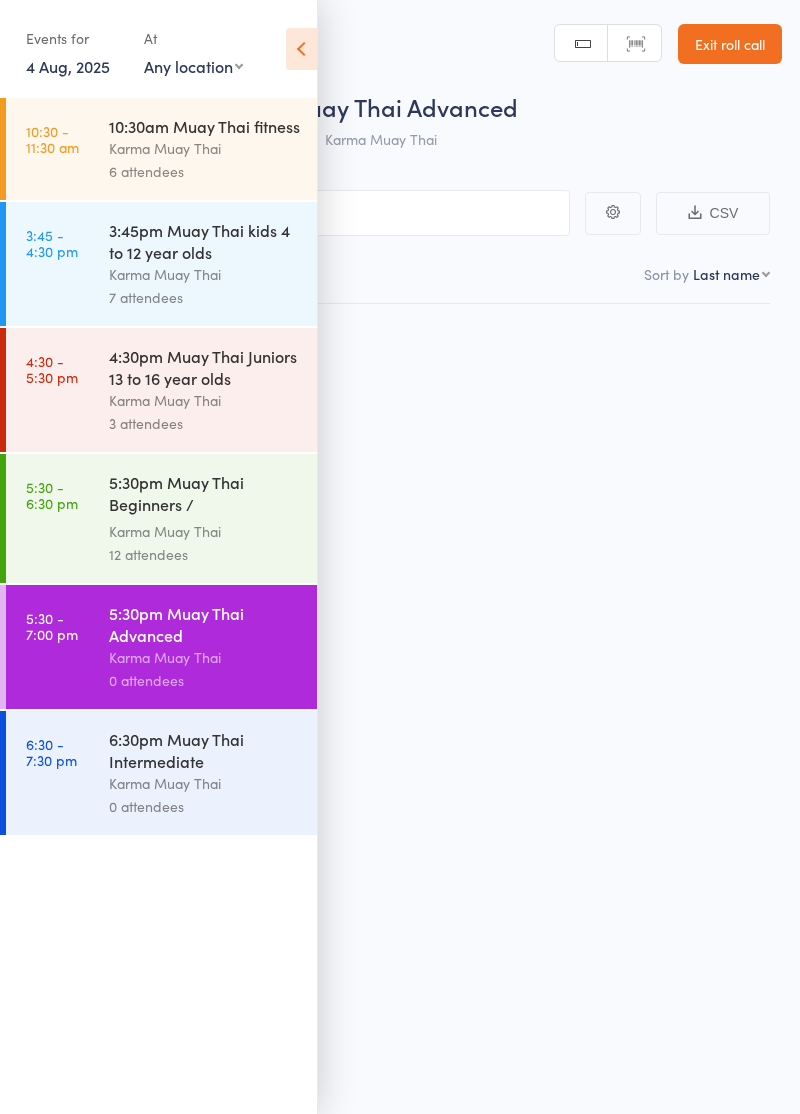 scroll, scrollTop: 0, scrollLeft: 0, axis: both 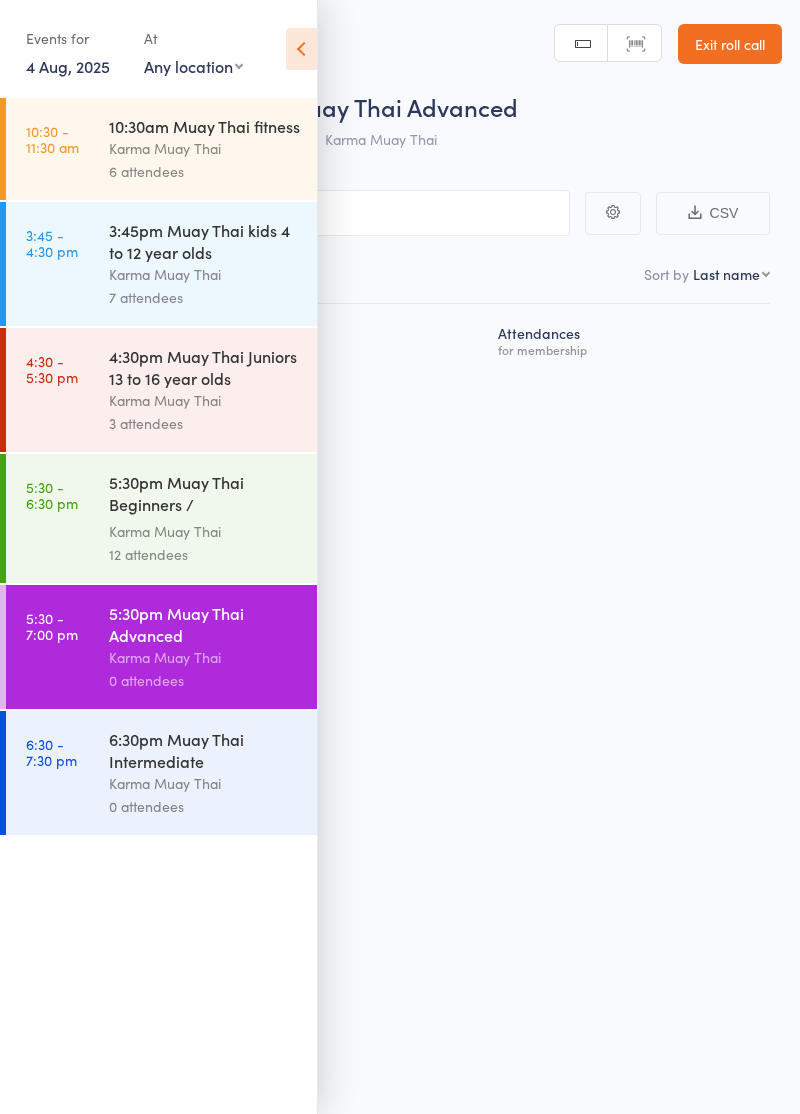 click at bounding box center (301, 49) 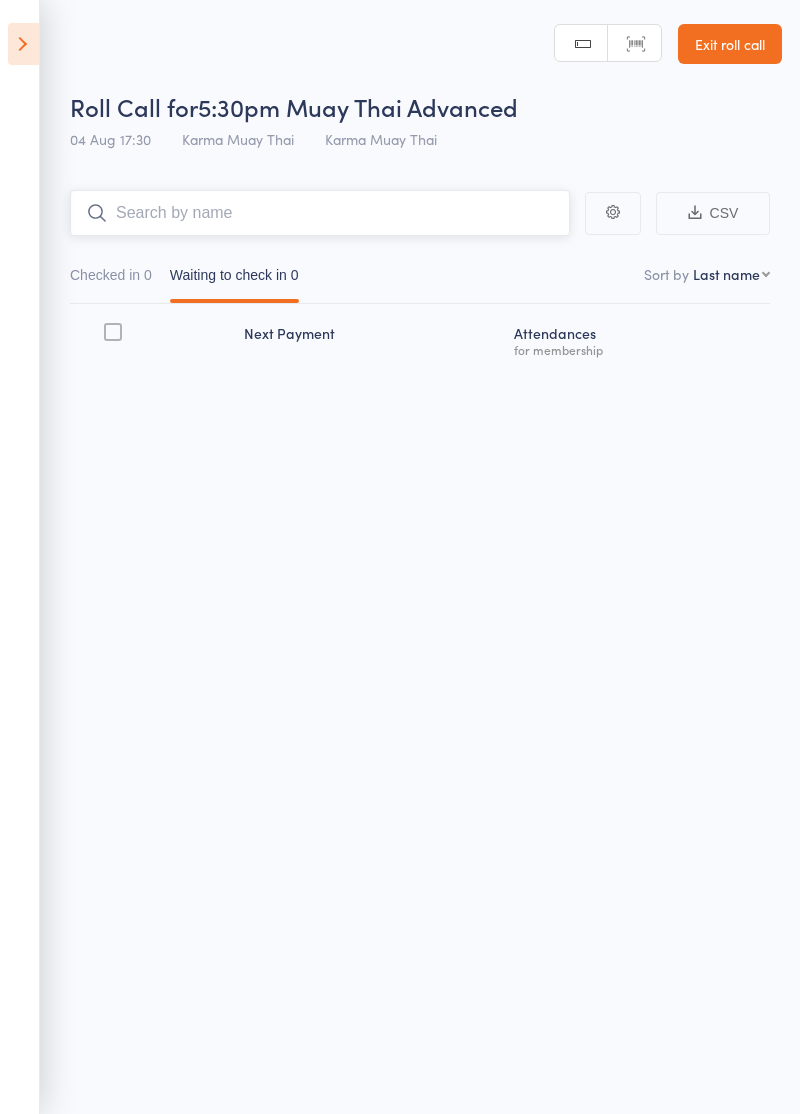 click at bounding box center [320, 213] 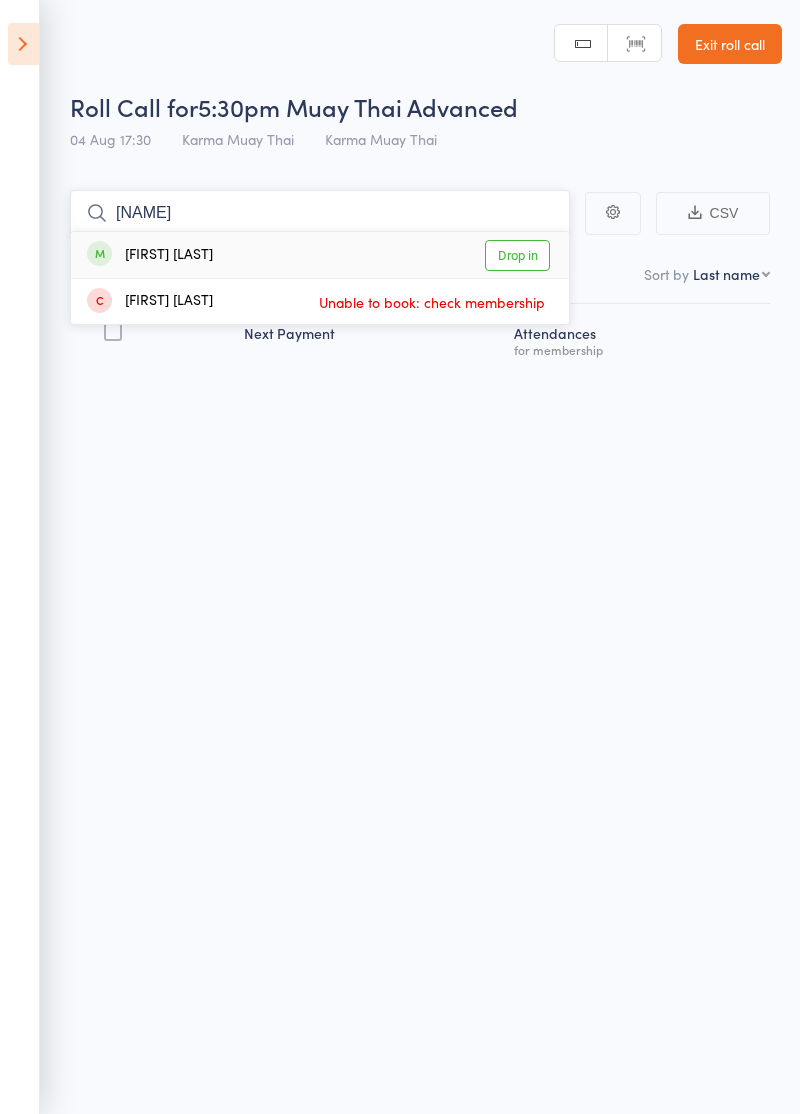 type on "[NAME]" 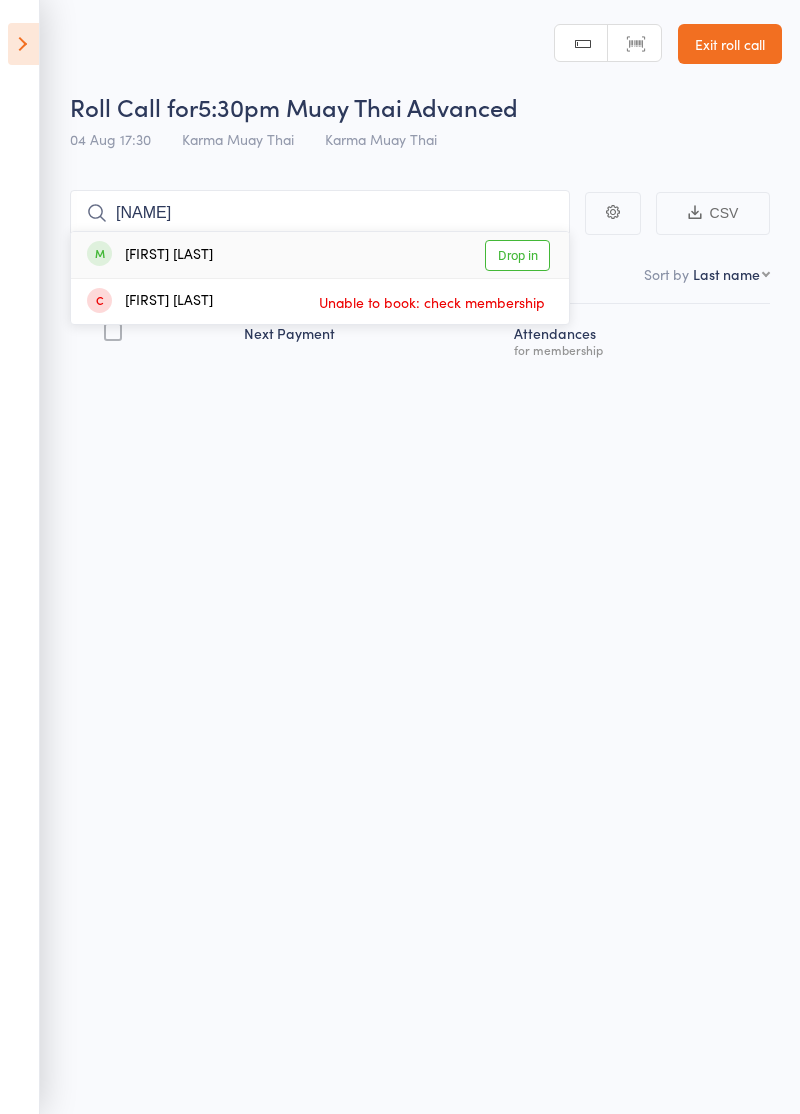 click on "Drop in" at bounding box center (517, 255) 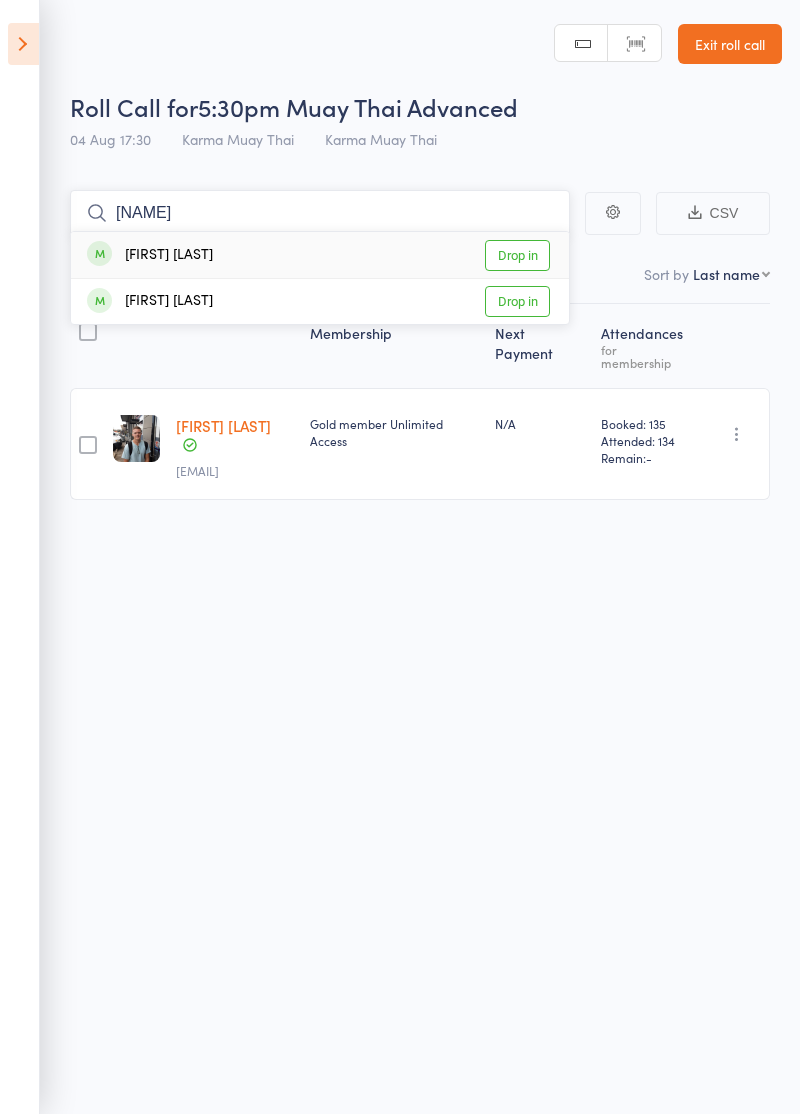 type on "[NAME]" 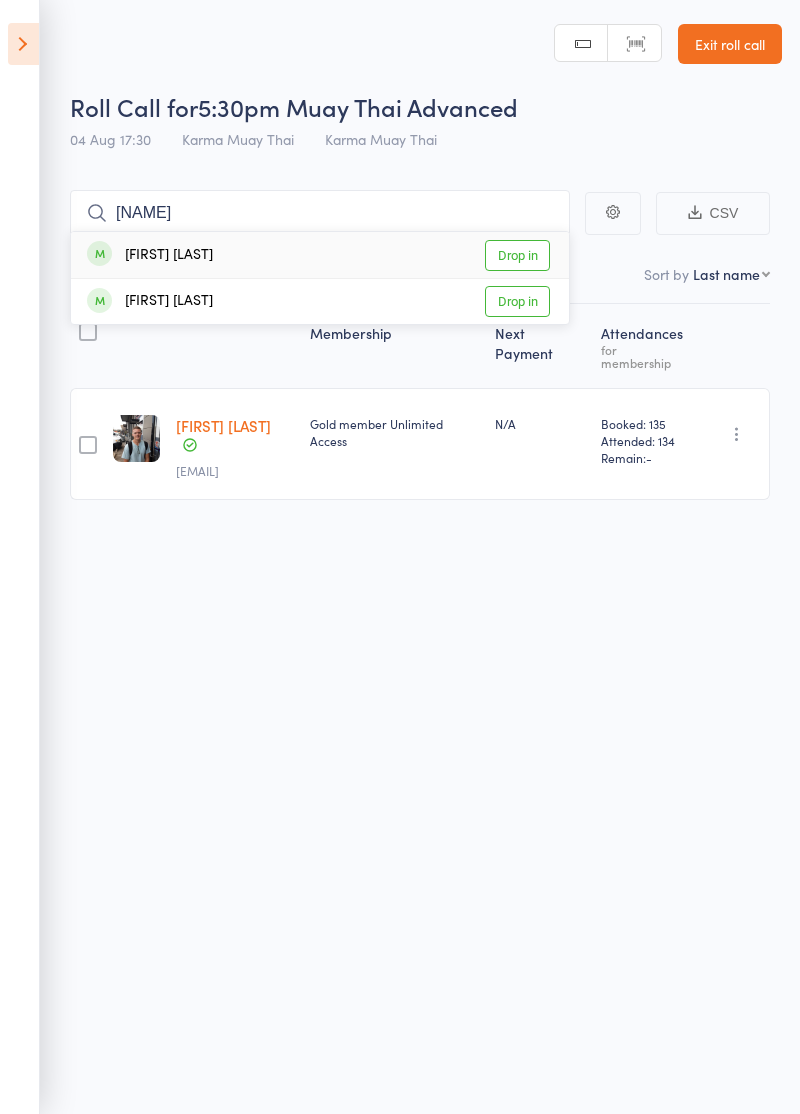 click on "Drop in" at bounding box center (517, 255) 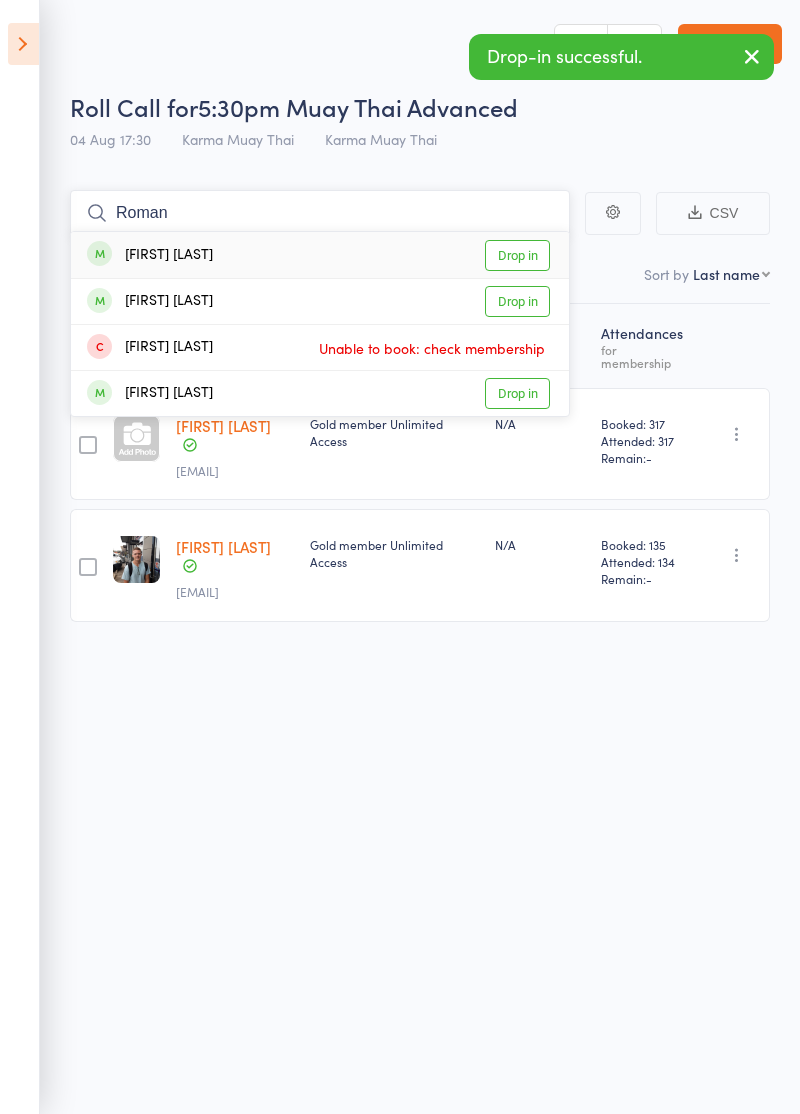 type on "Roman" 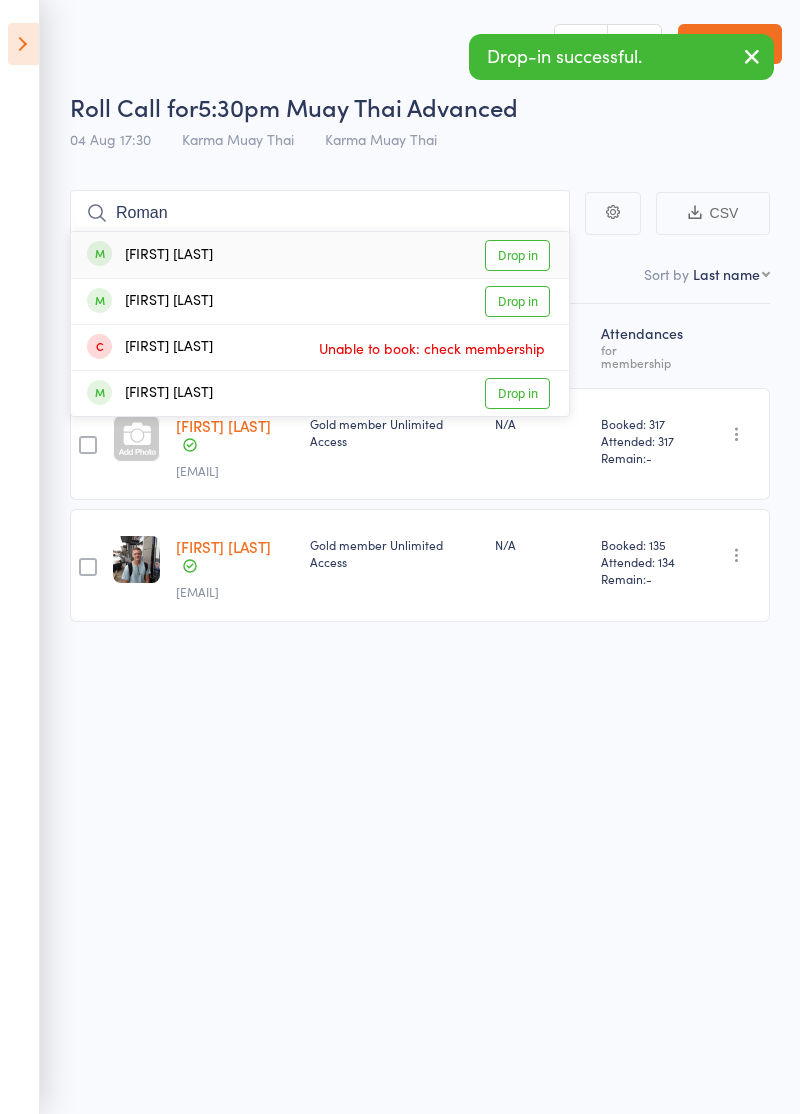 click on "Drop in" at bounding box center [517, 255] 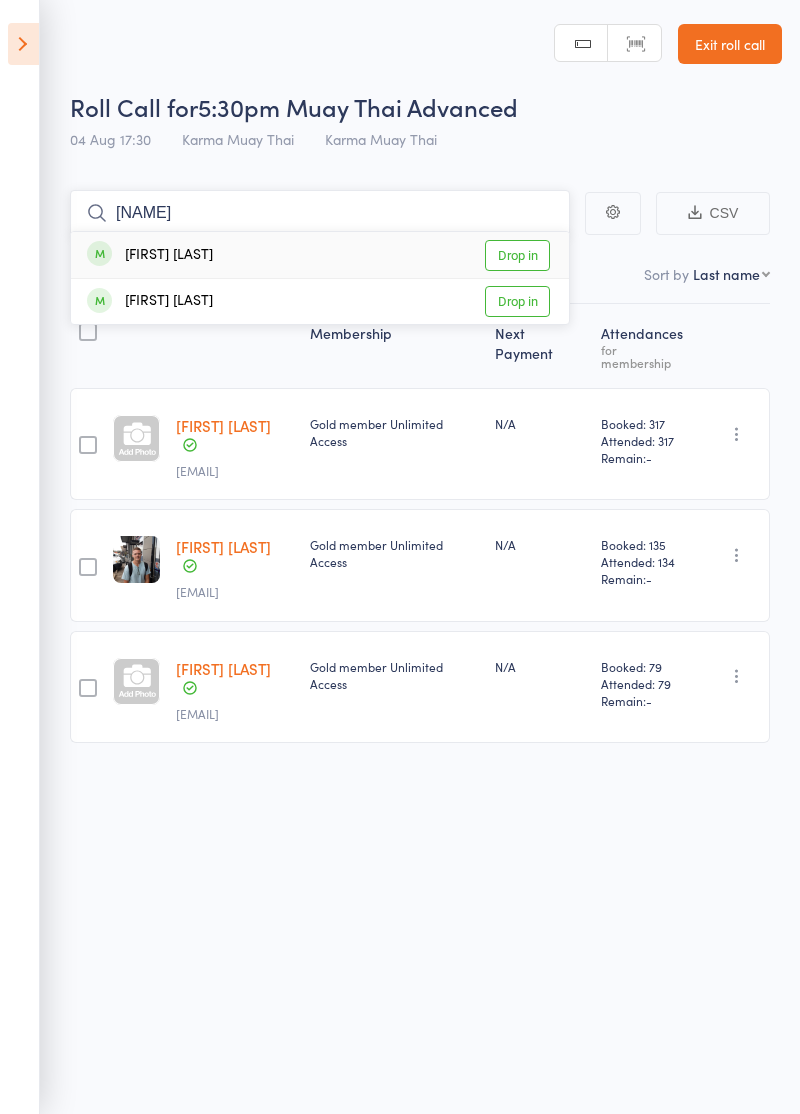 type on "[NAME]" 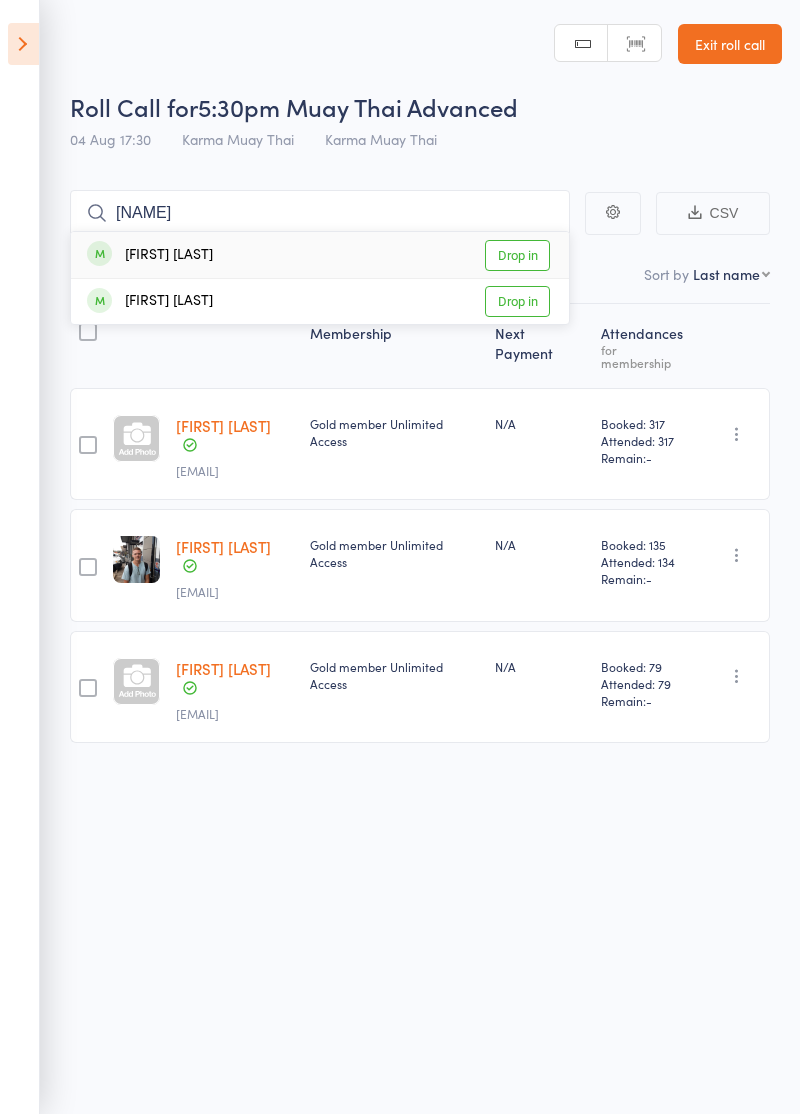 click on "Drop in" at bounding box center (517, 255) 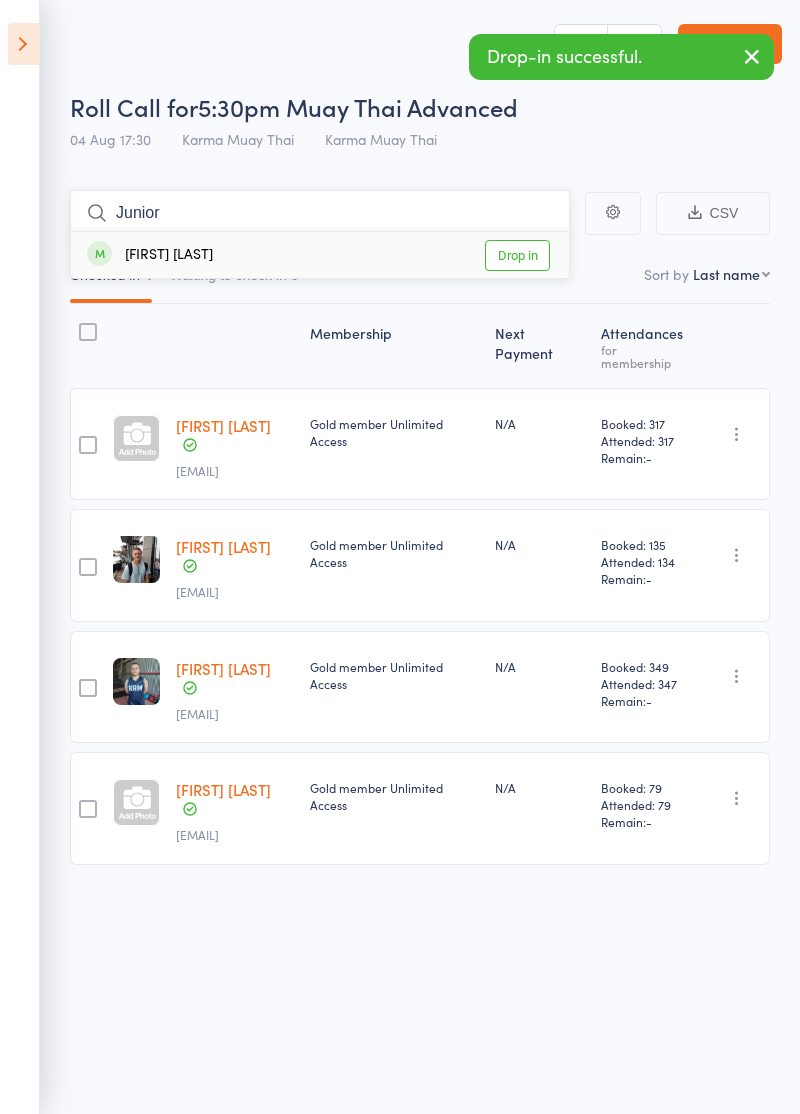 type on "Junior" 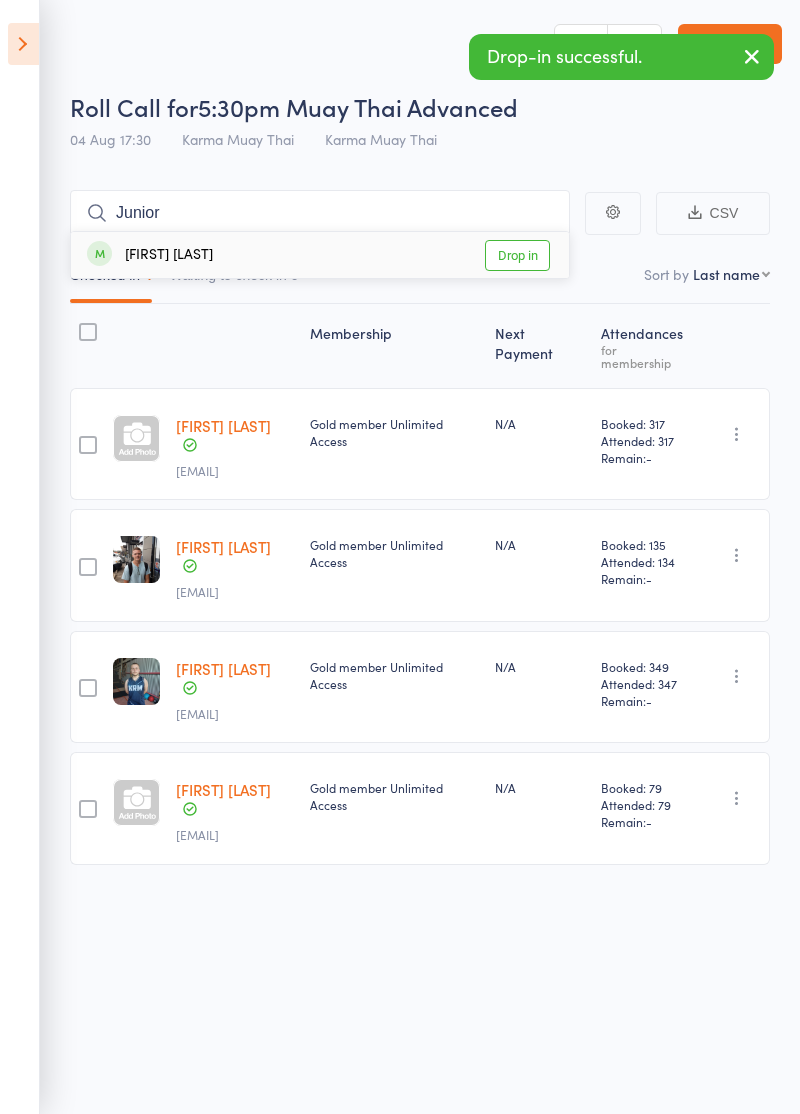 click on "Drop in" at bounding box center [517, 255] 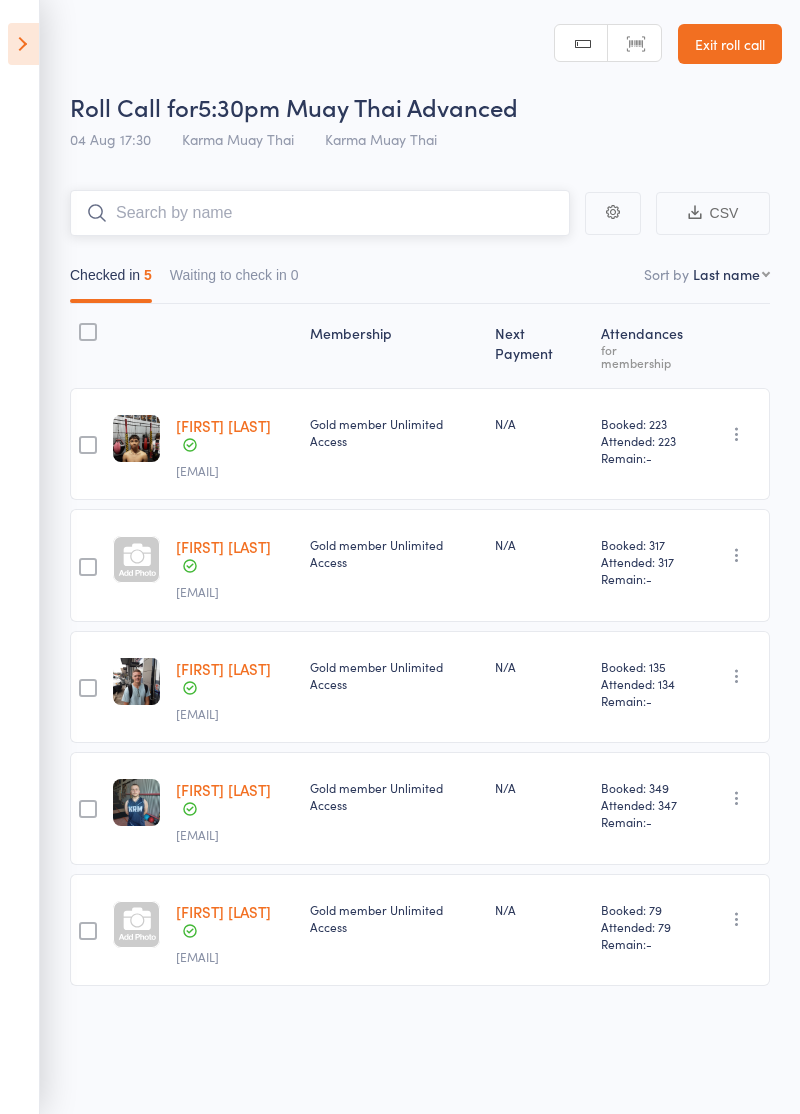 click at bounding box center [320, 213] 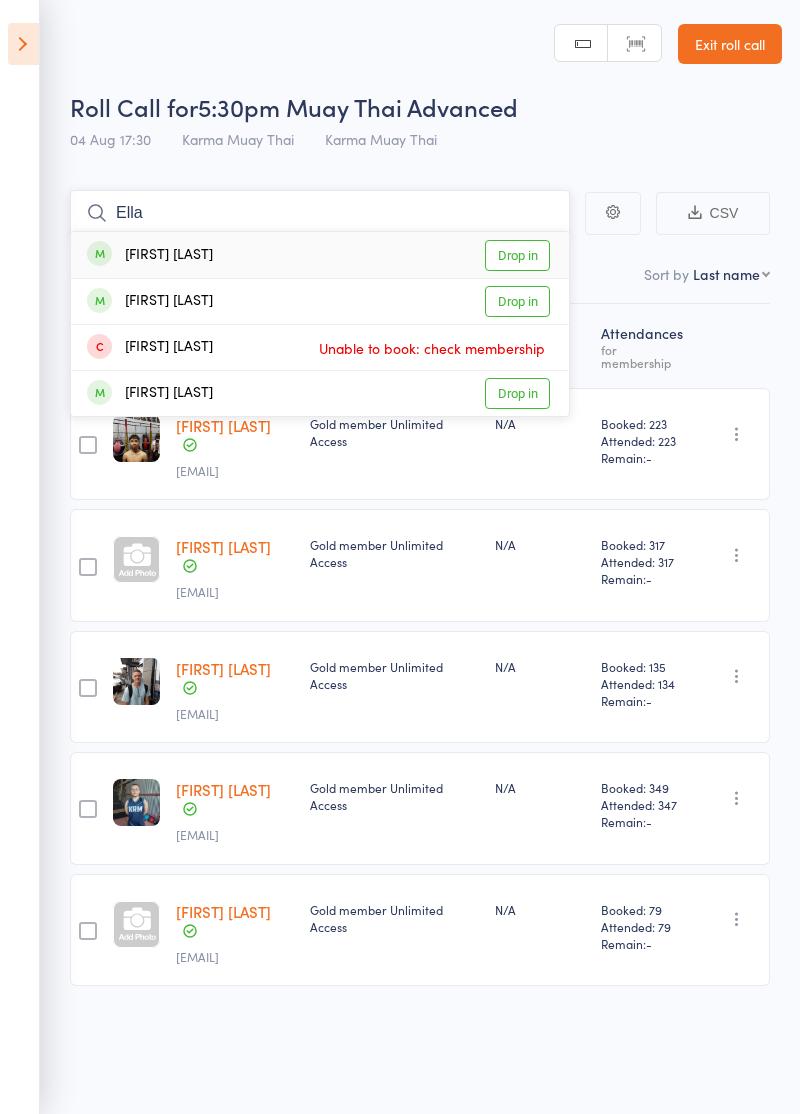 type on "Ella" 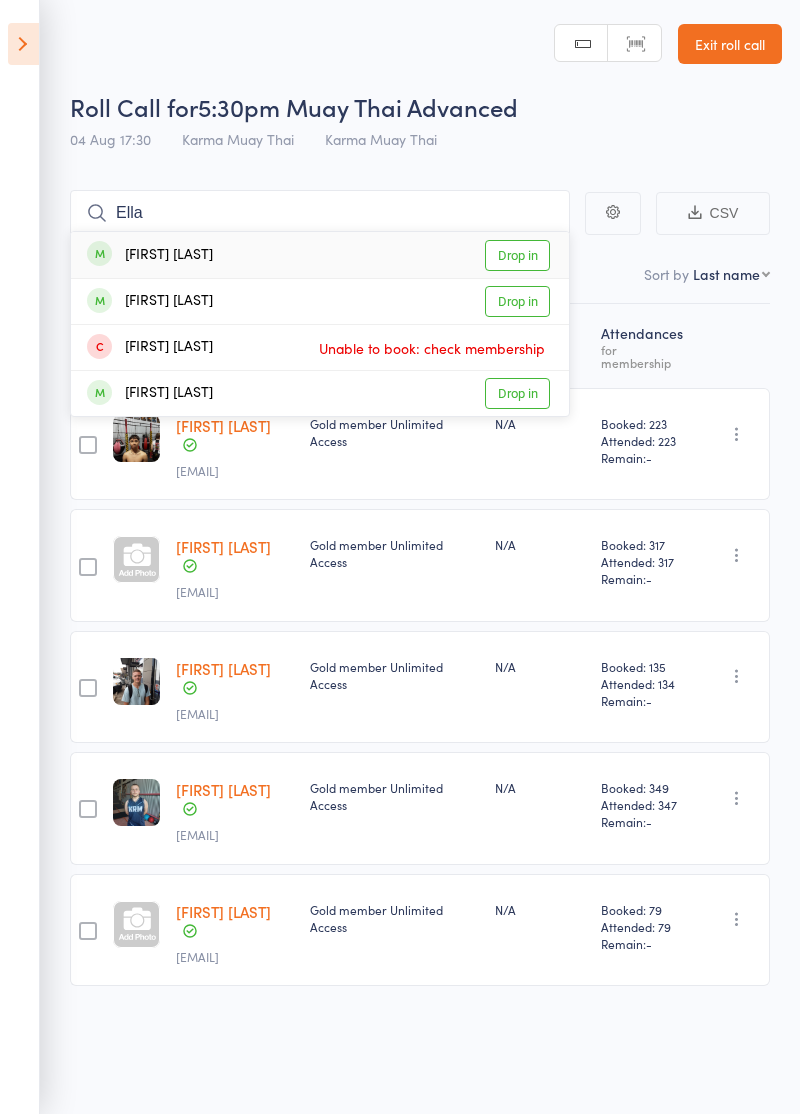 click on "Drop in" at bounding box center [517, 255] 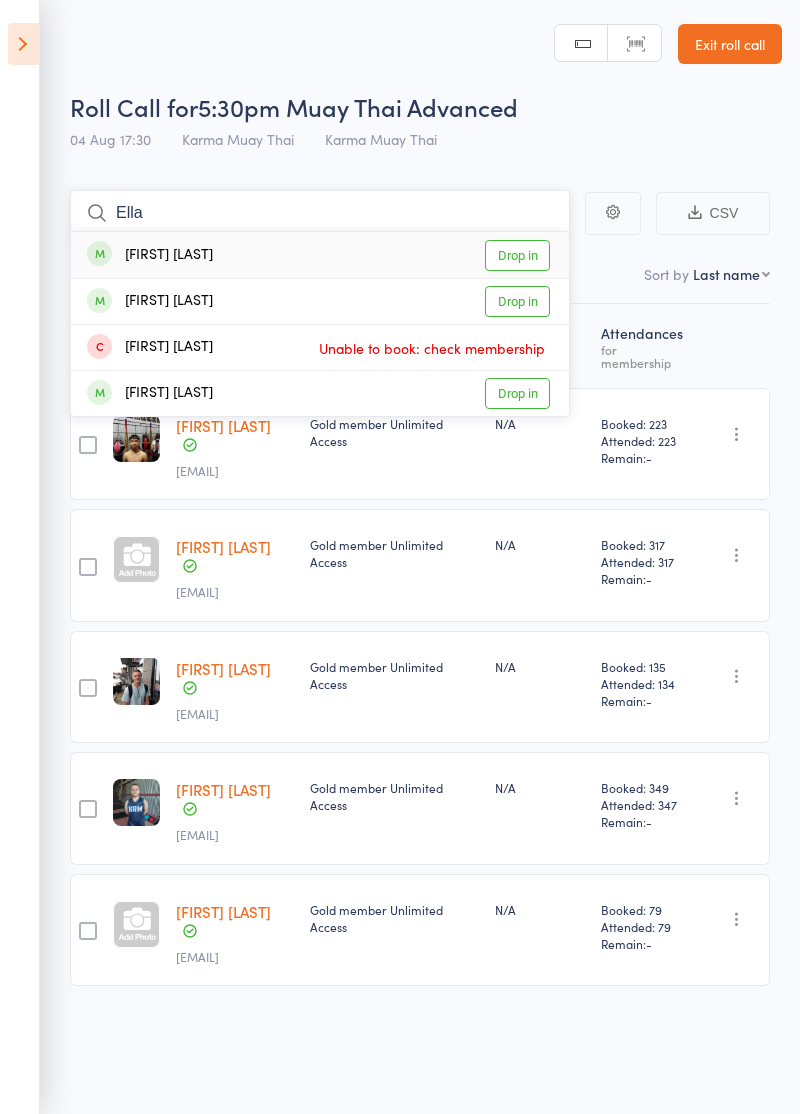 type 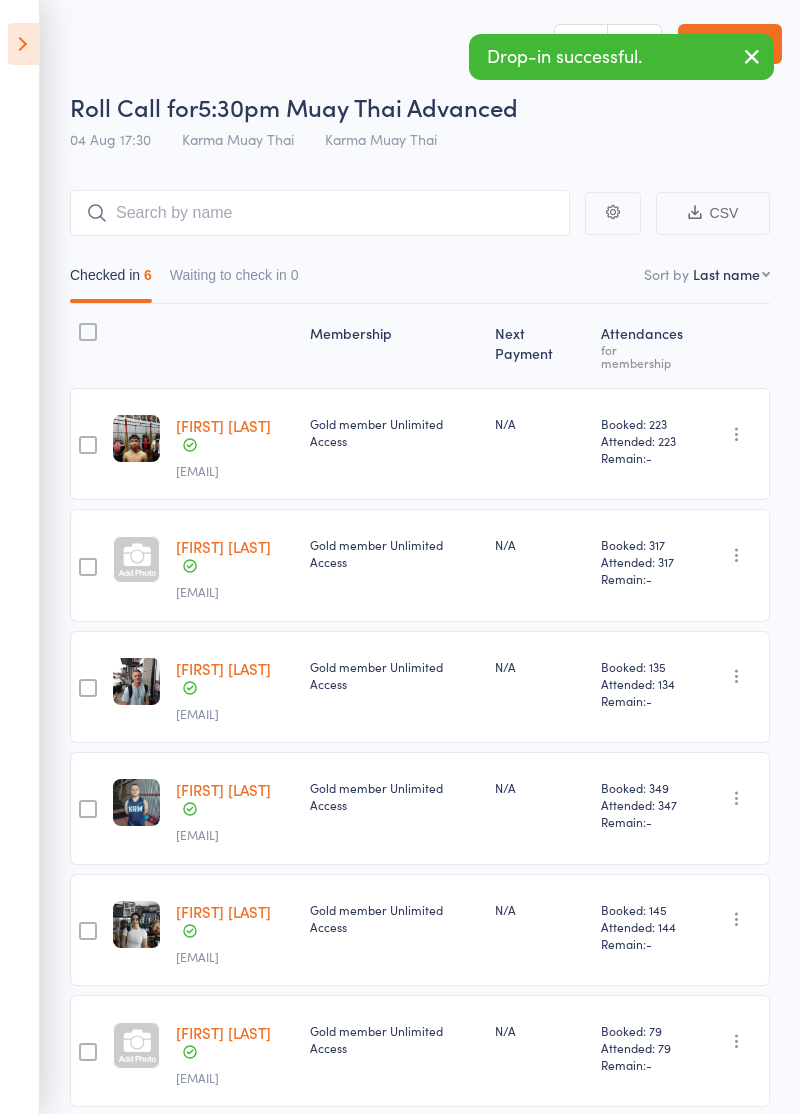 click at bounding box center (752, 56) 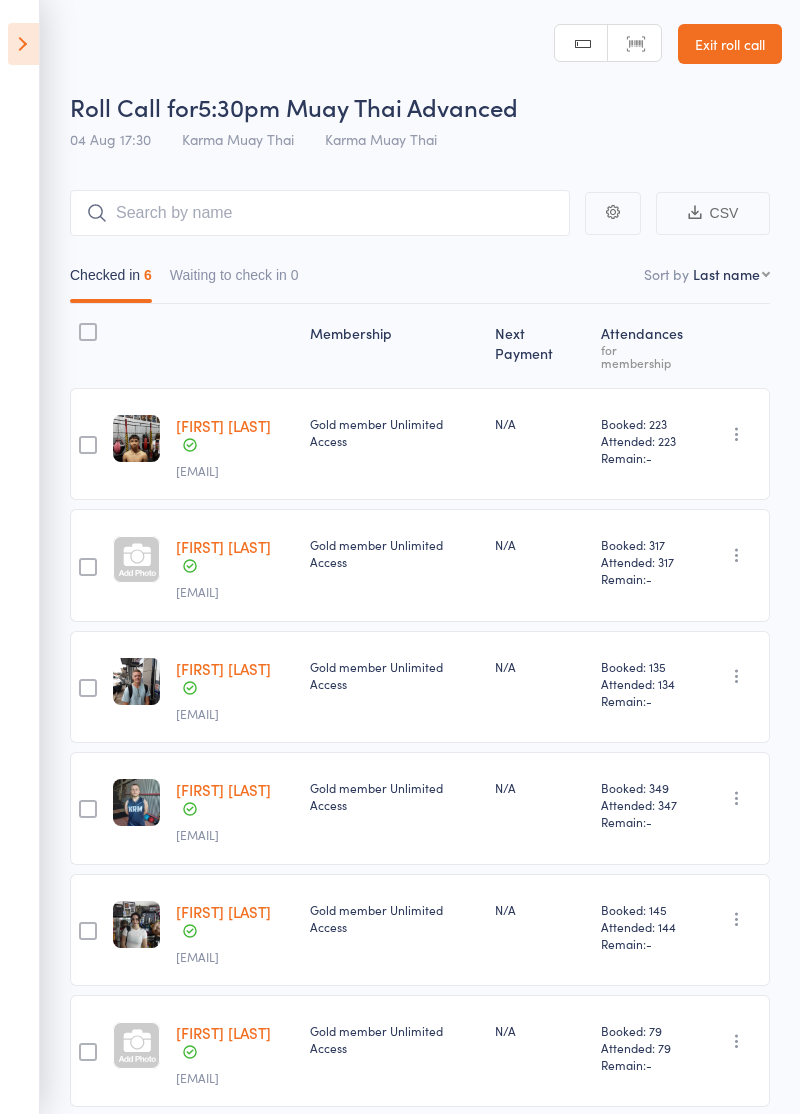 click on "Exit roll call" at bounding box center (730, 44) 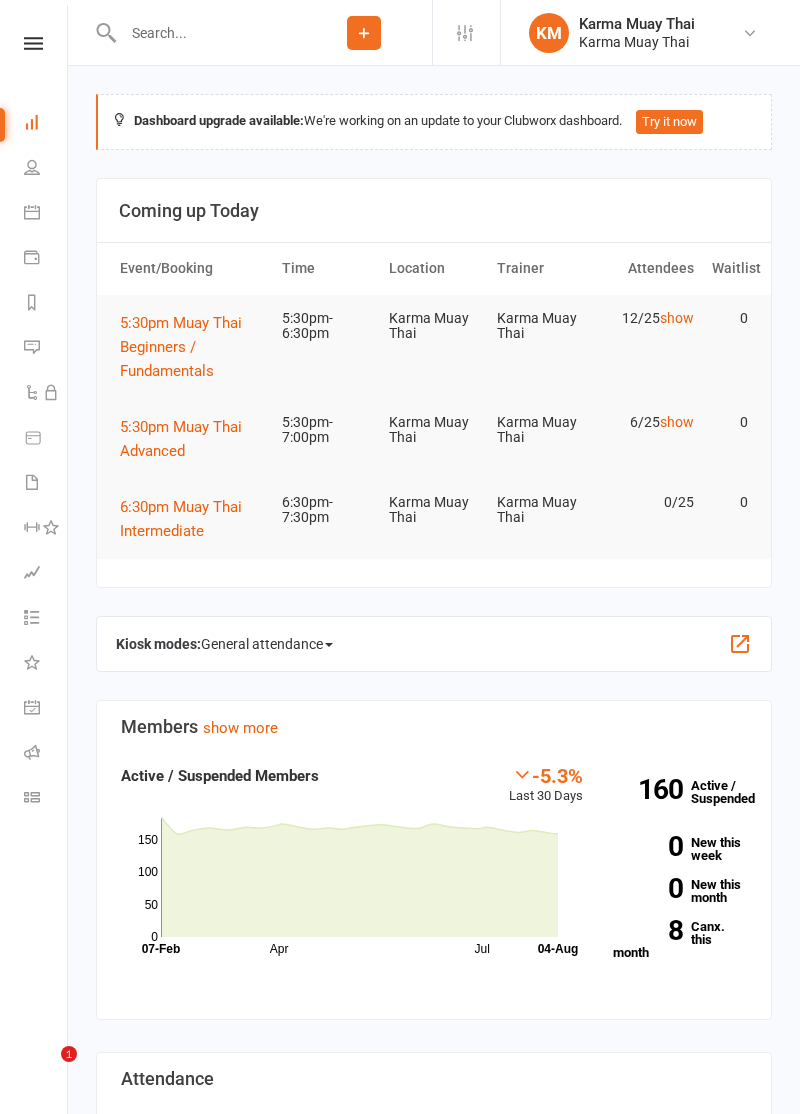 scroll, scrollTop: 0, scrollLeft: 0, axis: both 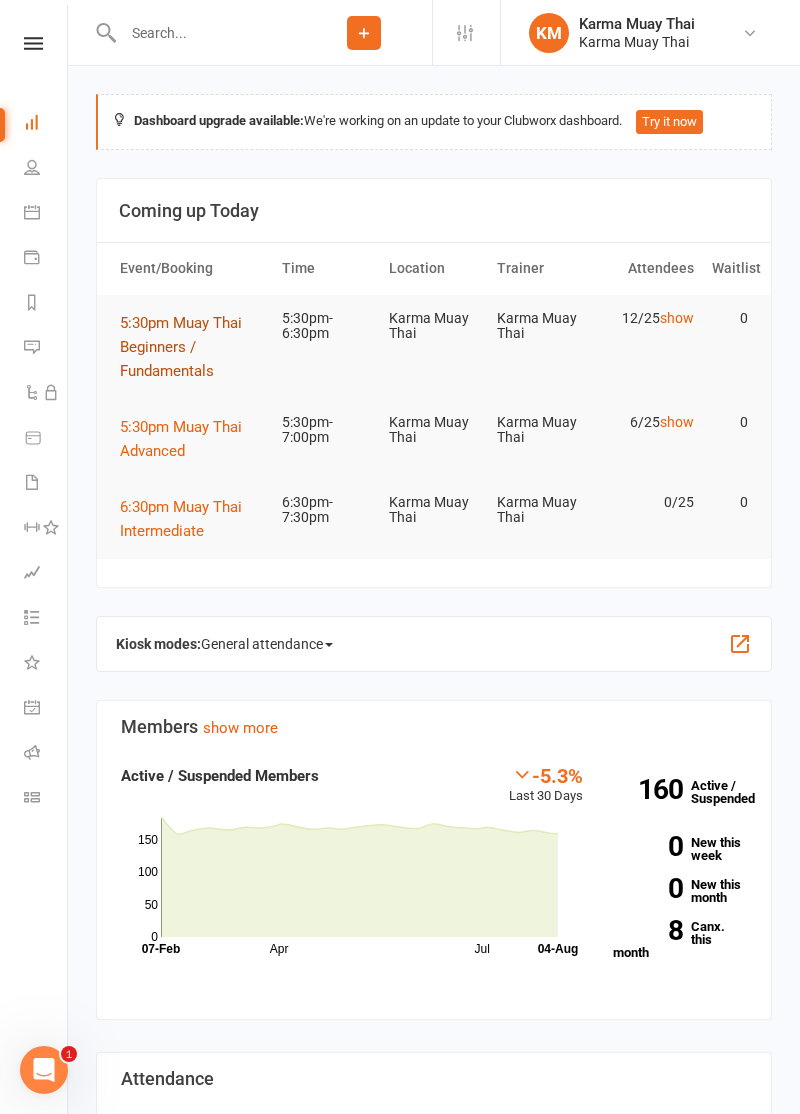 click on "5:30pm Muay Thai Beginners / Fundamentals" at bounding box center (181, 347) 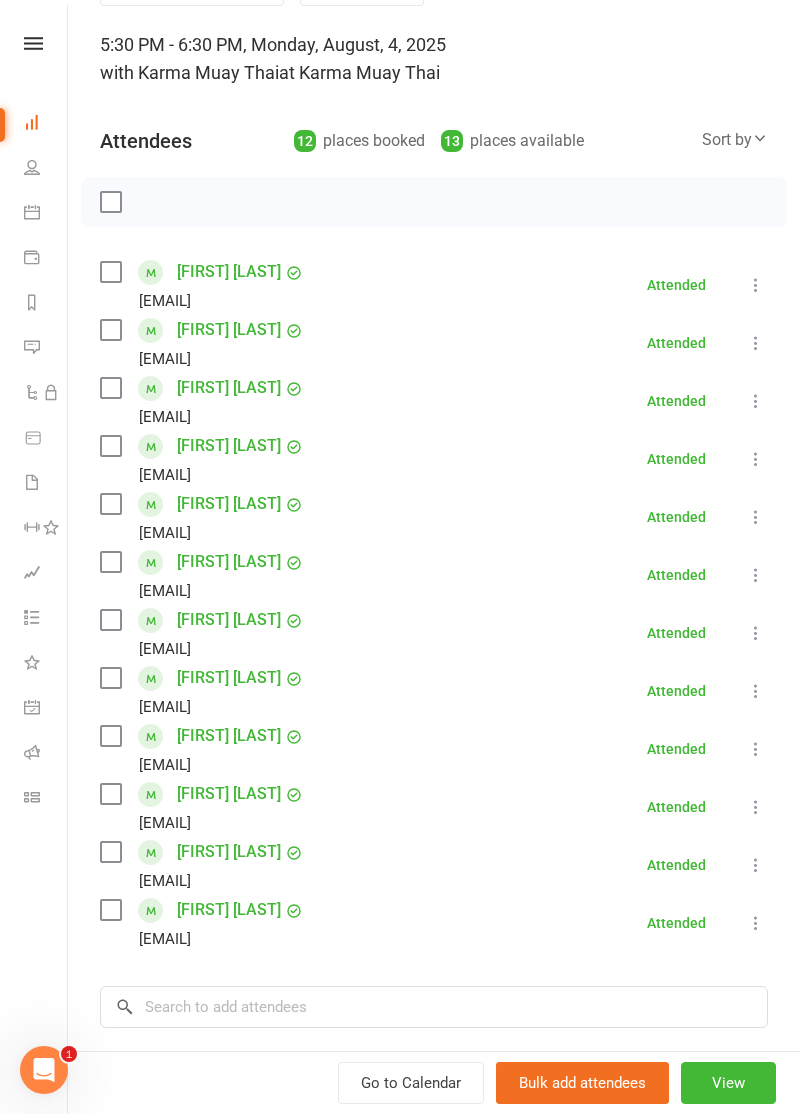 scroll, scrollTop: 0, scrollLeft: 0, axis: both 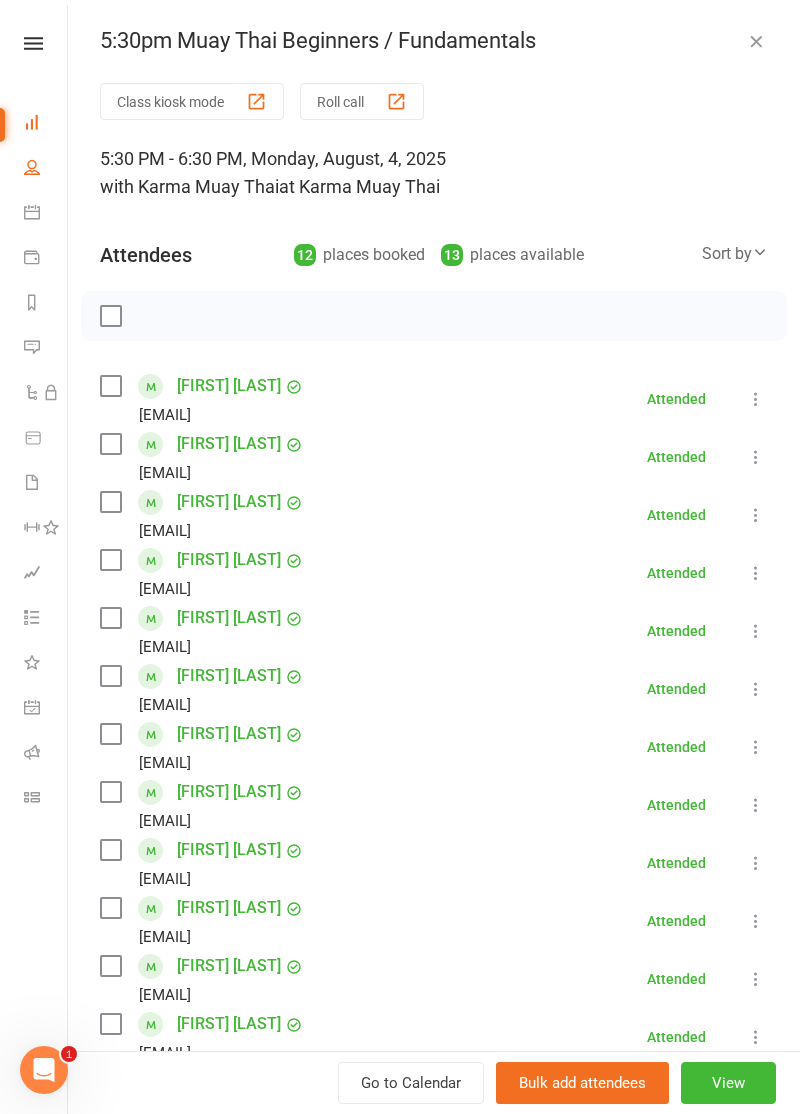 click at bounding box center [32, 167] 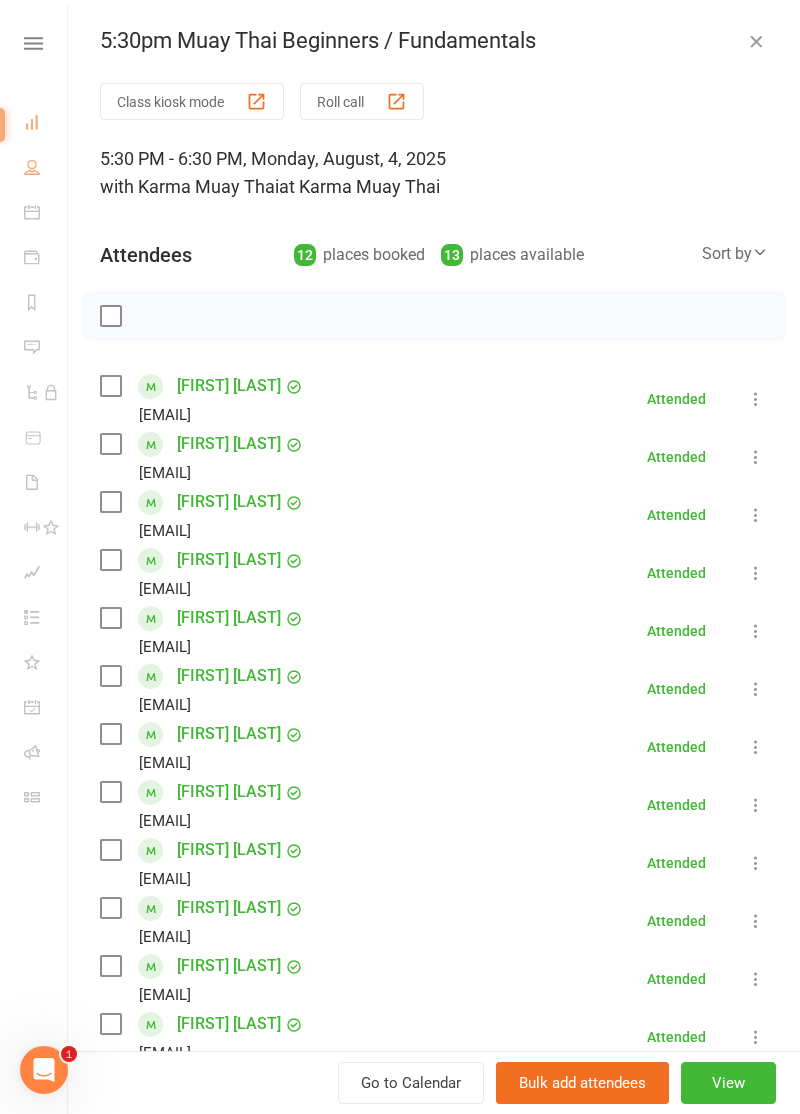 select on "100" 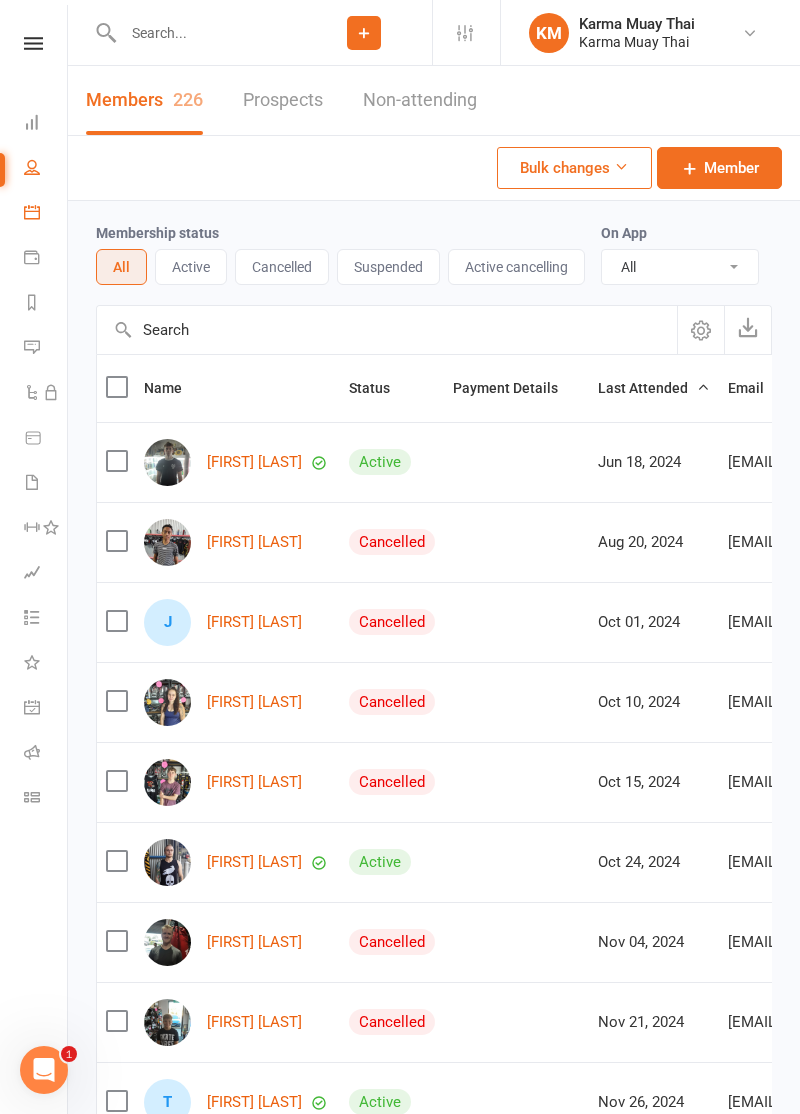 click at bounding box center (32, 212) 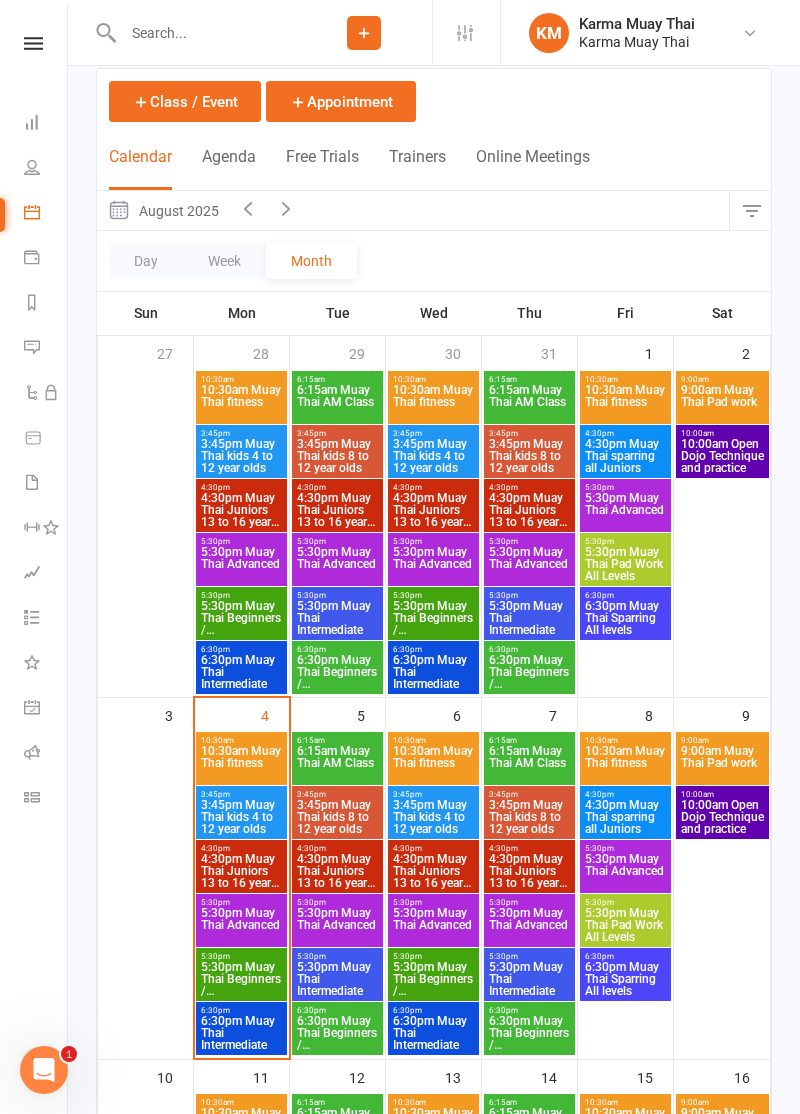 scroll, scrollTop: 186, scrollLeft: 0, axis: vertical 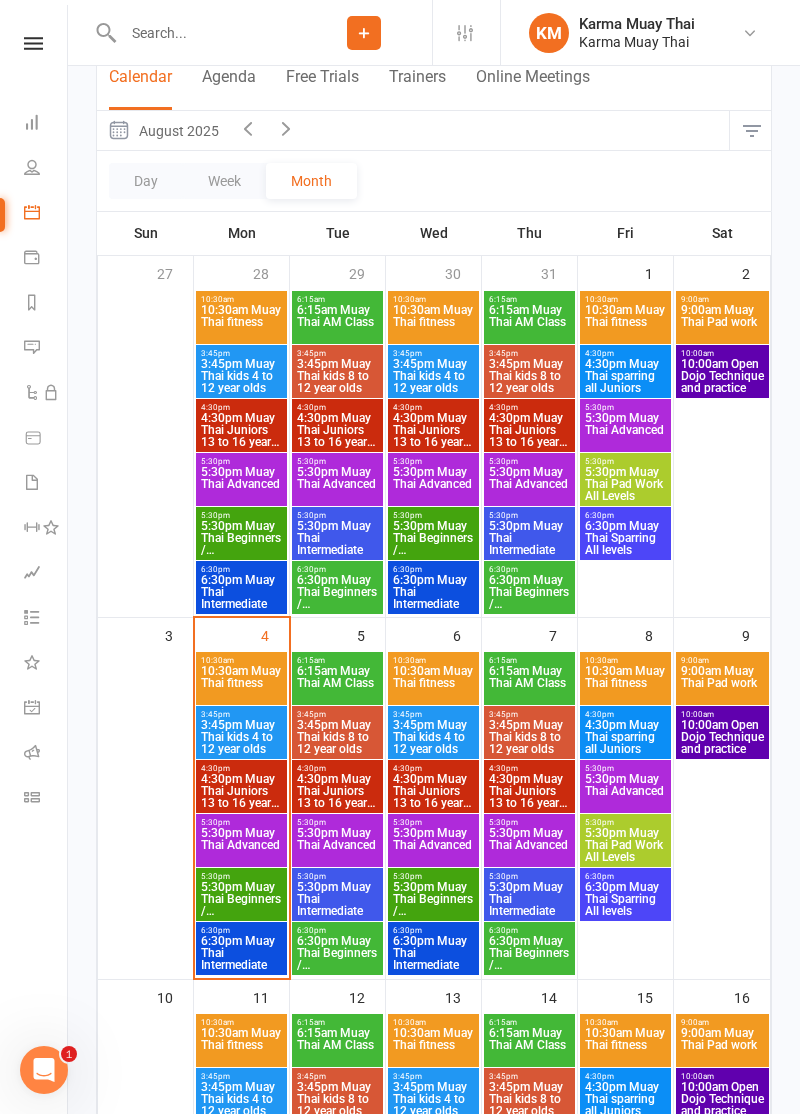 click on "5:30pm Muay Thai Advanced" at bounding box center [241, 845] 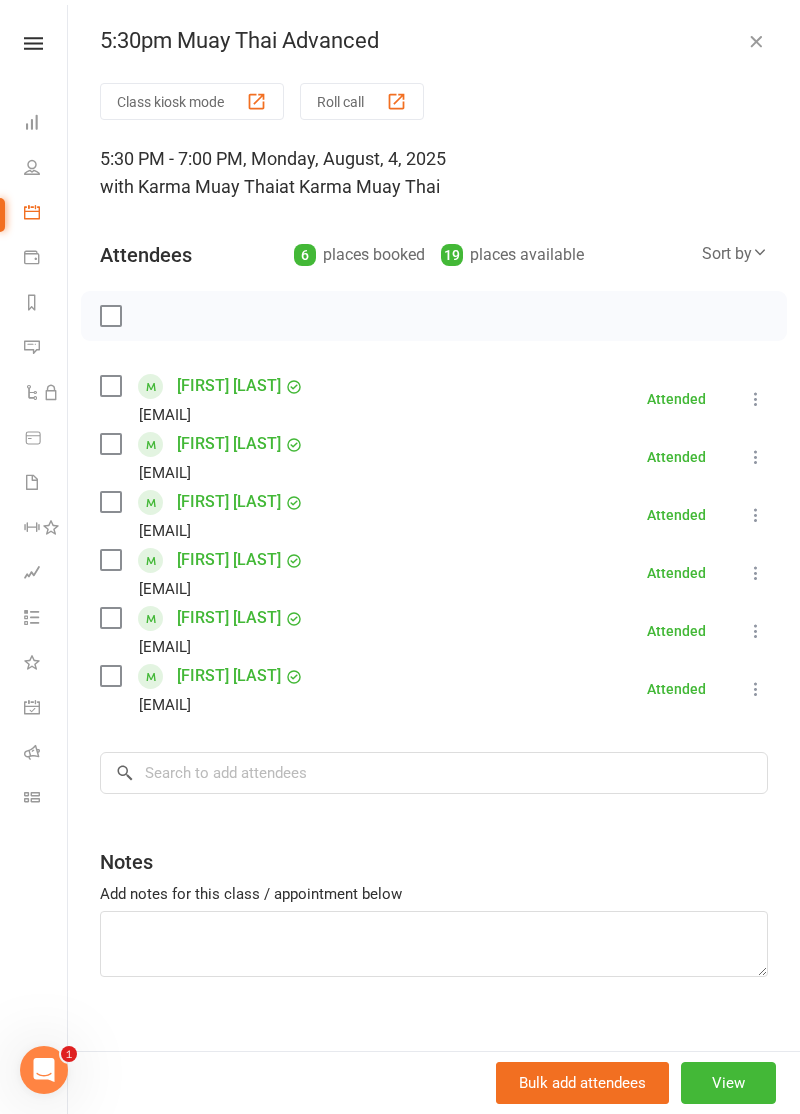 click on "Class kiosk mode" at bounding box center [192, 101] 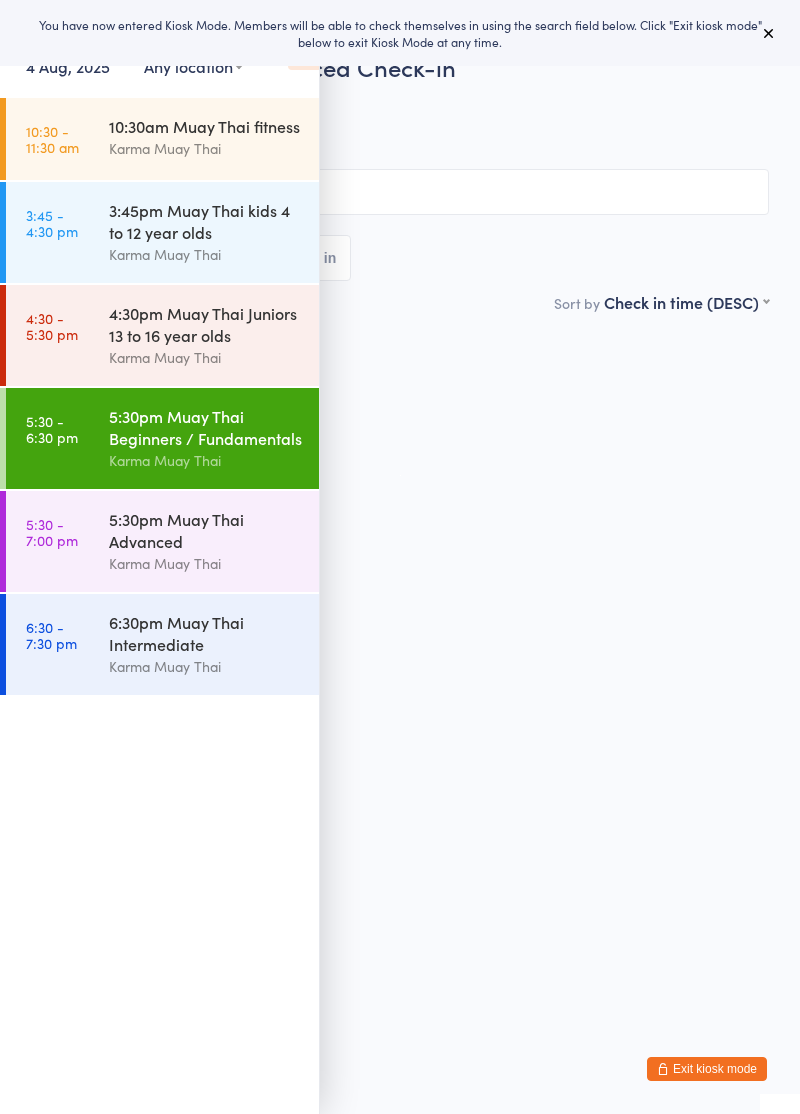 click on "Events for 4 Aug, 2025 4 Aug, 2025
August 2025
Sun Mon Tue Wed Thu Fri Sat
31
27
28
29
30
31
01
02
32
03
04
05
06
07
08
09
33
10
11
12
13
14
15
16
34
17
18
19
20
21
22
23
35
24
25
26
27
28
29
30" at bounding box center (159, 50) 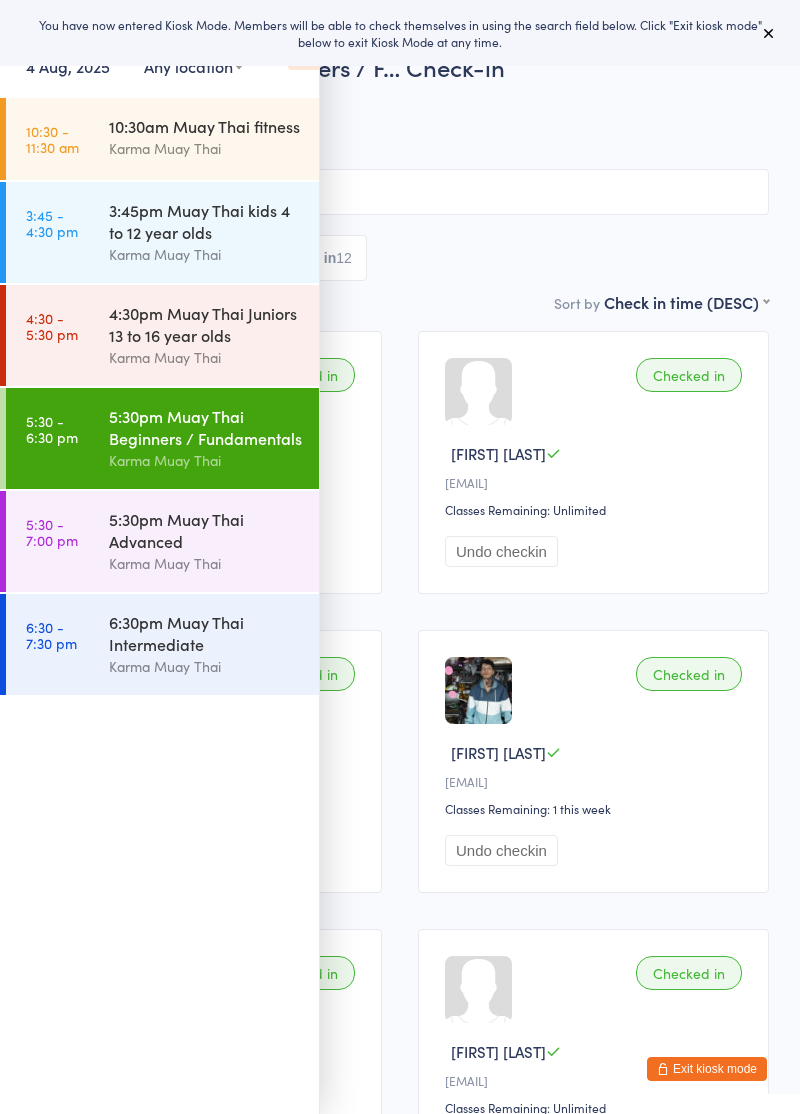 click at bounding box center [303, 49] 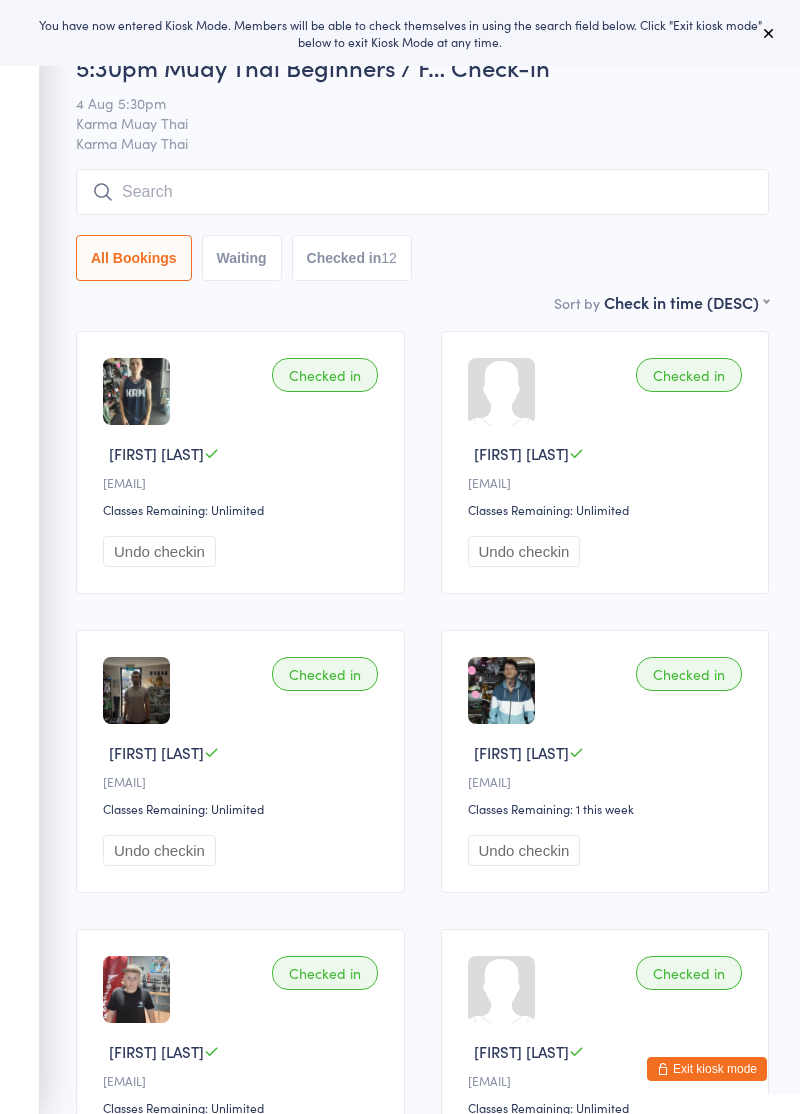 scroll, scrollTop: 0, scrollLeft: 0, axis: both 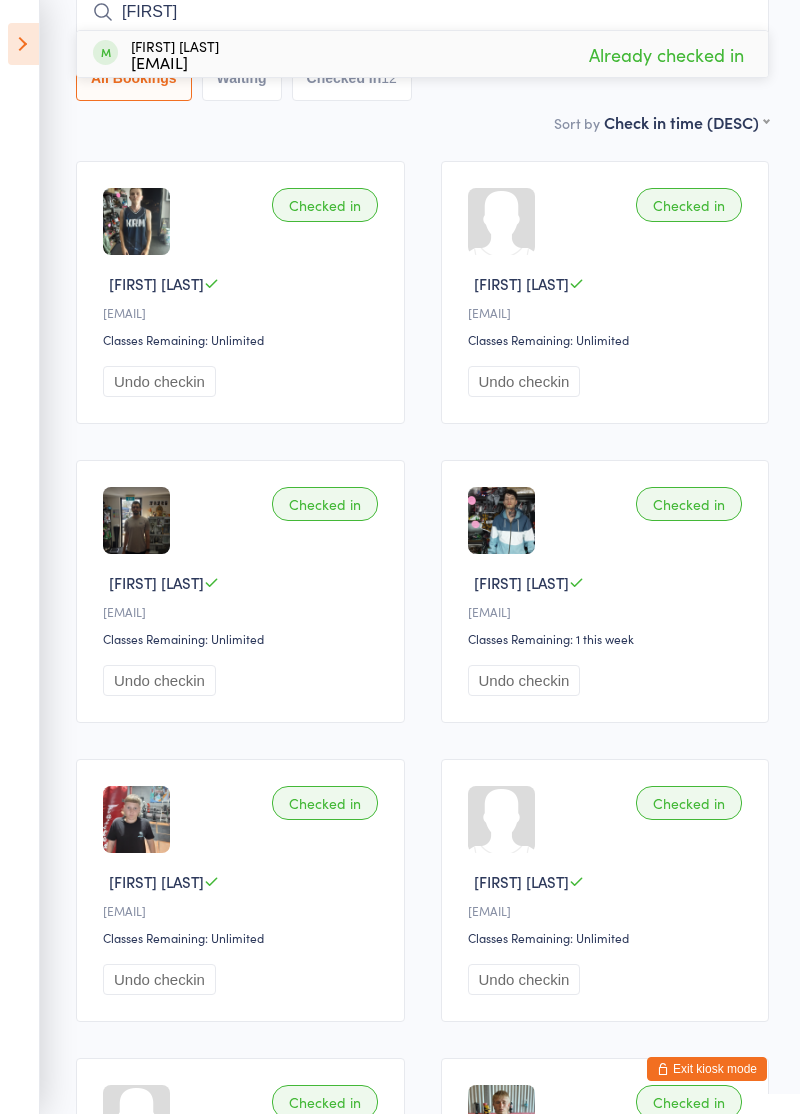 type on "V" 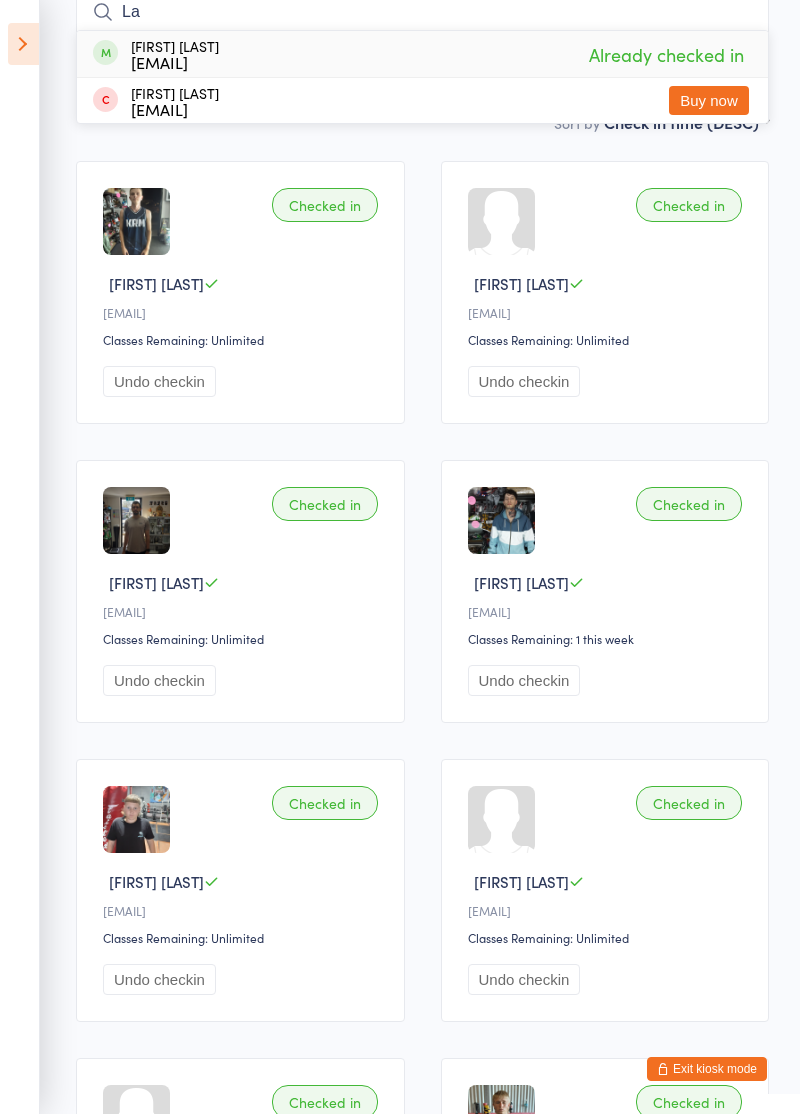 type on "L" 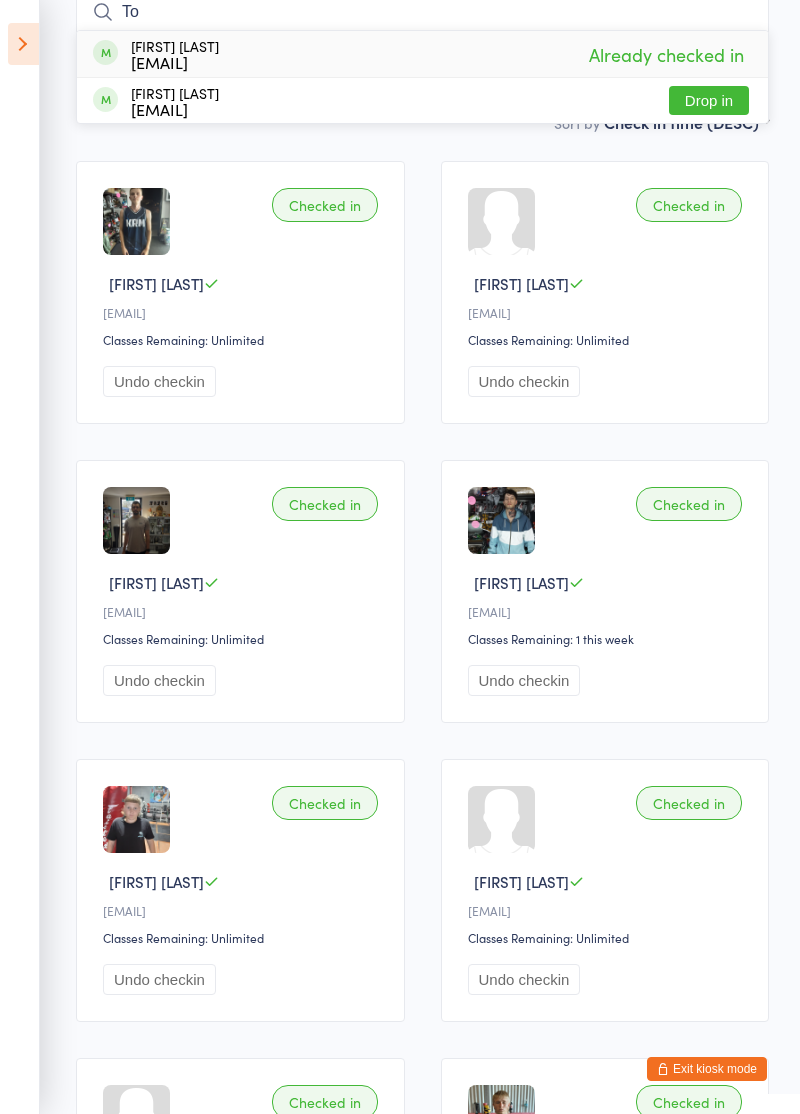 type on "T" 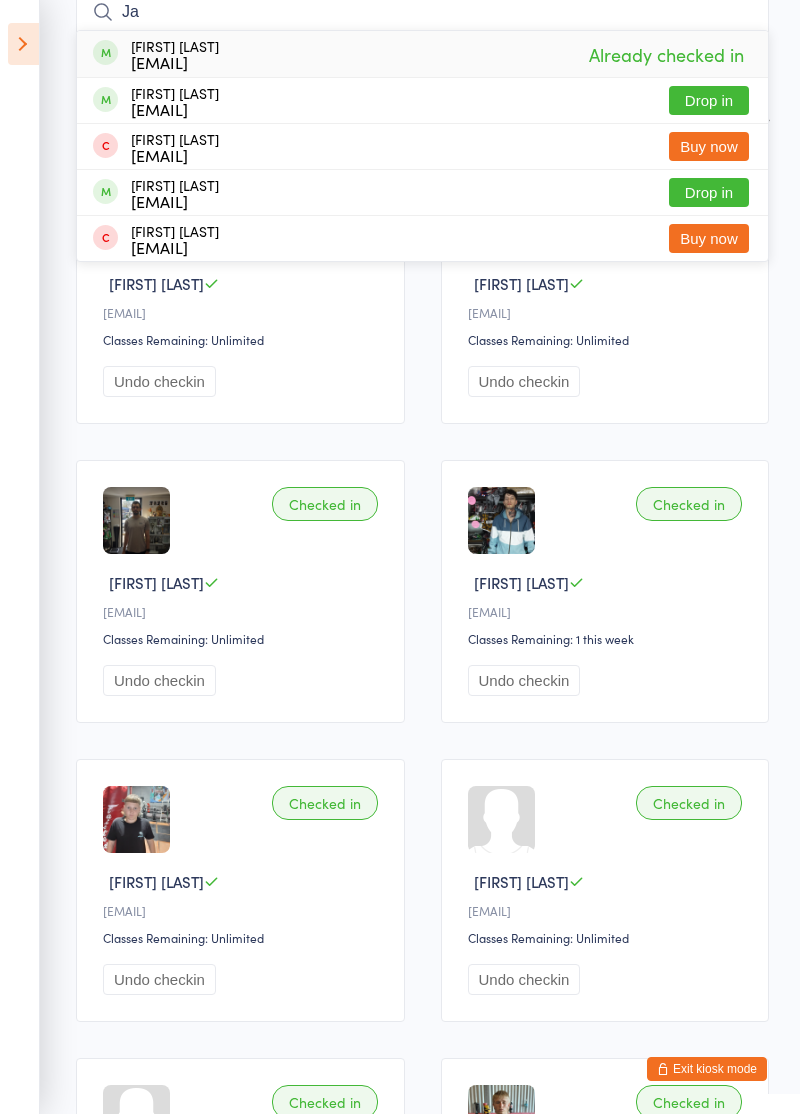type on "J" 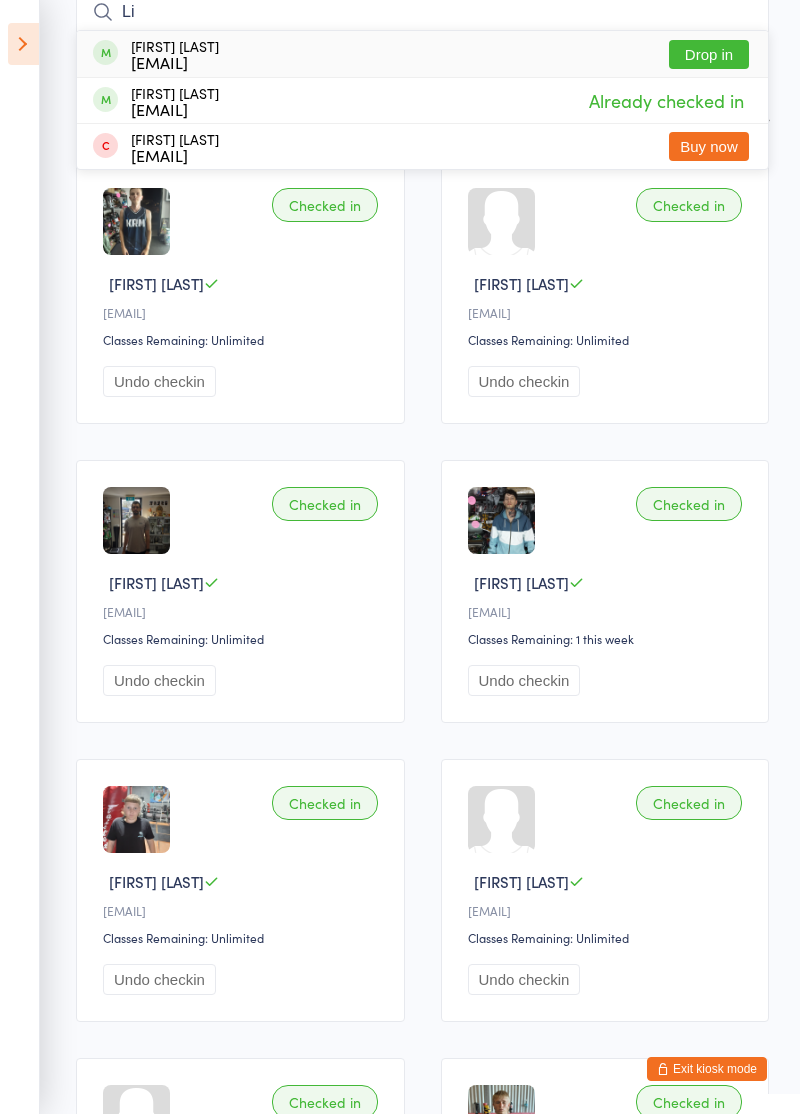 type on "L" 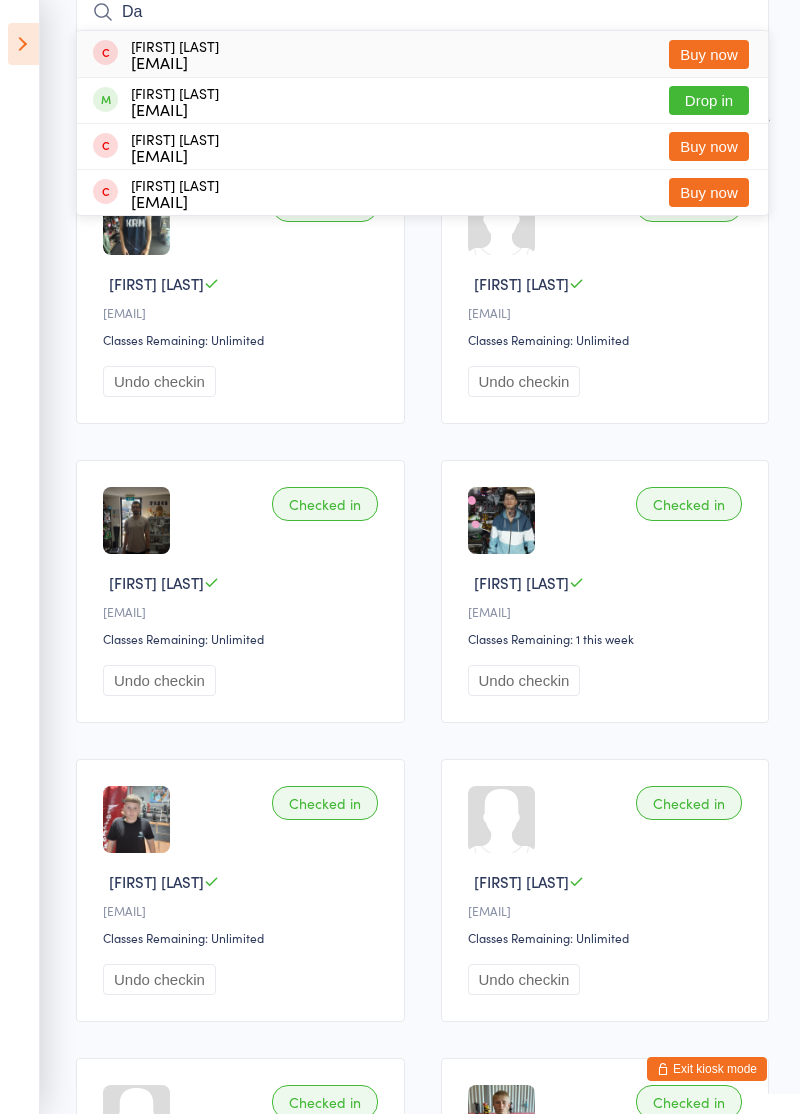 type on "D" 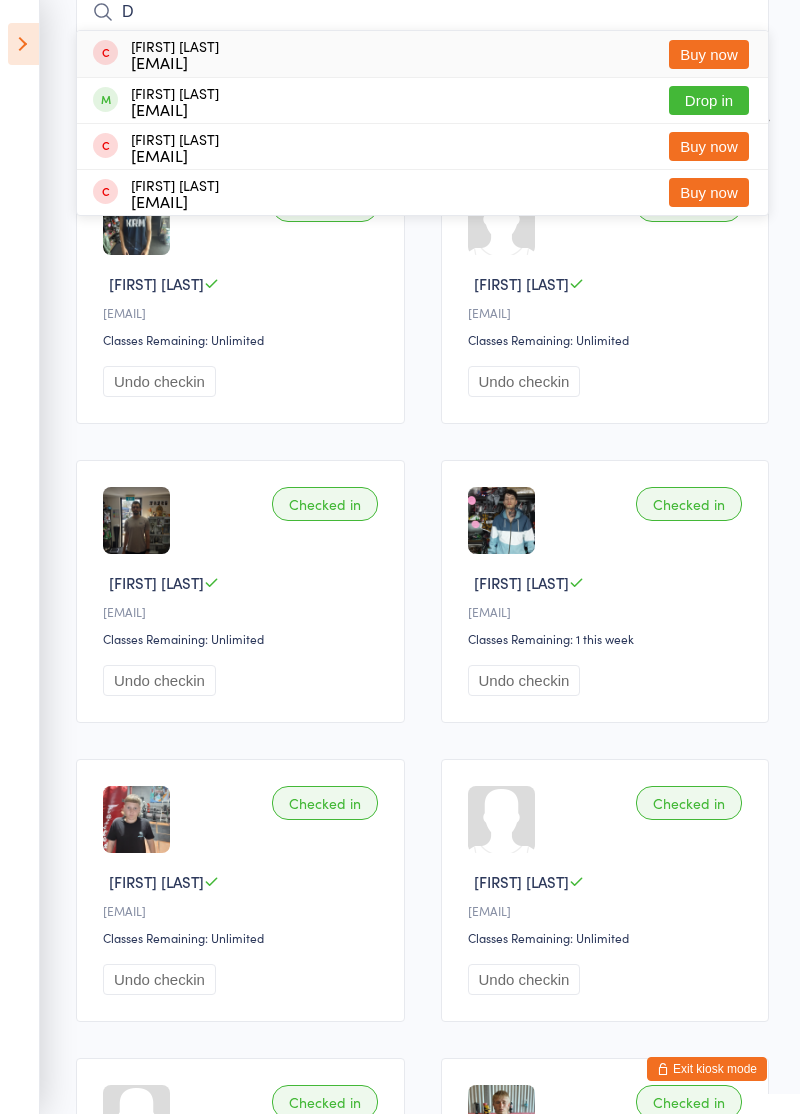 type 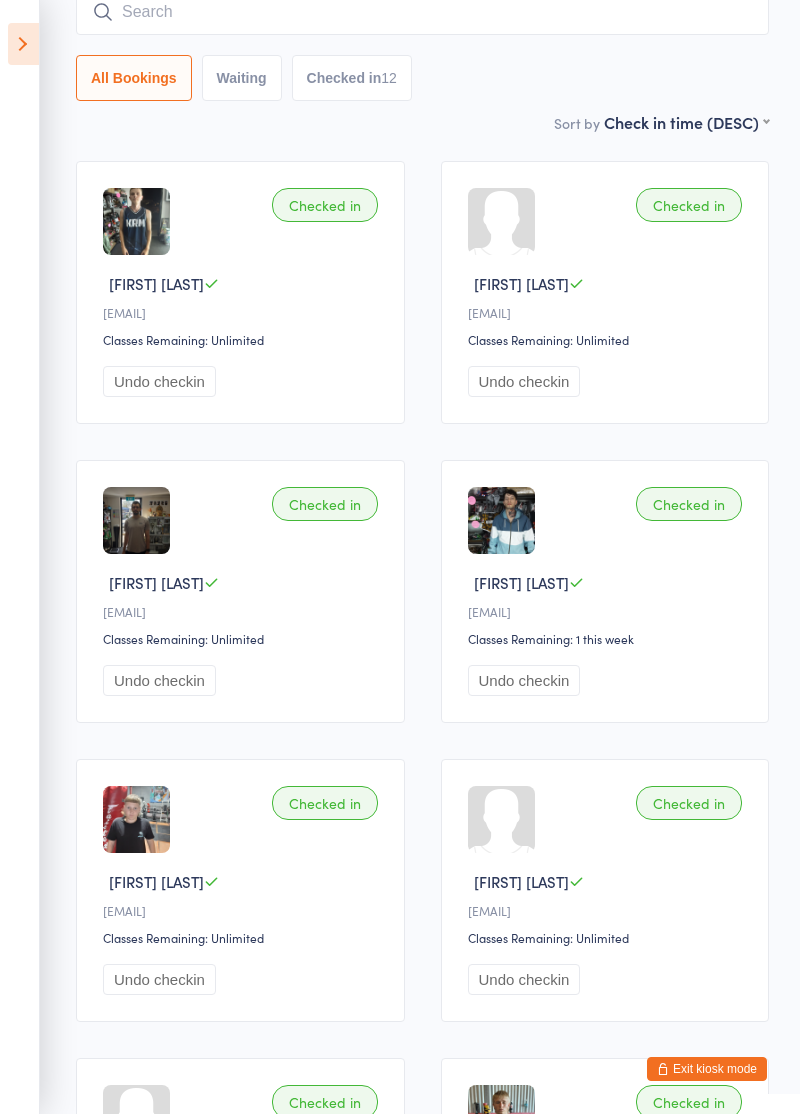 click at bounding box center [23, 44] 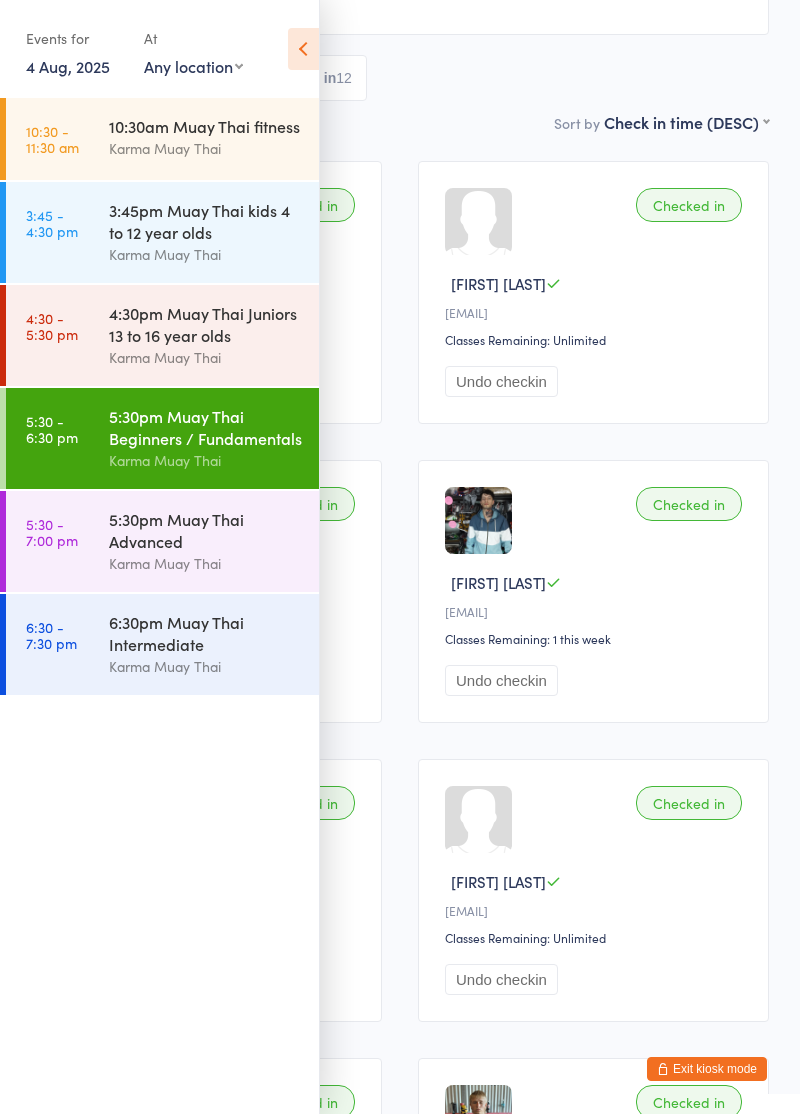 click on "Exit kiosk mode" at bounding box center (707, 1069) 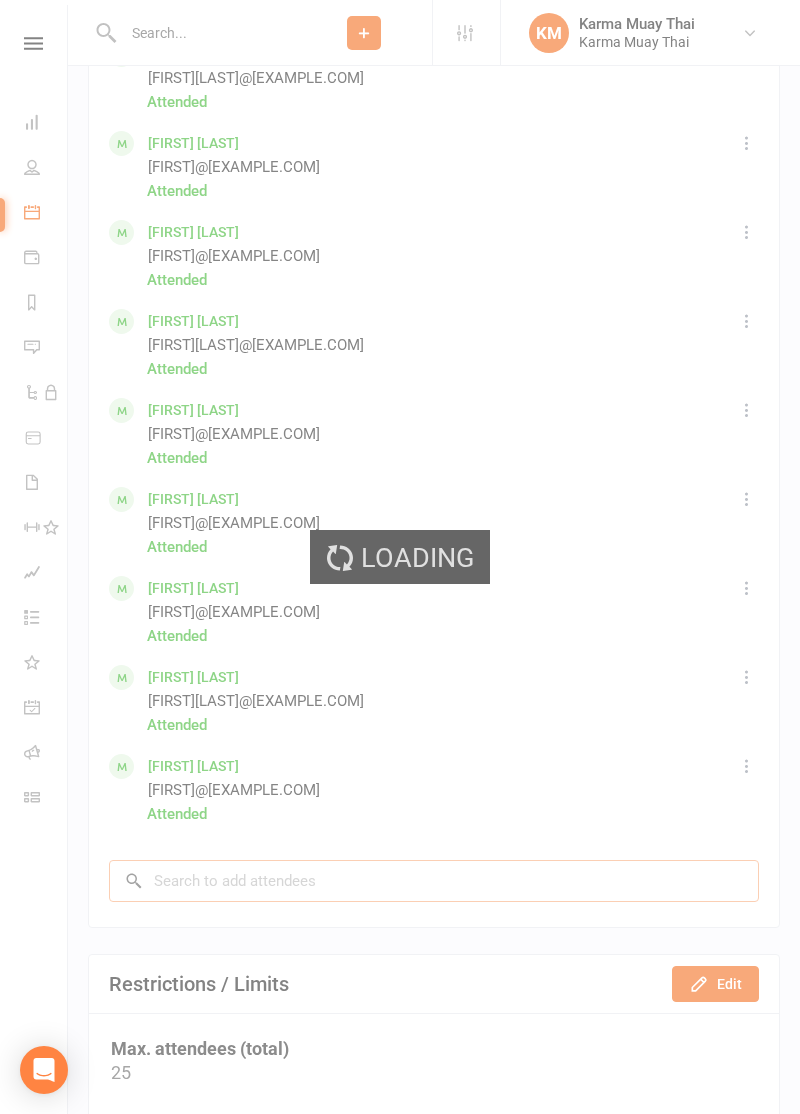 click at bounding box center [434, 881] 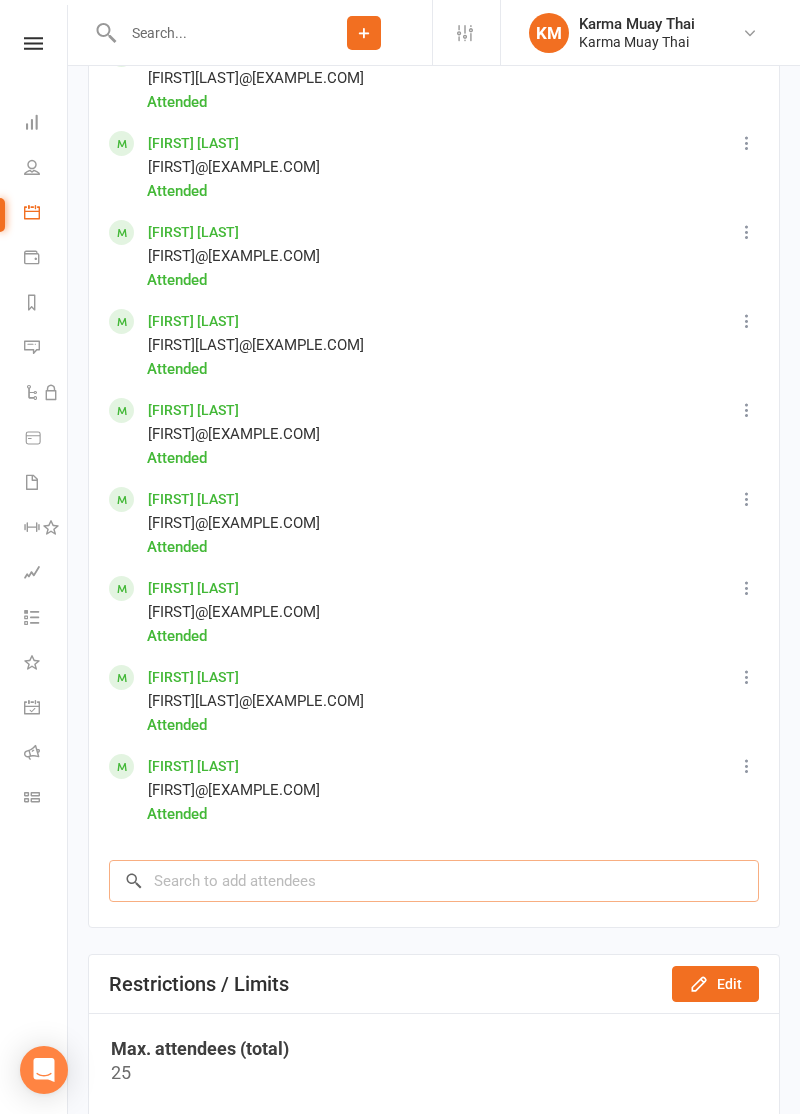 scroll, scrollTop: 1631, scrollLeft: 0, axis: vertical 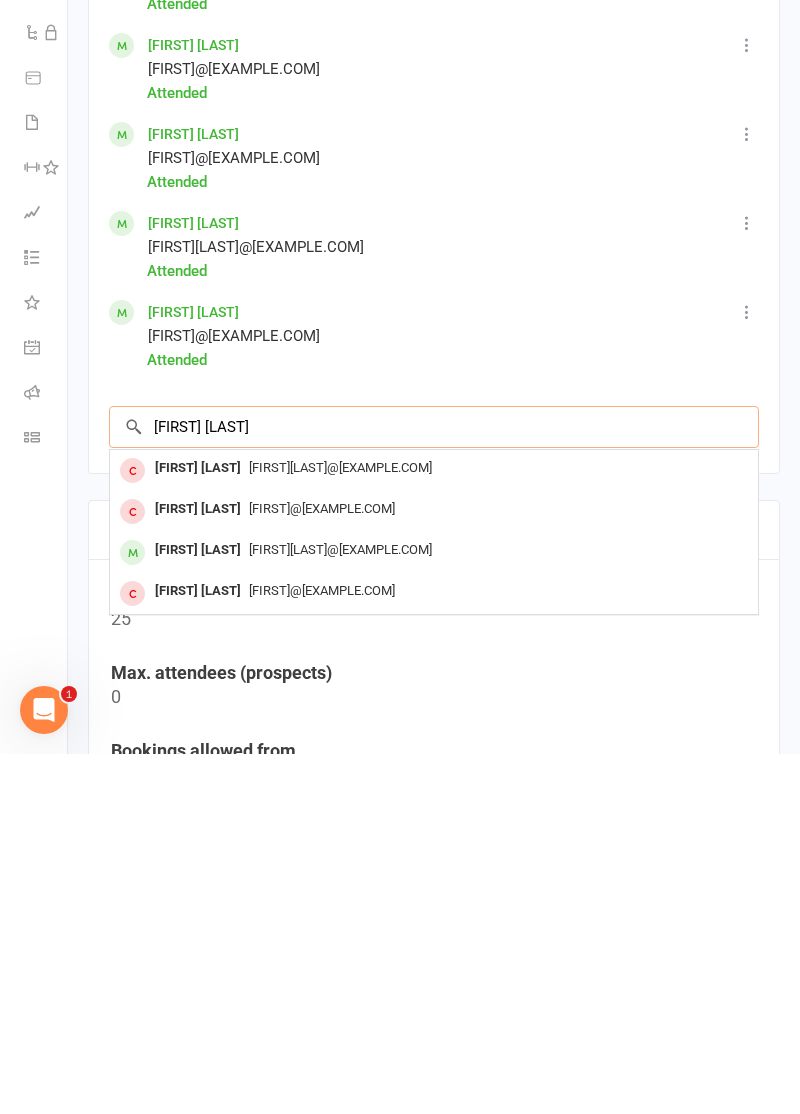 type on "[FIRST] [LAST]" 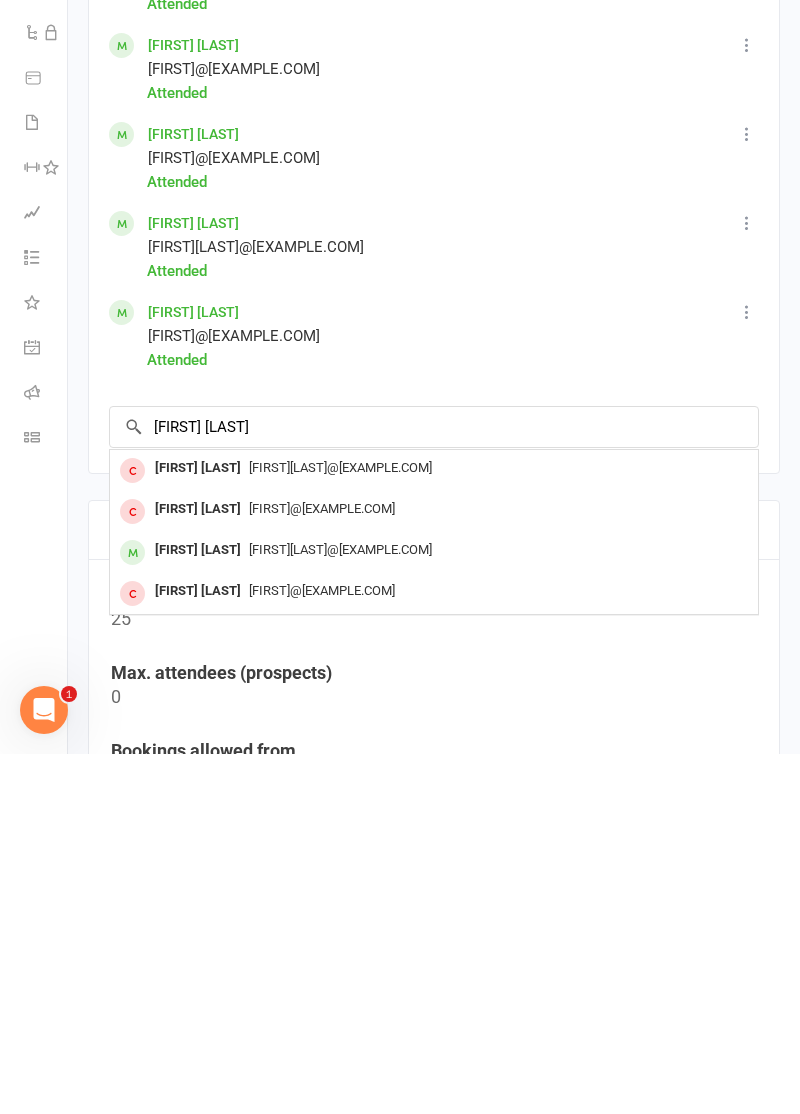 click on "[FIRST] [LAST]" at bounding box center (198, 828) 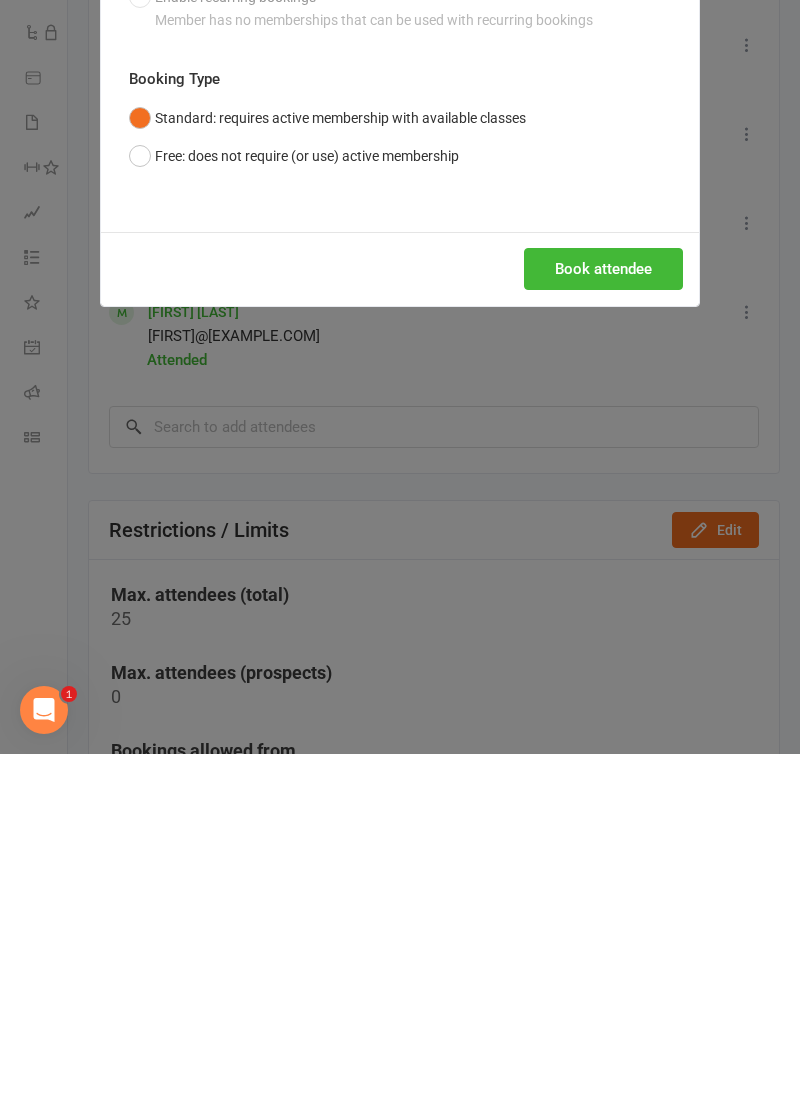 scroll, scrollTop: 1725, scrollLeft: 0, axis: vertical 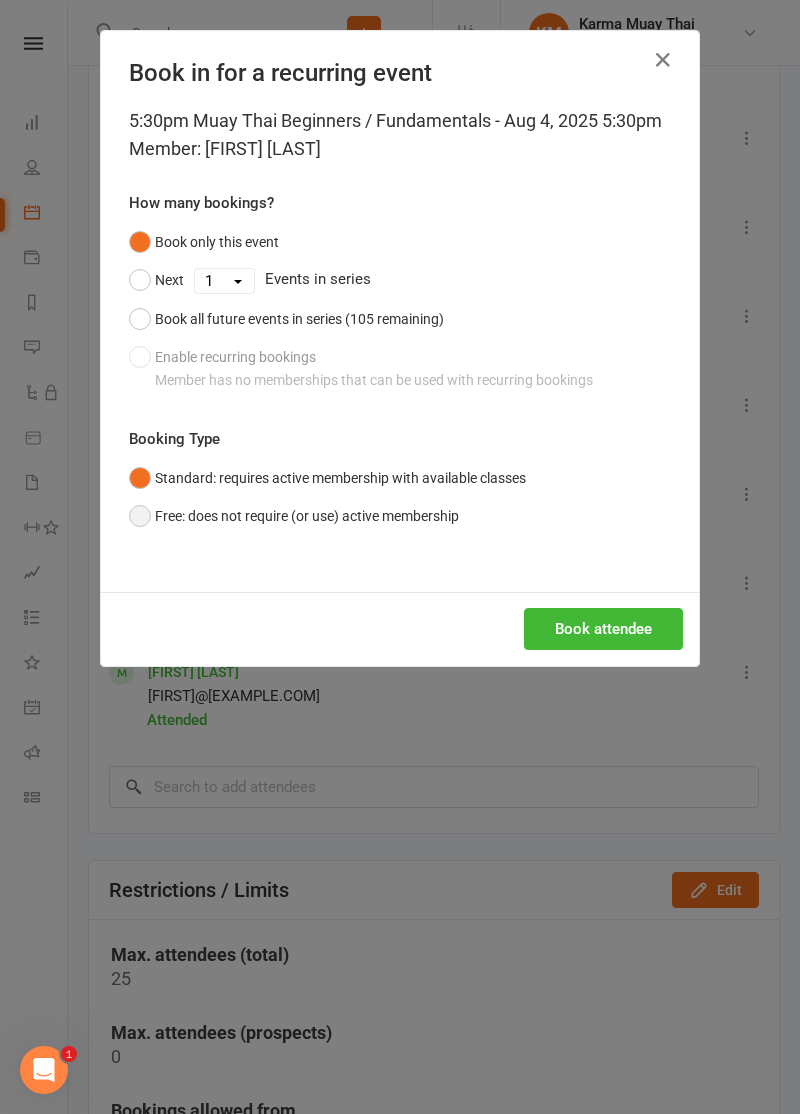 click on "Free: does not require (or use) active membership" at bounding box center (294, 516) 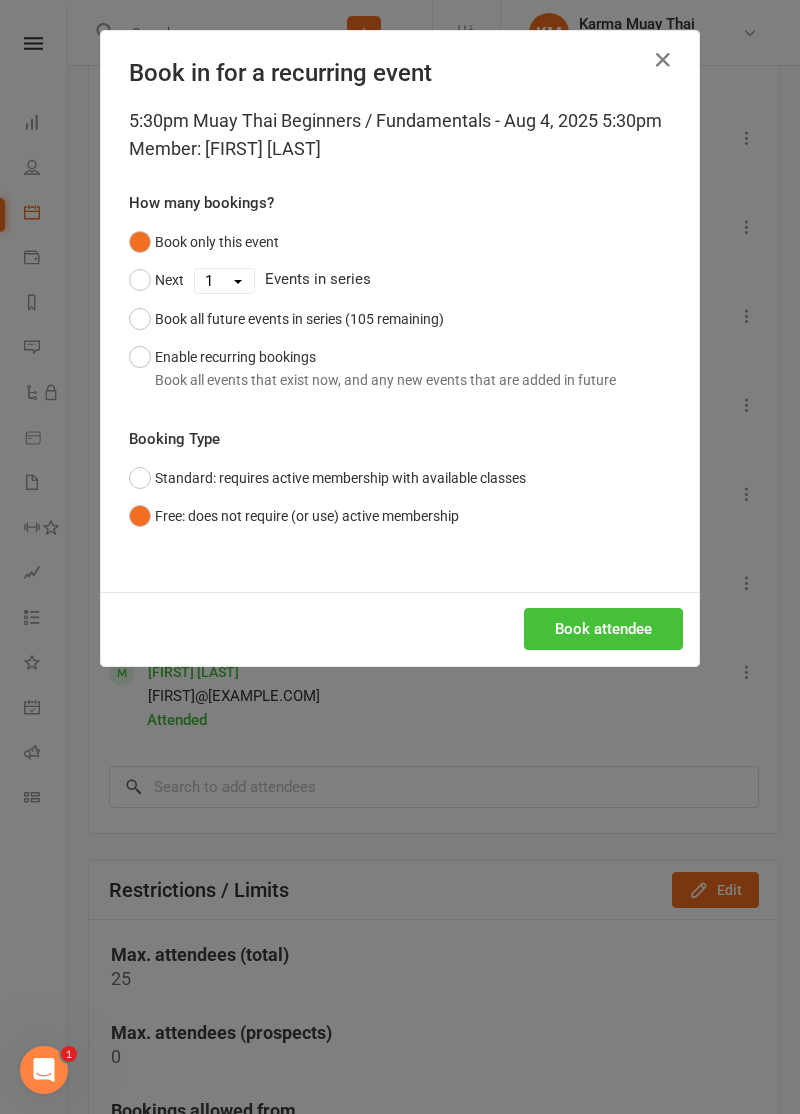 click on "Book attendee" at bounding box center (603, 629) 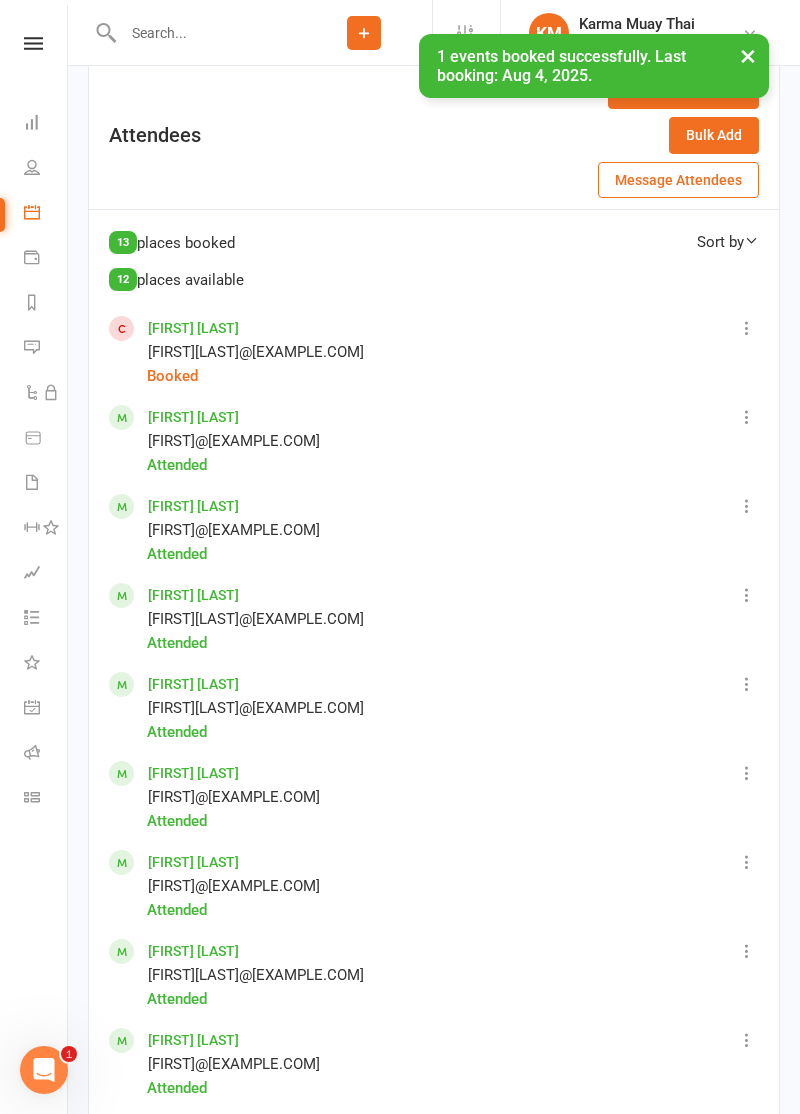 scroll, scrollTop: 1089, scrollLeft: 0, axis: vertical 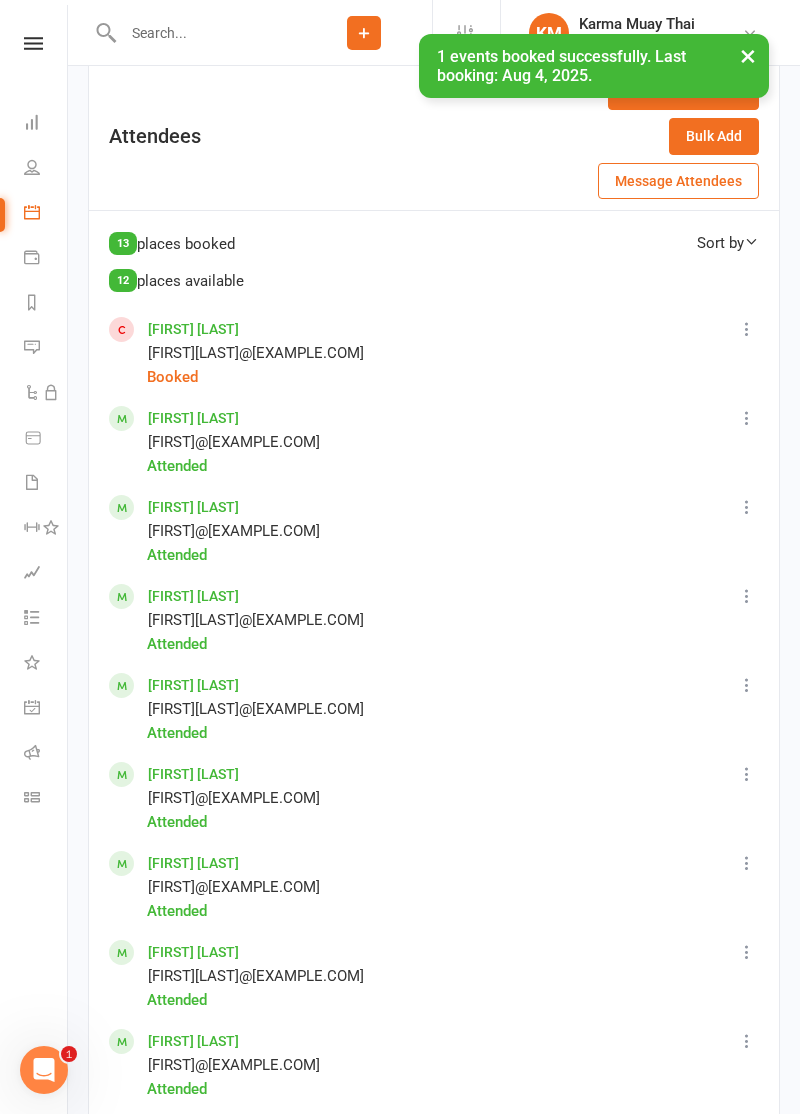 click at bounding box center (747, 329) 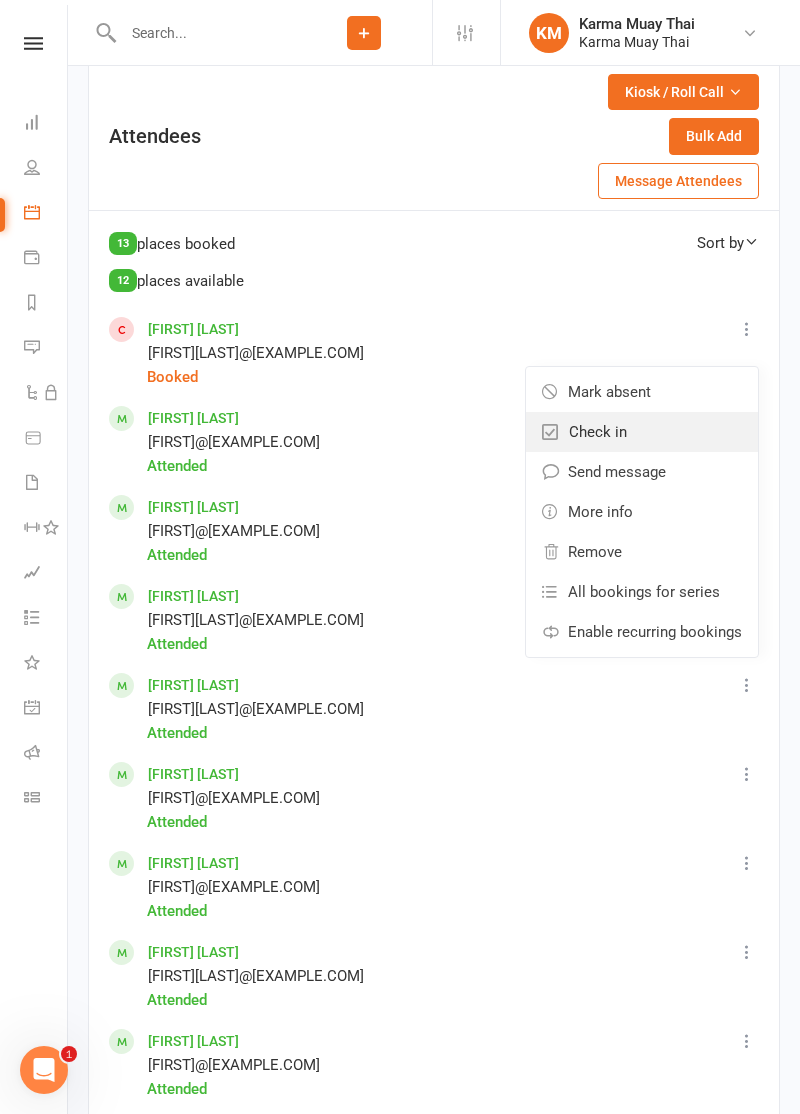click on "Check in" at bounding box center [642, 432] 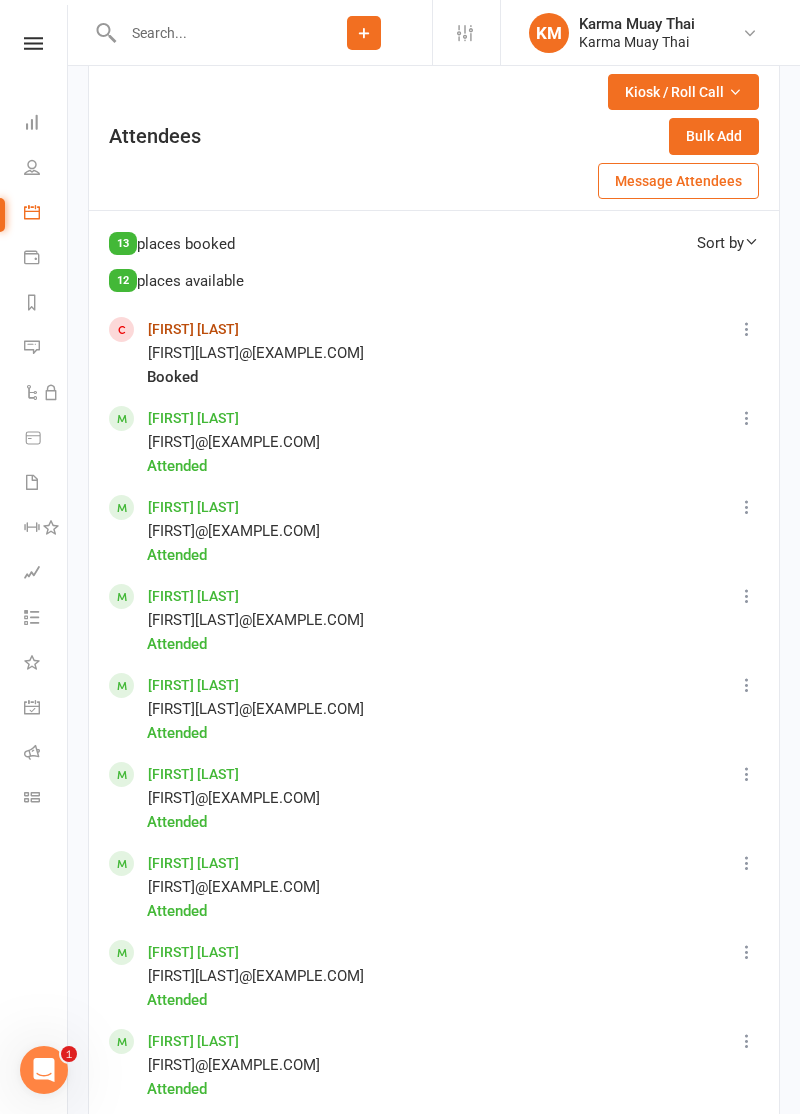 click on "[FIRST] [LAST]" at bounding box center [193, 329] 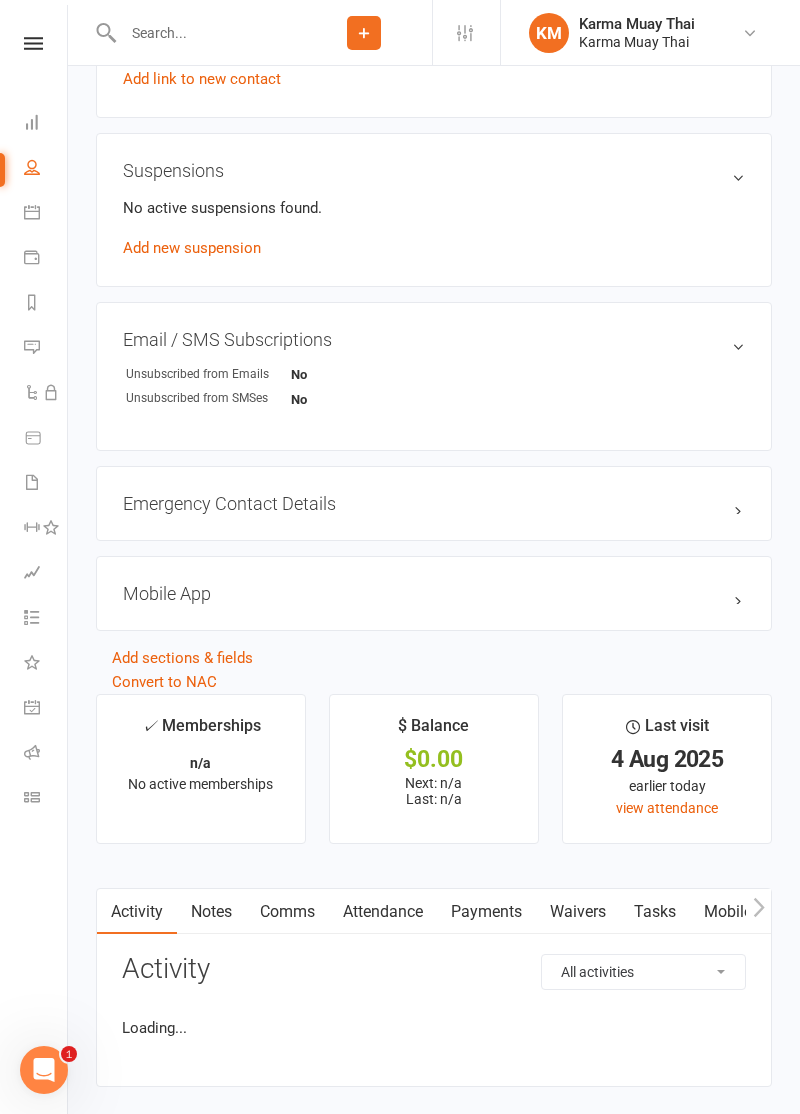 scroll, scrollTop: 0, scrollLeft: 0, axis: both 